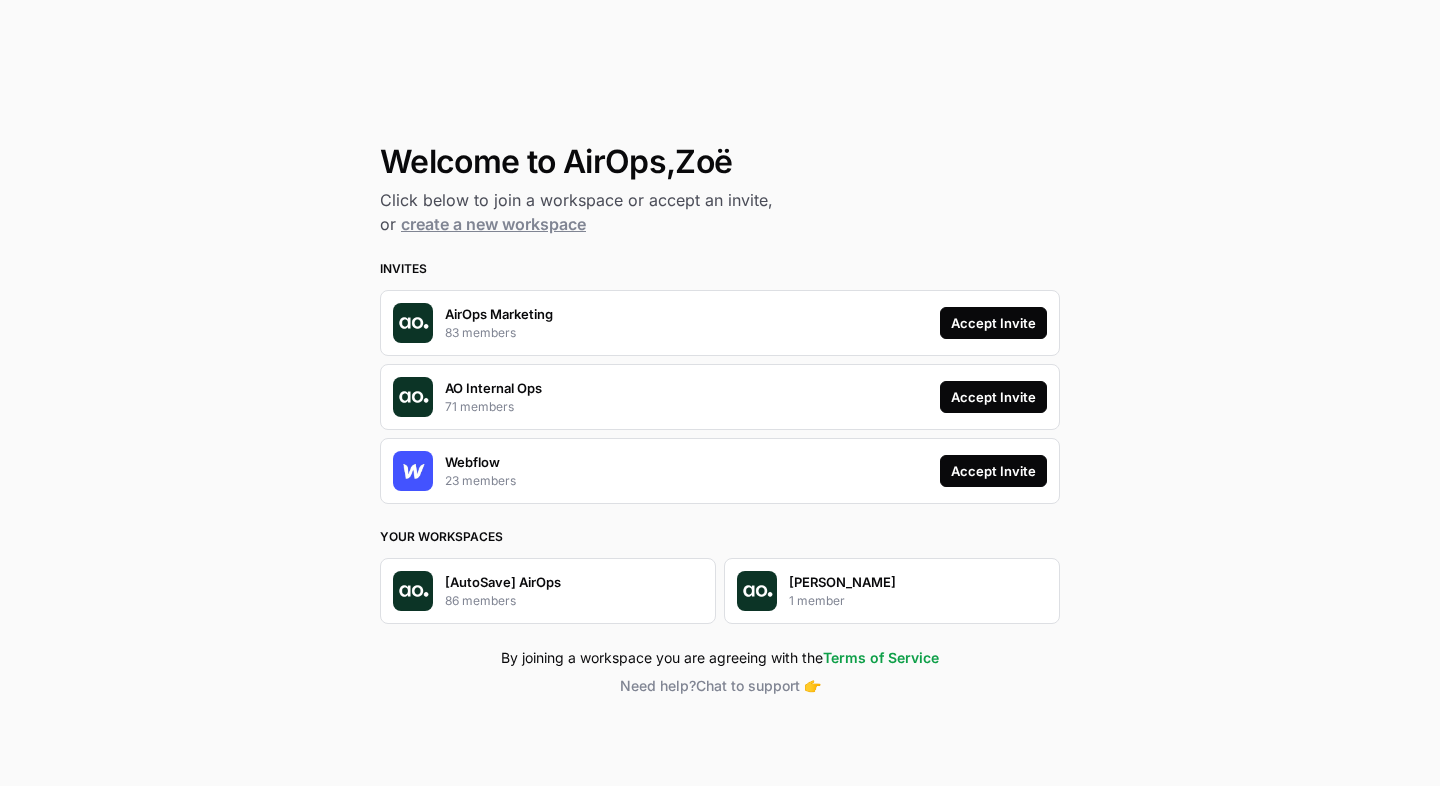 scroll, scrollTop: 0, scrollLeft: 0, axis: both 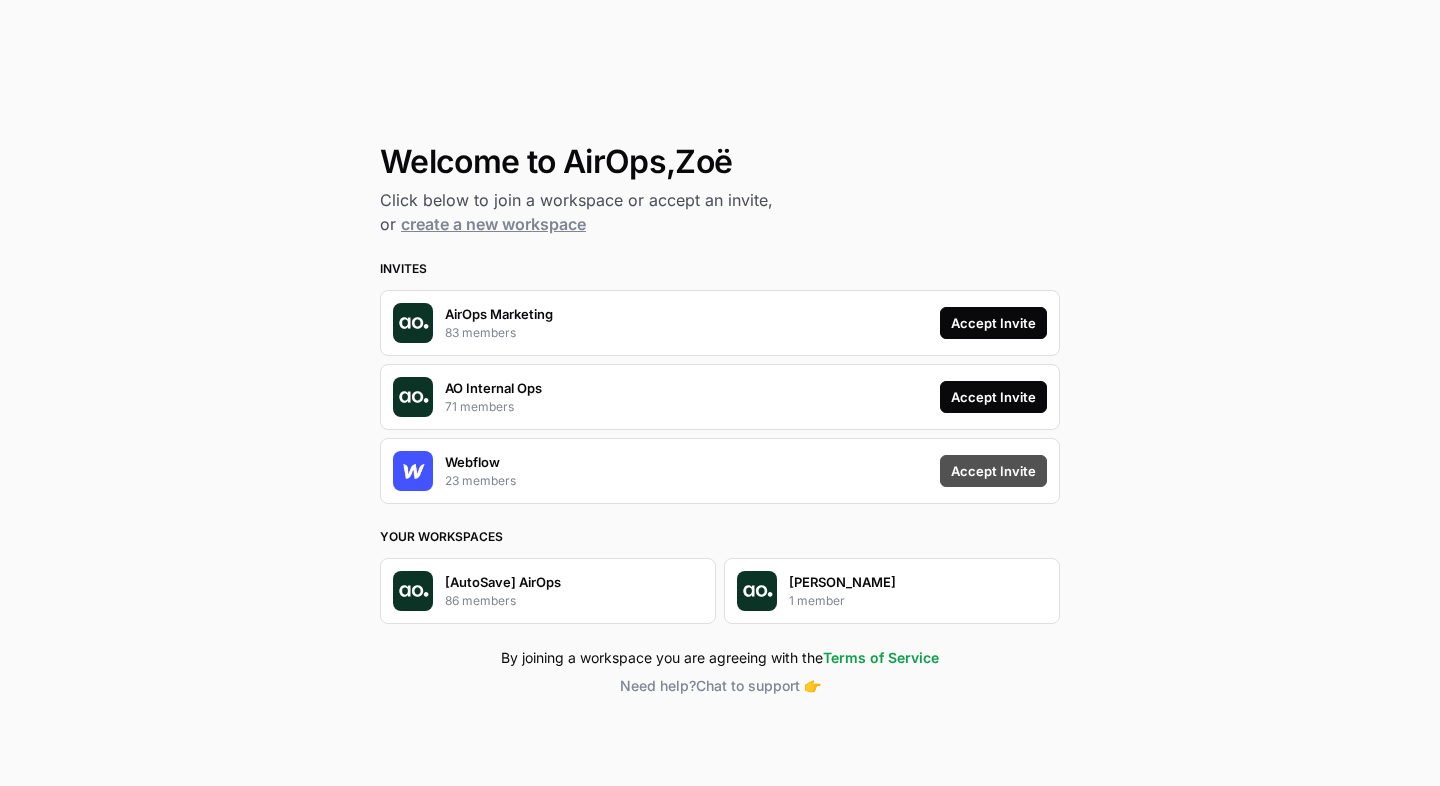 click on "Accept Invite" at bounding box center [993, 471] 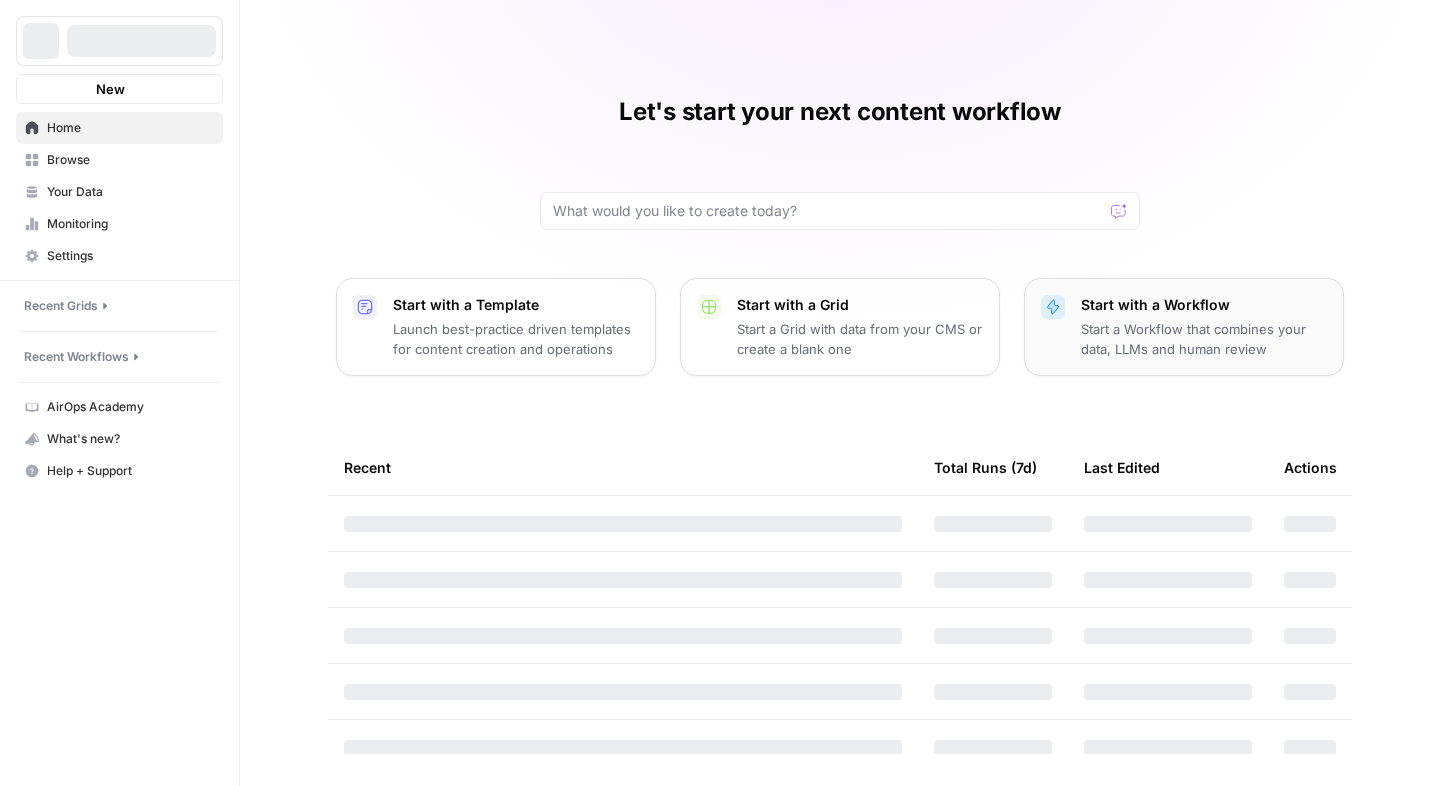 scroll, scrollTop: 0, scrollLeft: 0, axis: both 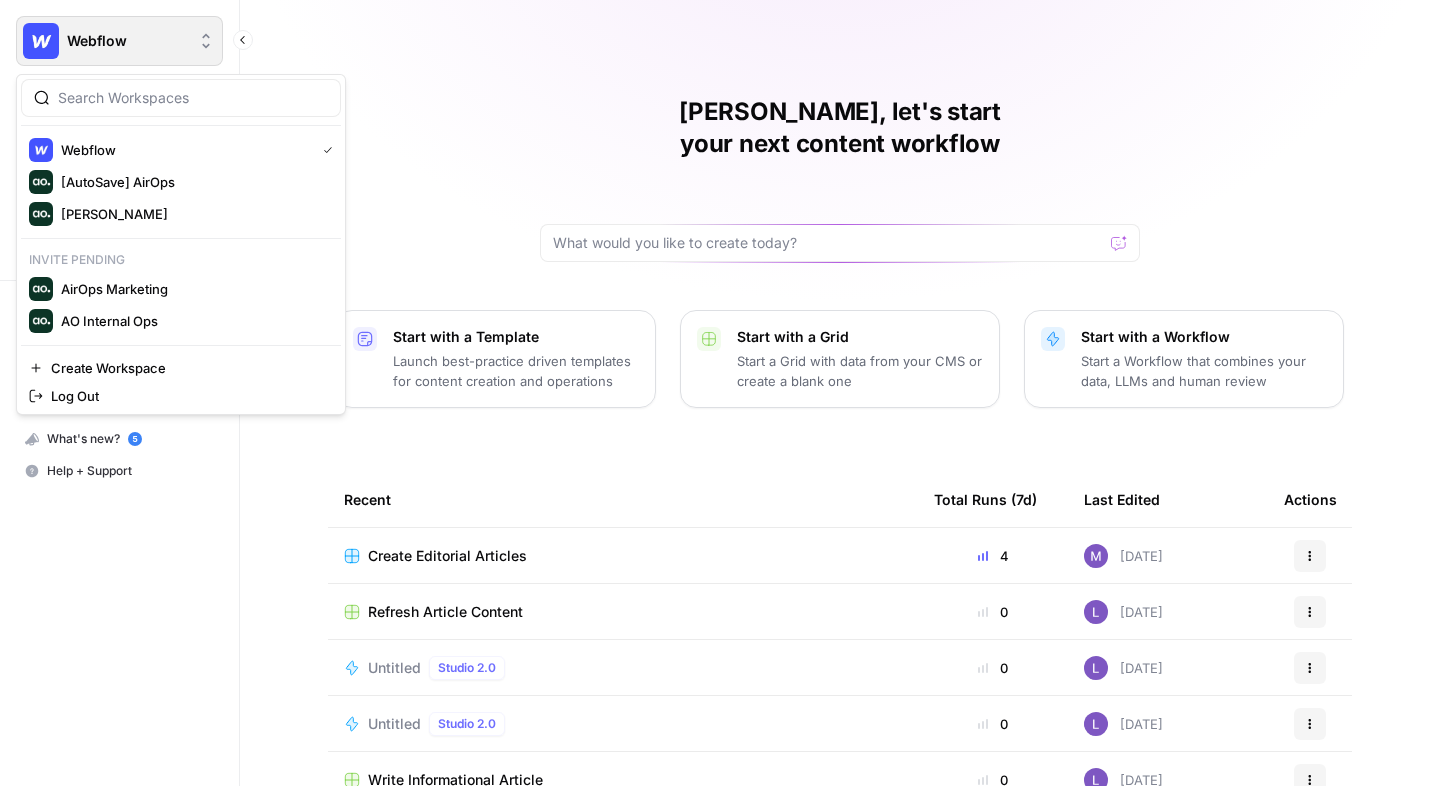 click 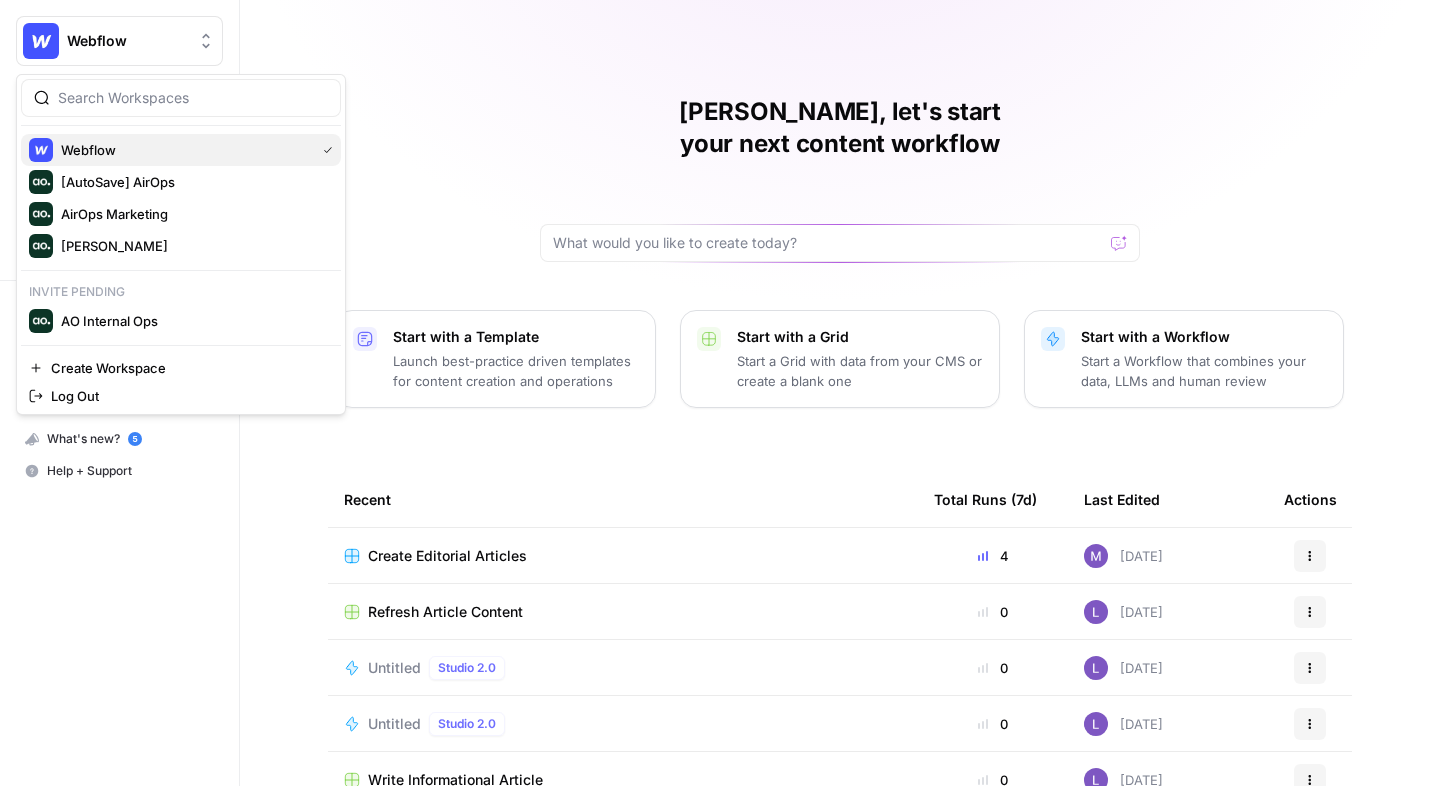 click on "Webflow" at bounding box center (181, 150) 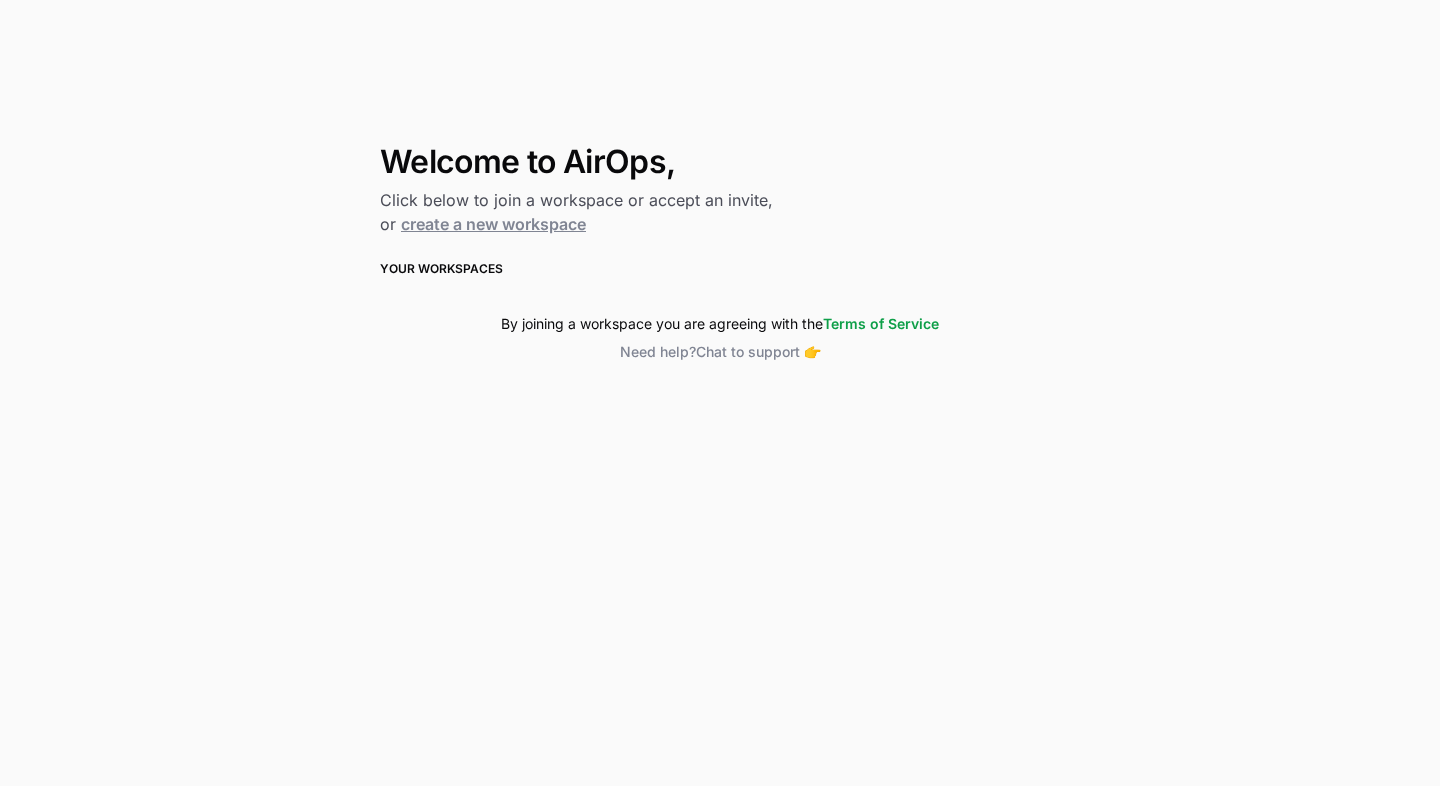 scroll, scrollTop: 0, scrollLeft: 0, axis: both 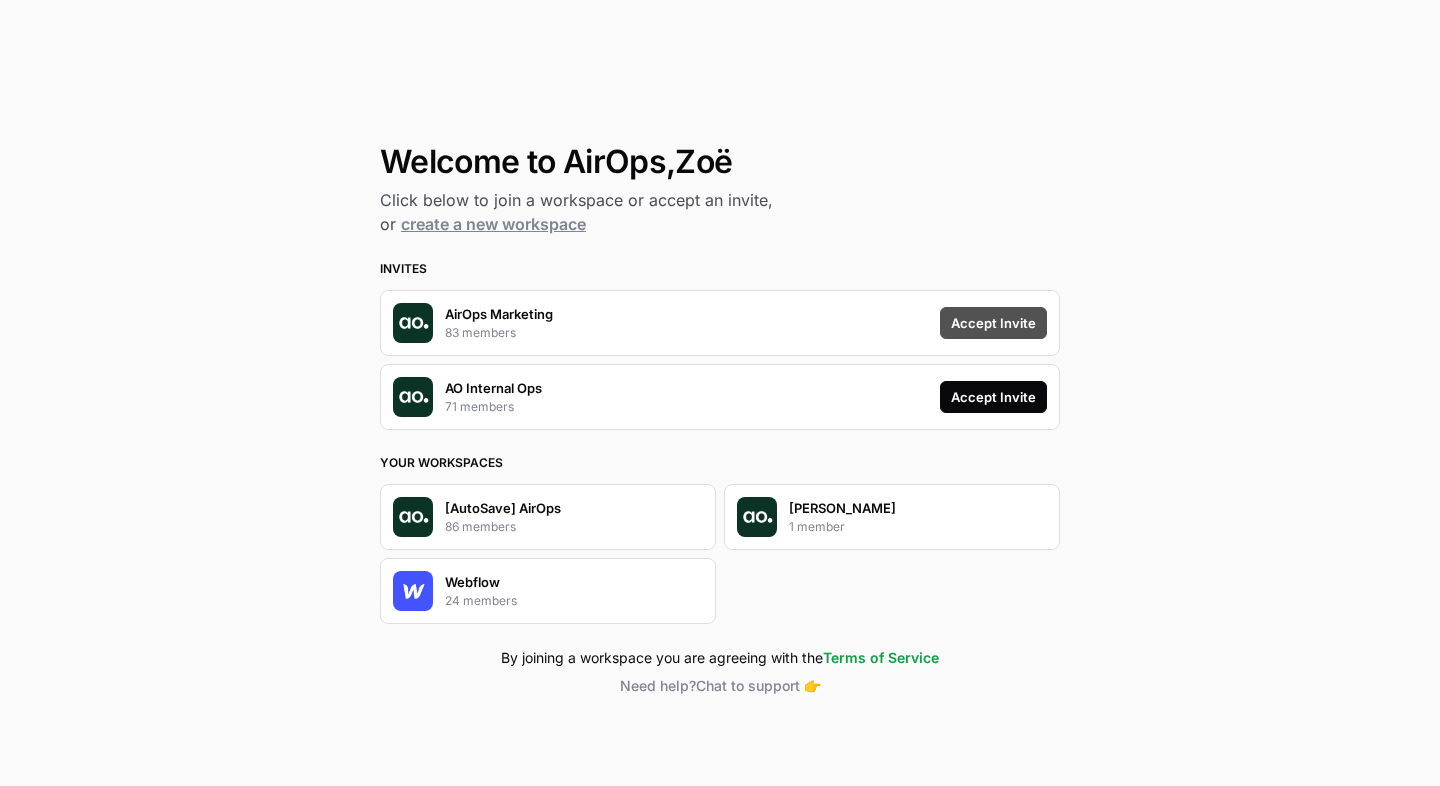 click on "Accept Invite" at bounding box center [993, 323] 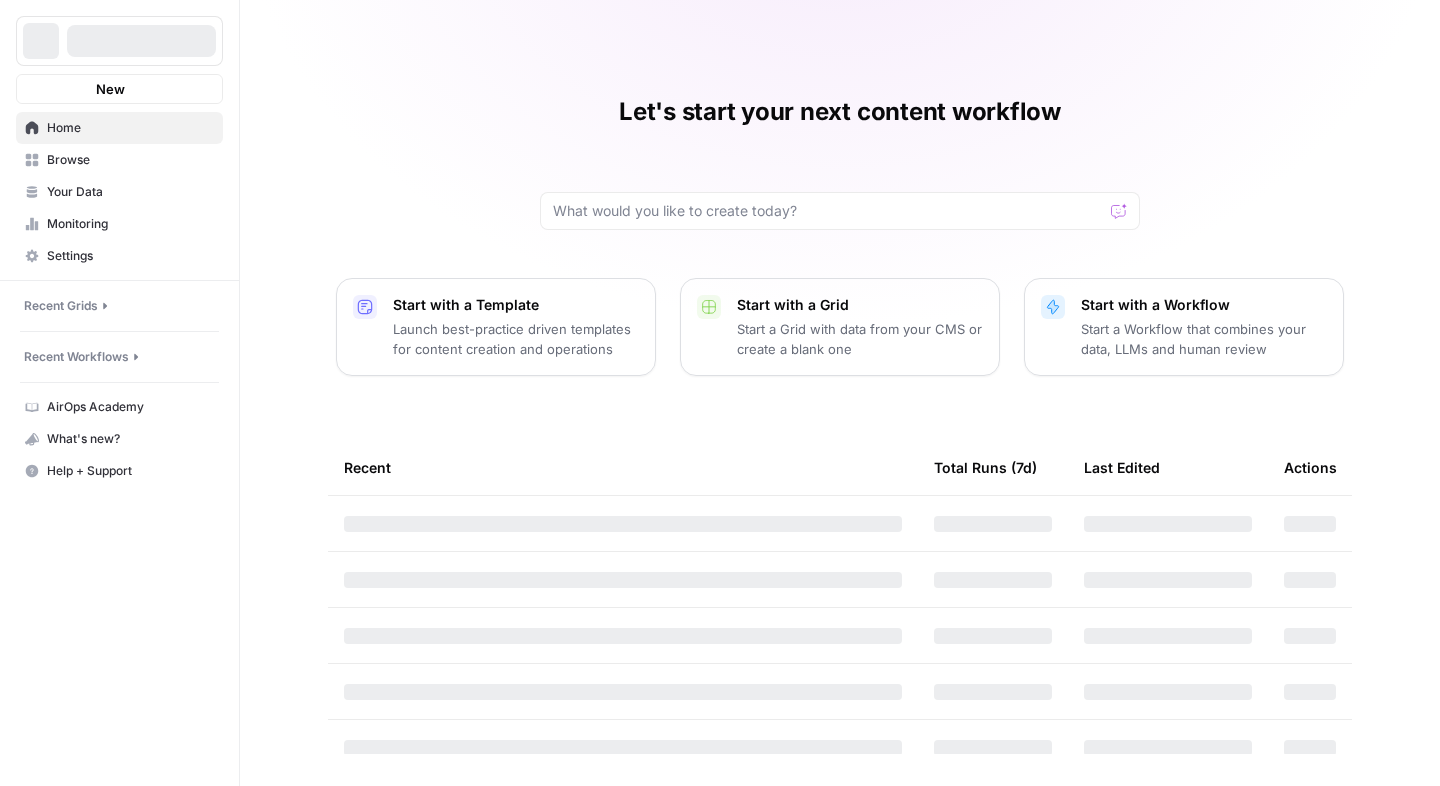 scroll, scrollTop: 0, scrollLeft: 0, axis: both 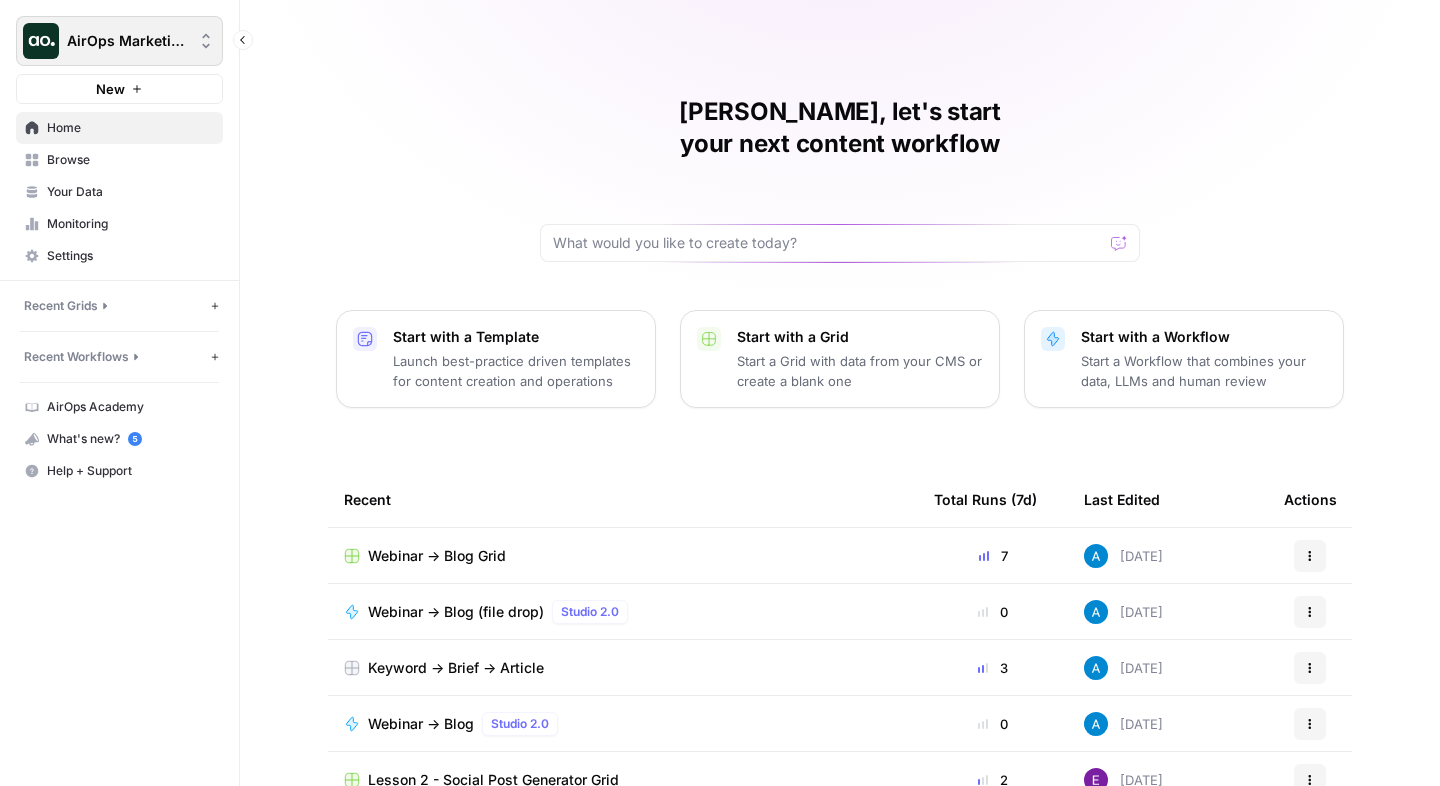 click 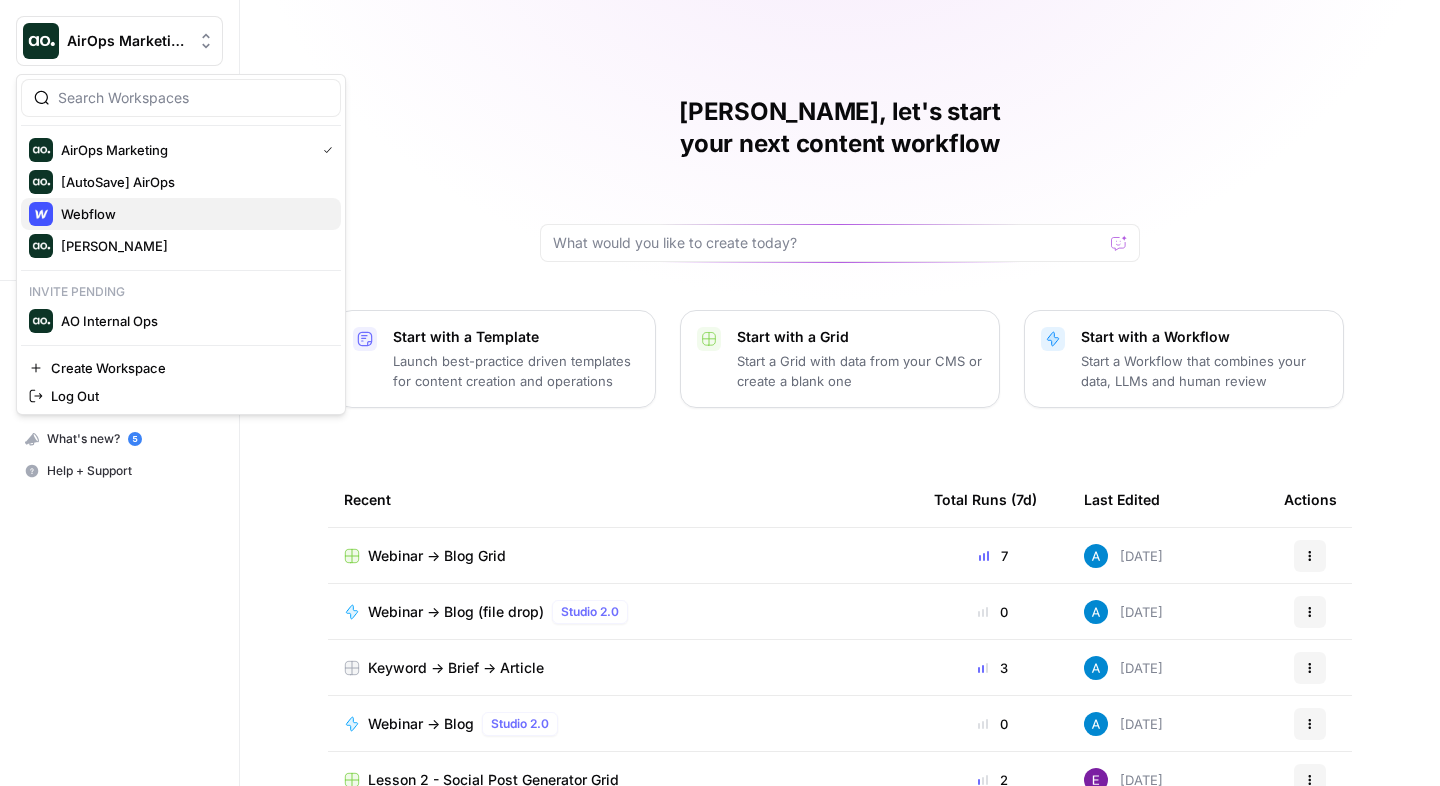 click on "Webflow" at bounding box center (181, 214) 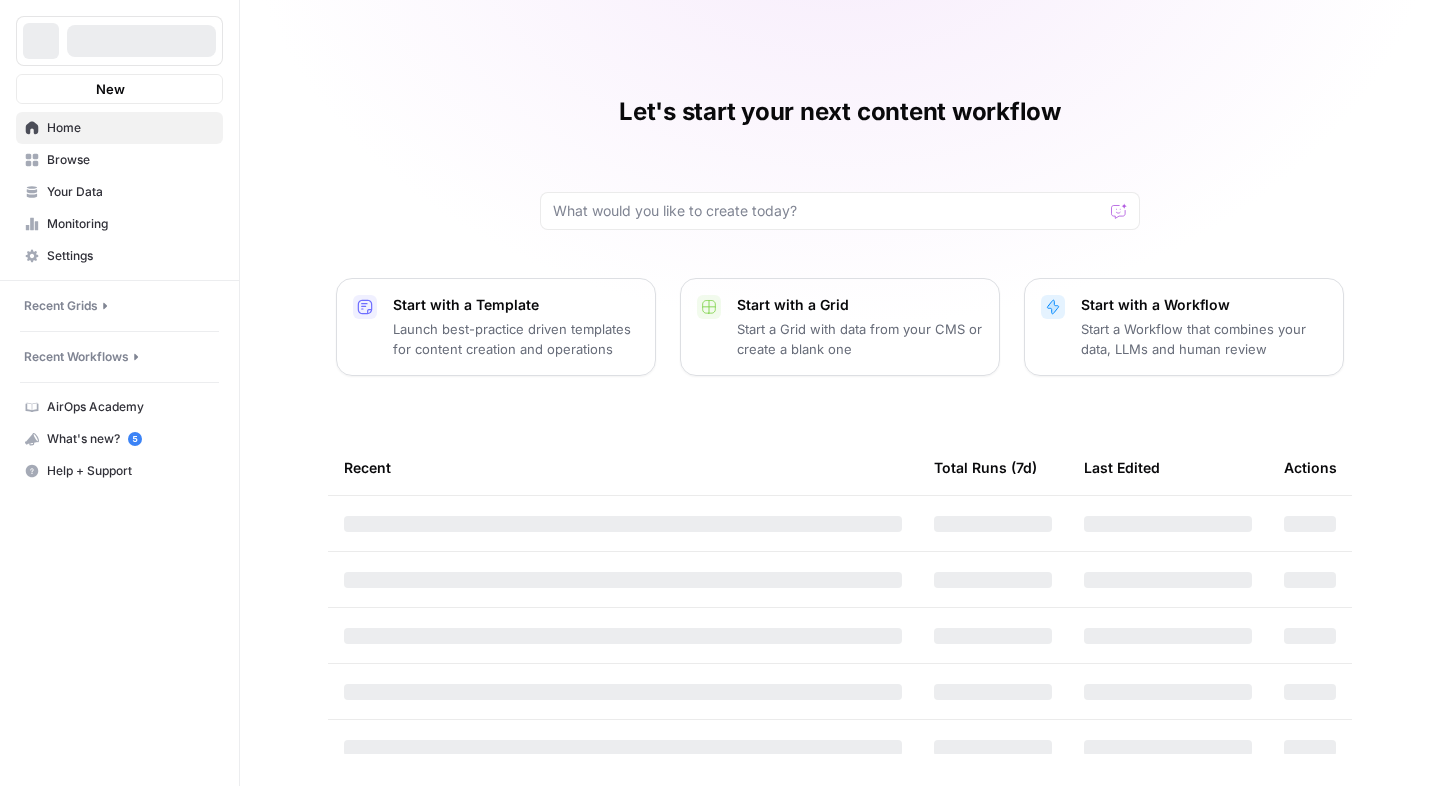 scroll, scrollTop: 0, scrollLeft: 0, axis: both 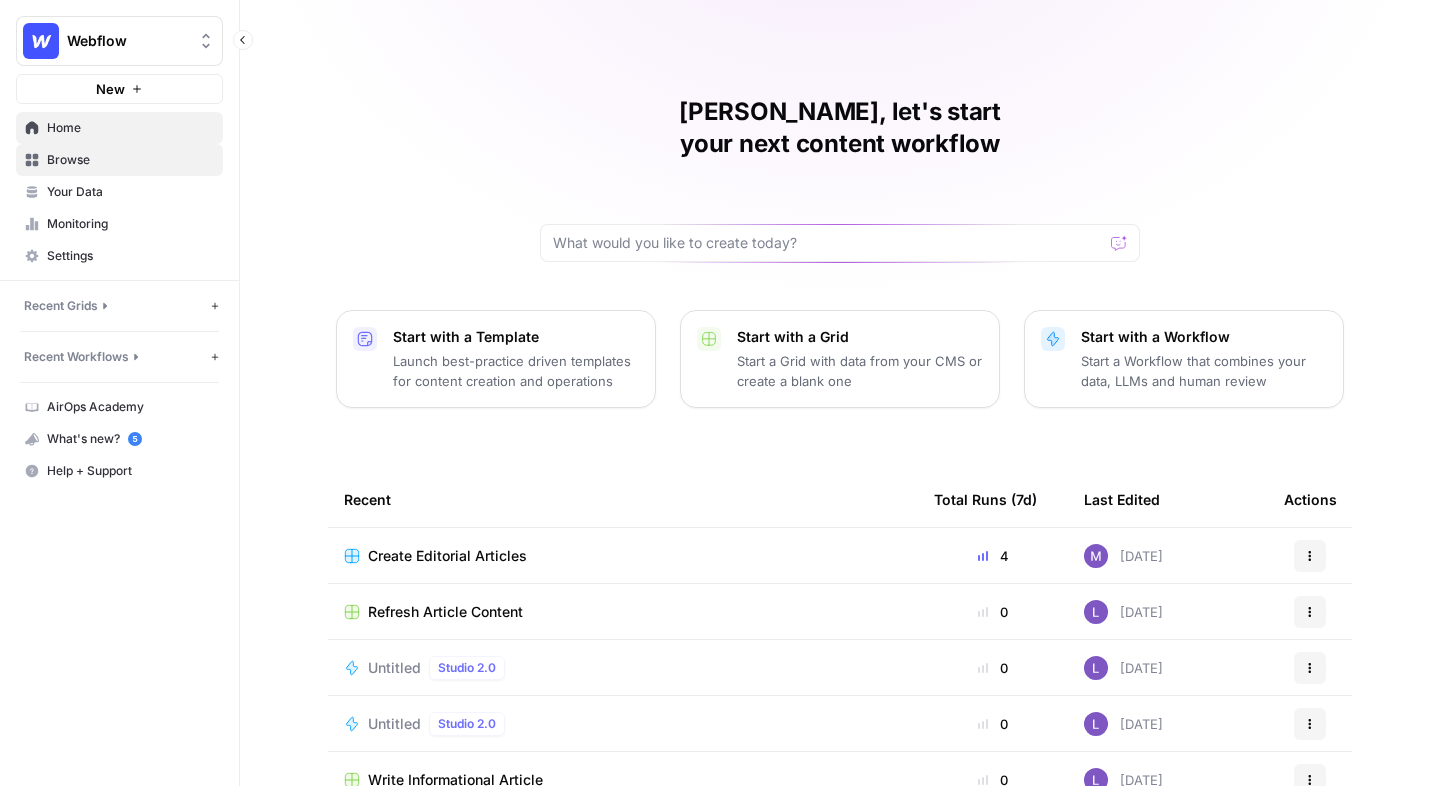click on "Browse" at bounding box center [130, 160] 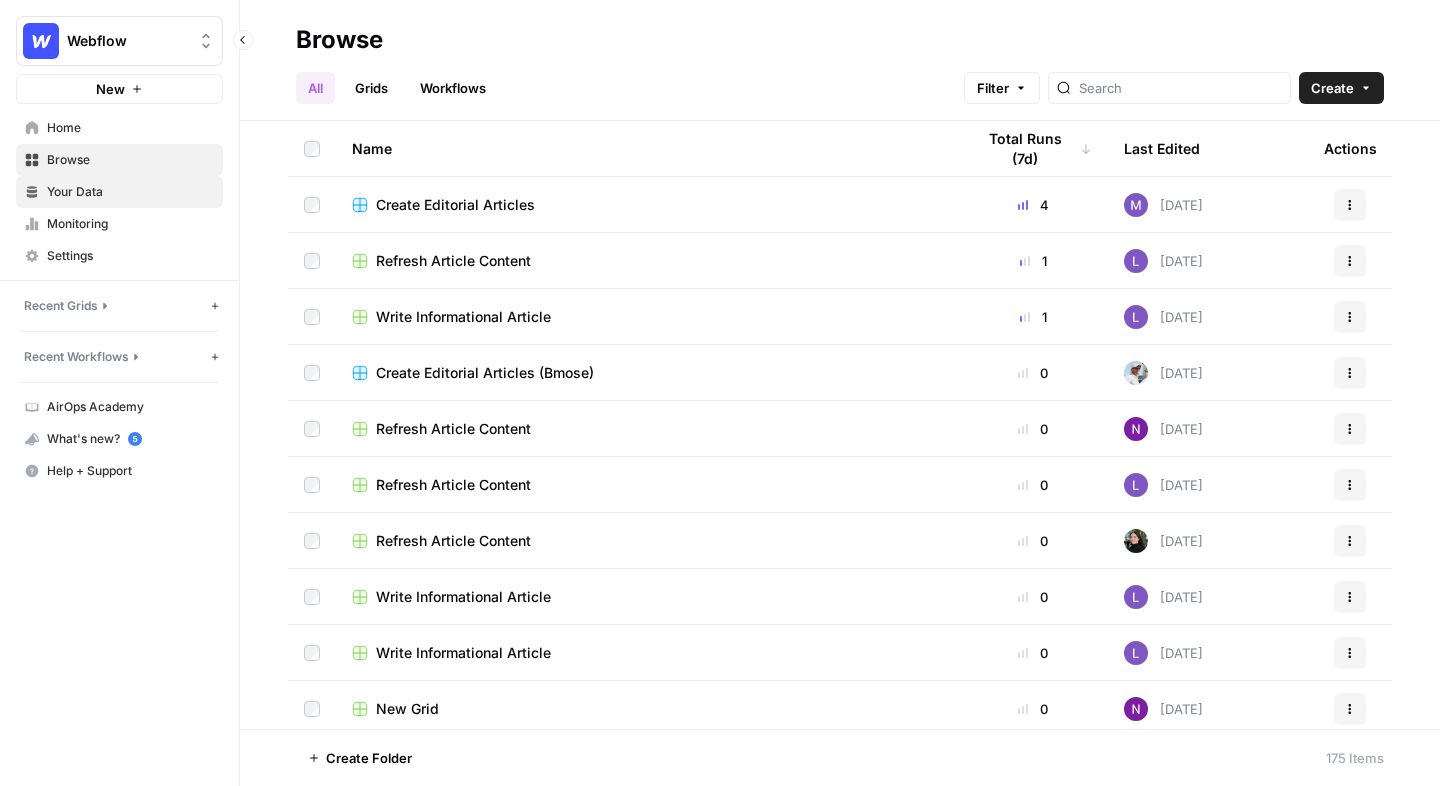 click on "Your Data" at bounding box center (130, 192) 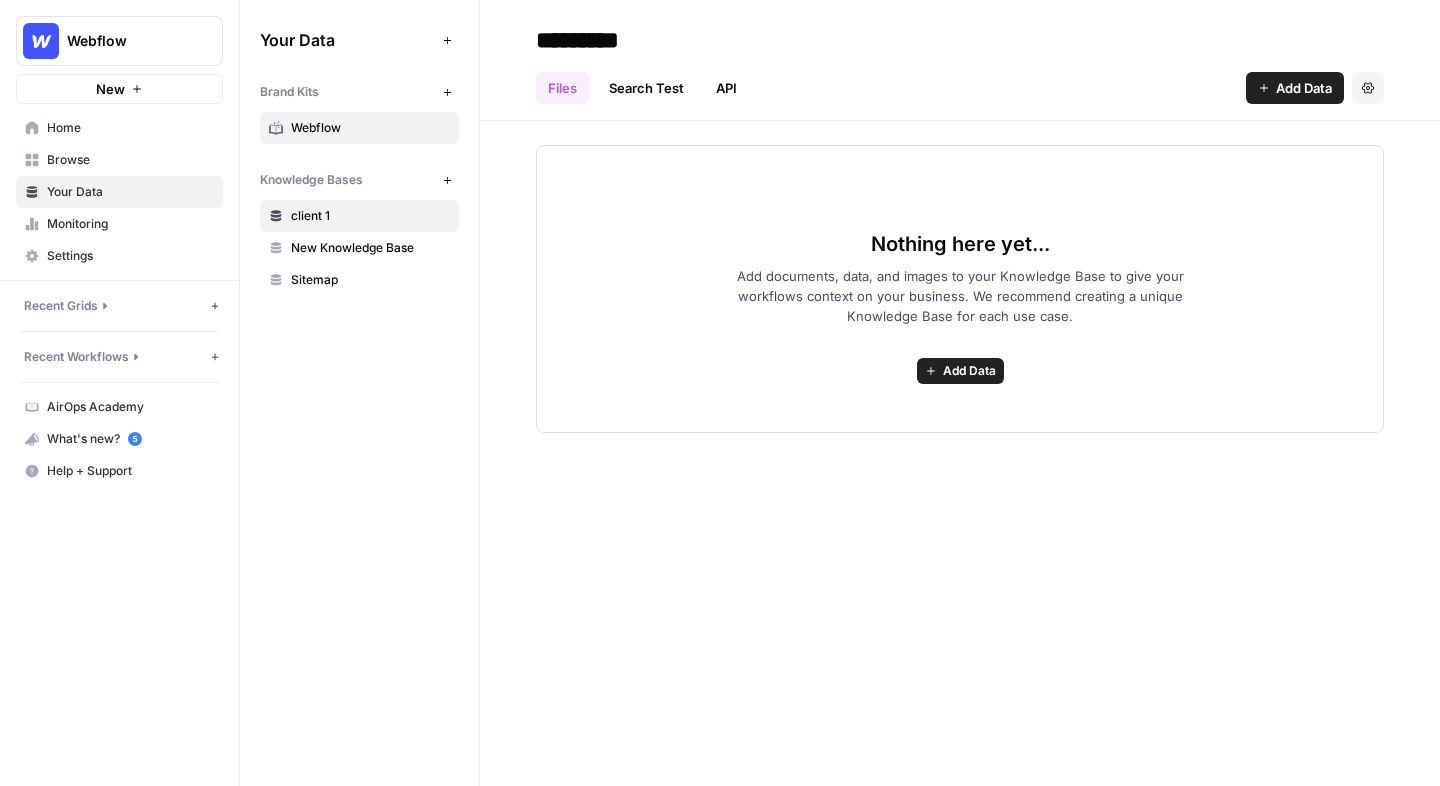 click on "Webflow" at bounding box center (370, 128) 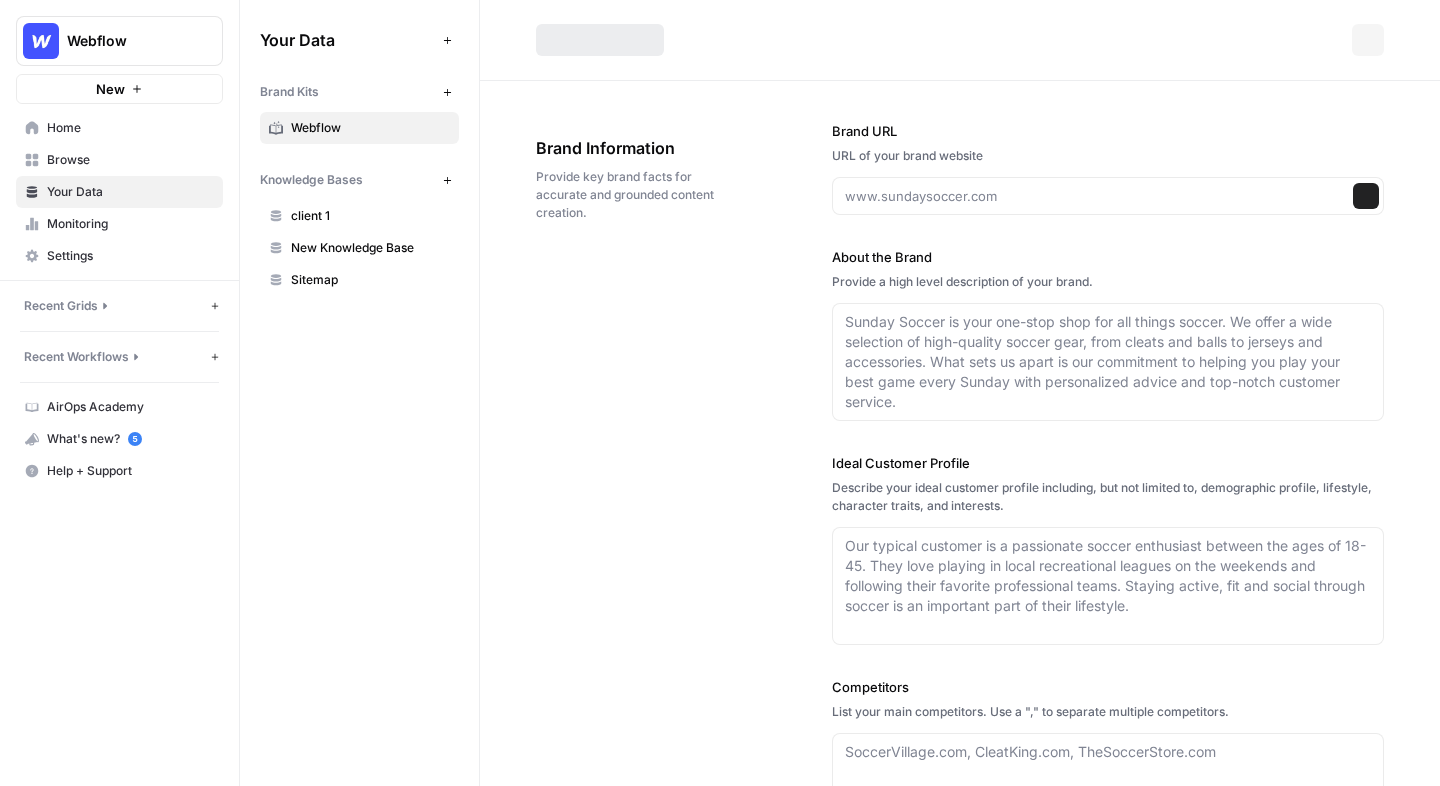 type on "webflow.com" 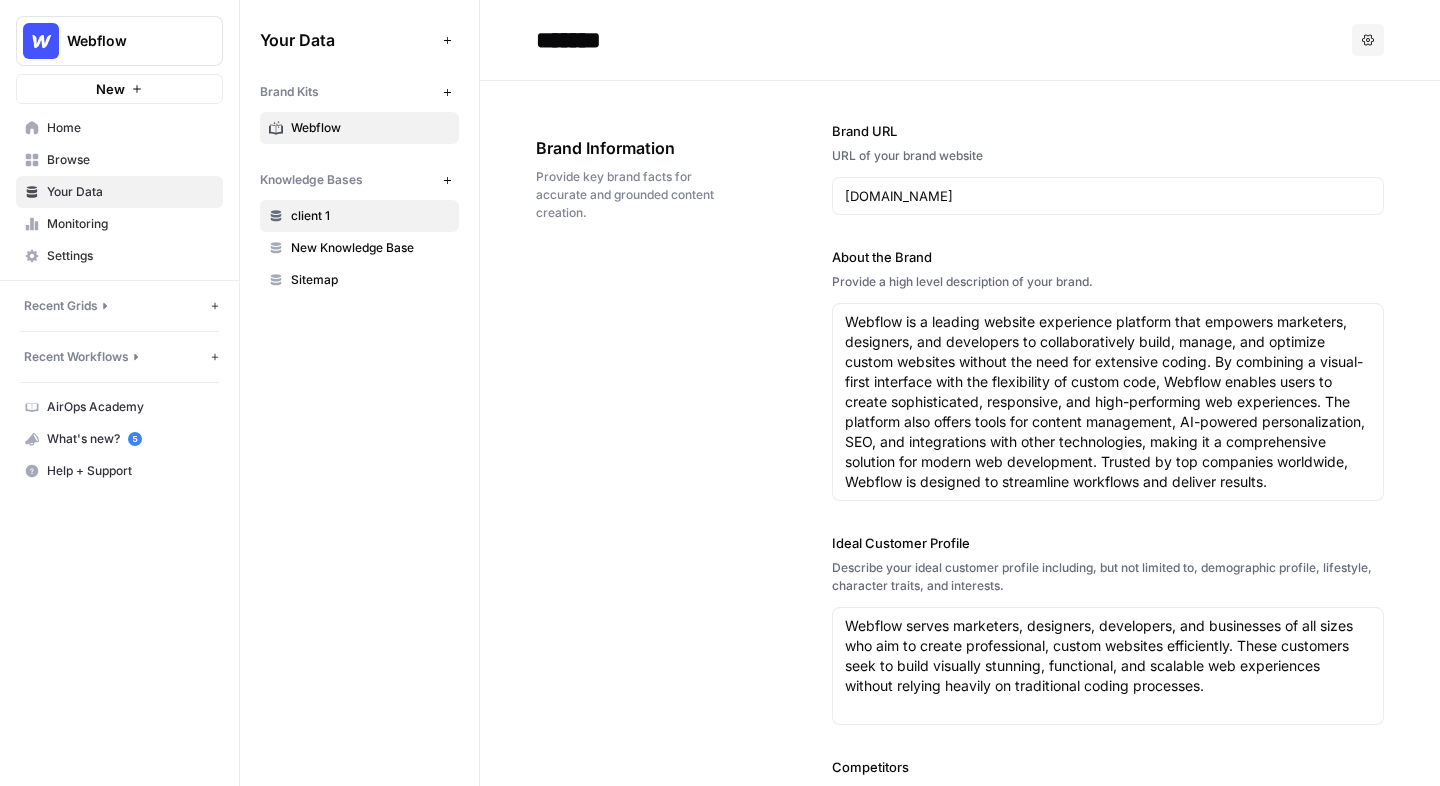 click on "client 1" at bounding box center [370, 216] 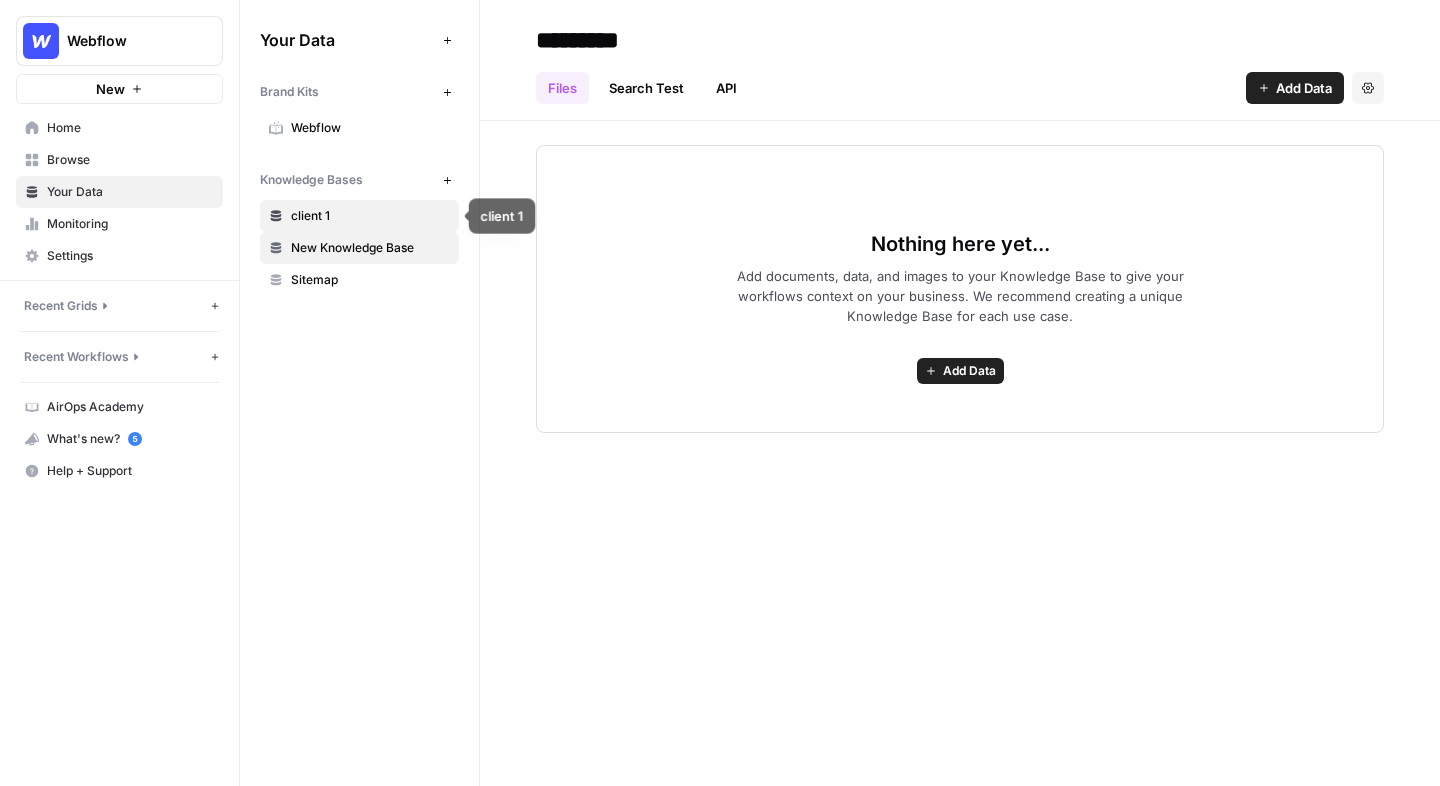 click on "New Knowledge Base" at bounding box center (370, 248) 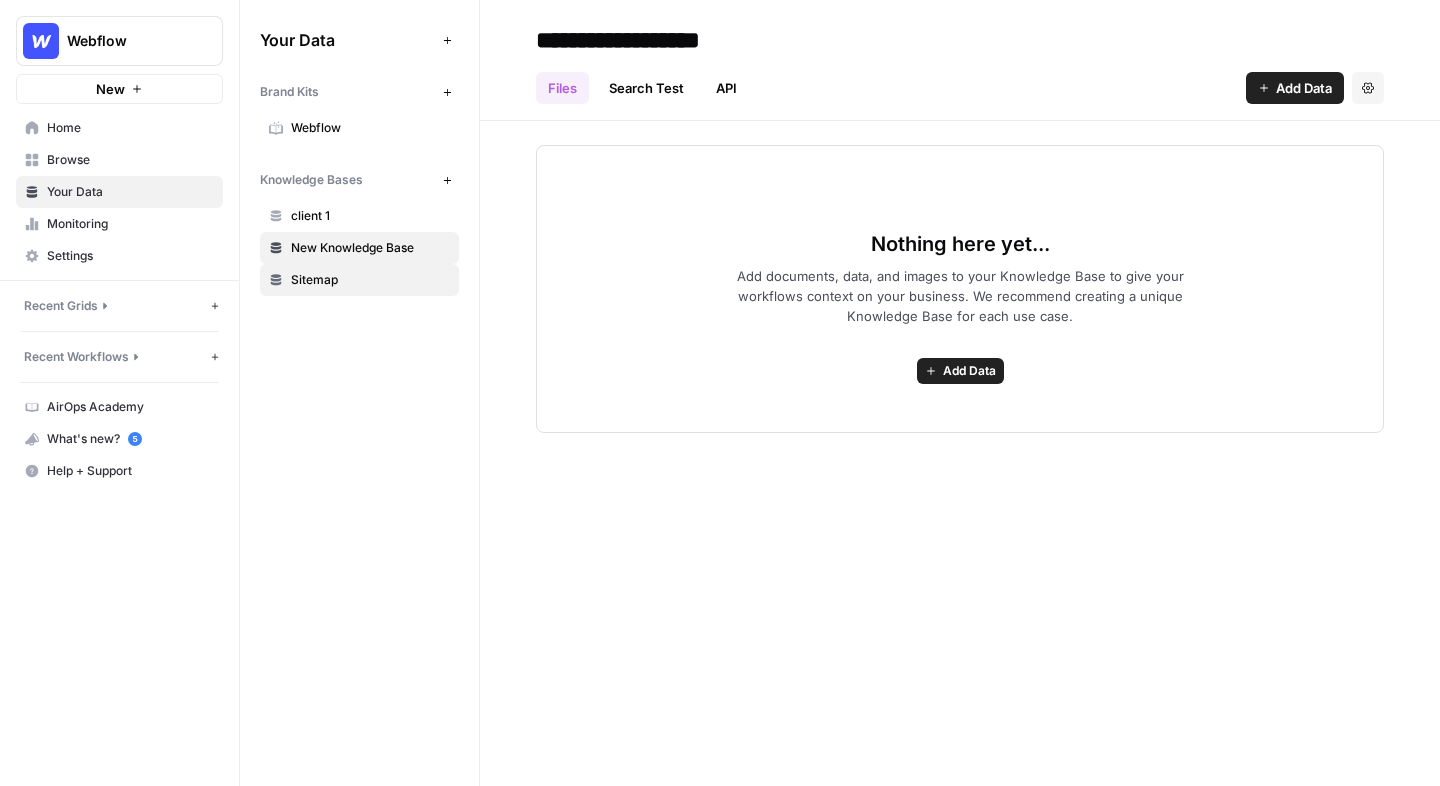 click on "Sitemap" at bounding box center (370, 280) 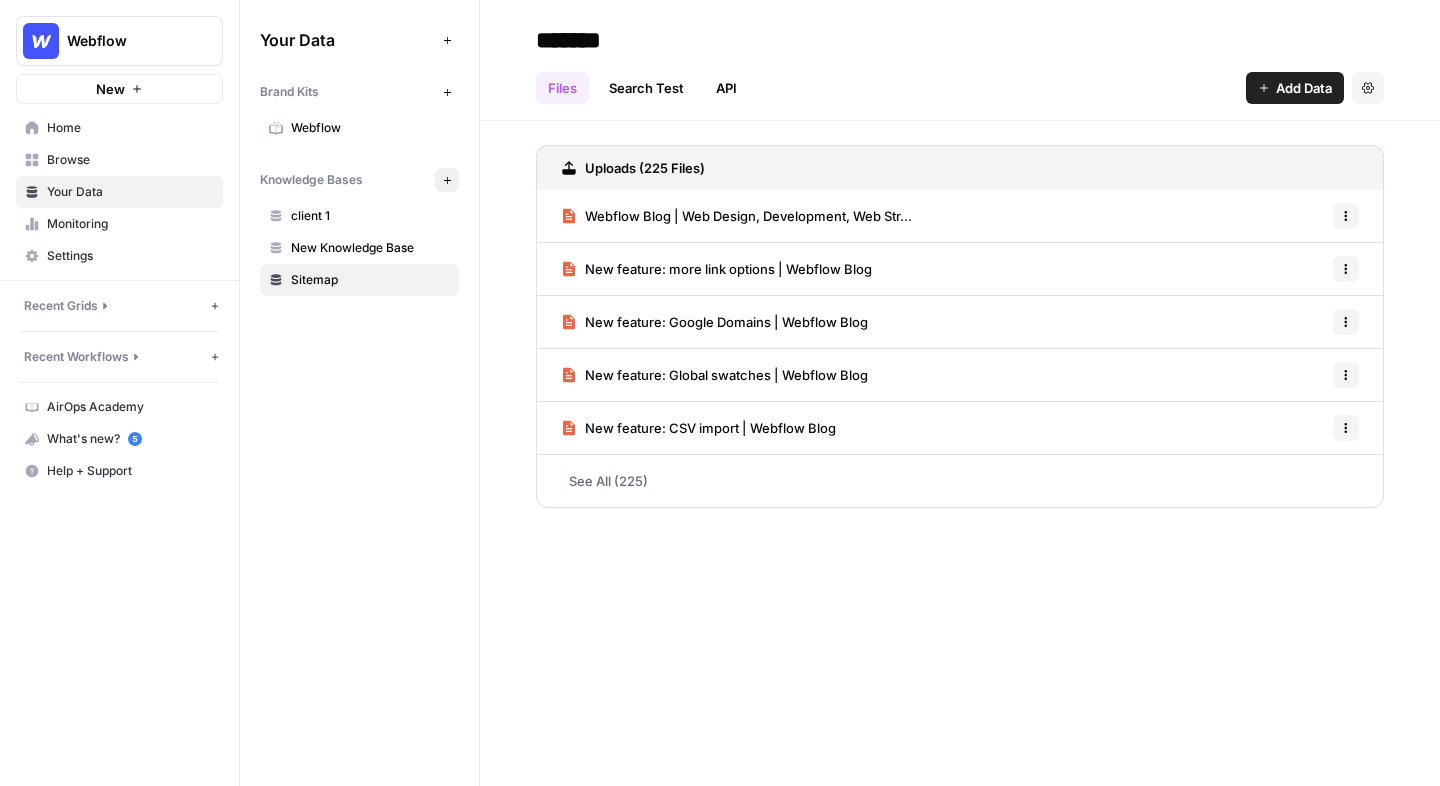 click 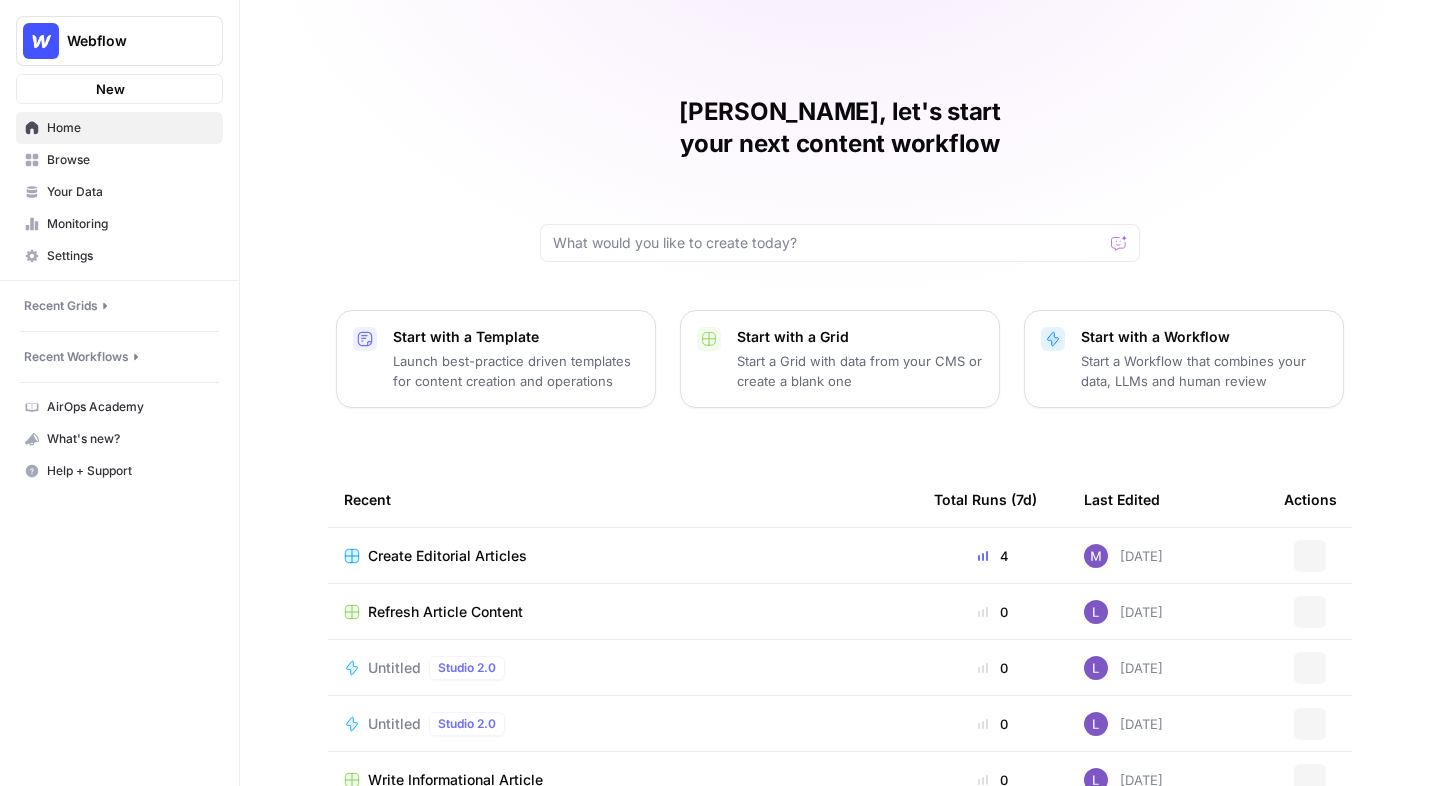 scroll, scrollTop: 0, scrollLeft: 0, axis: both 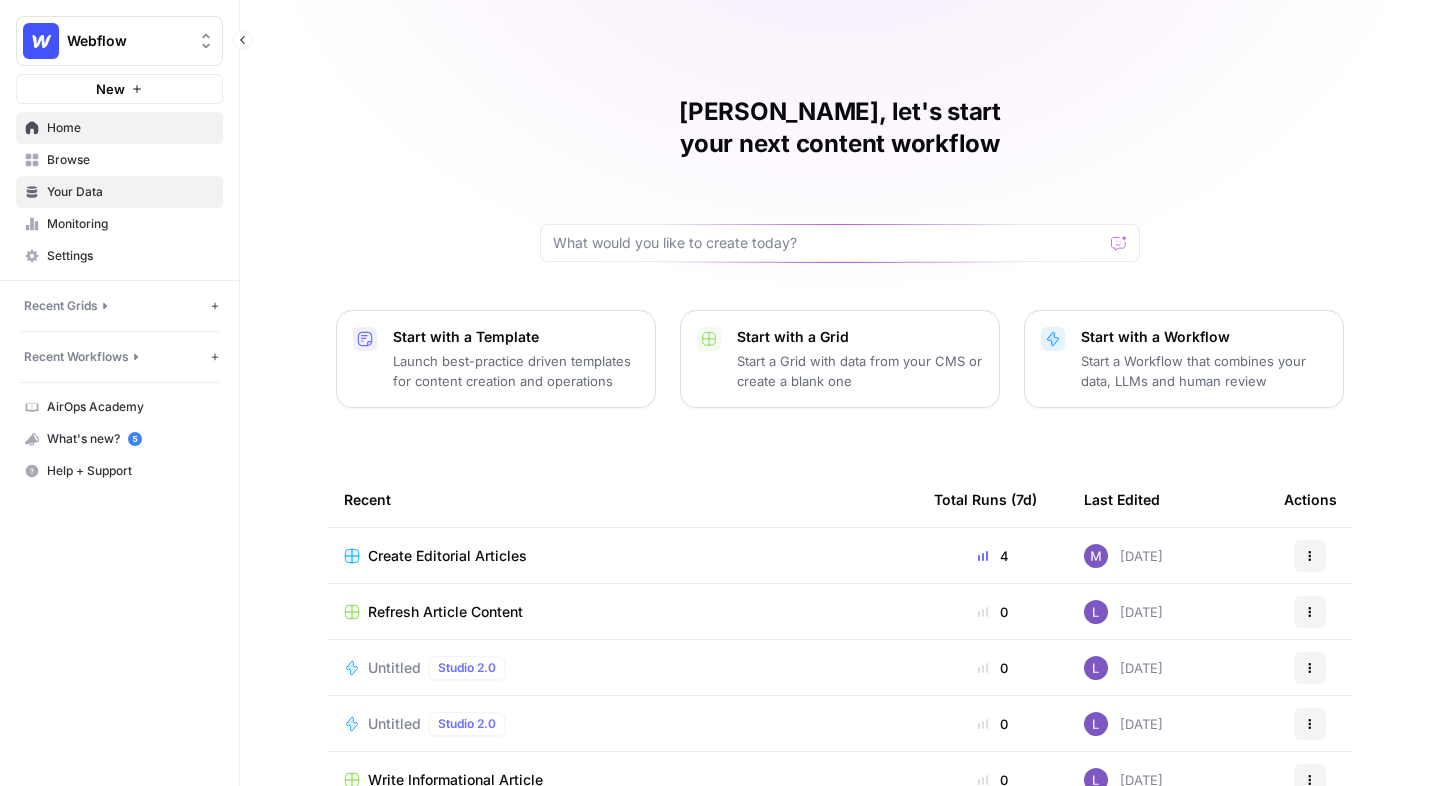 click on "Your Data" at bounding box center [130, 192] 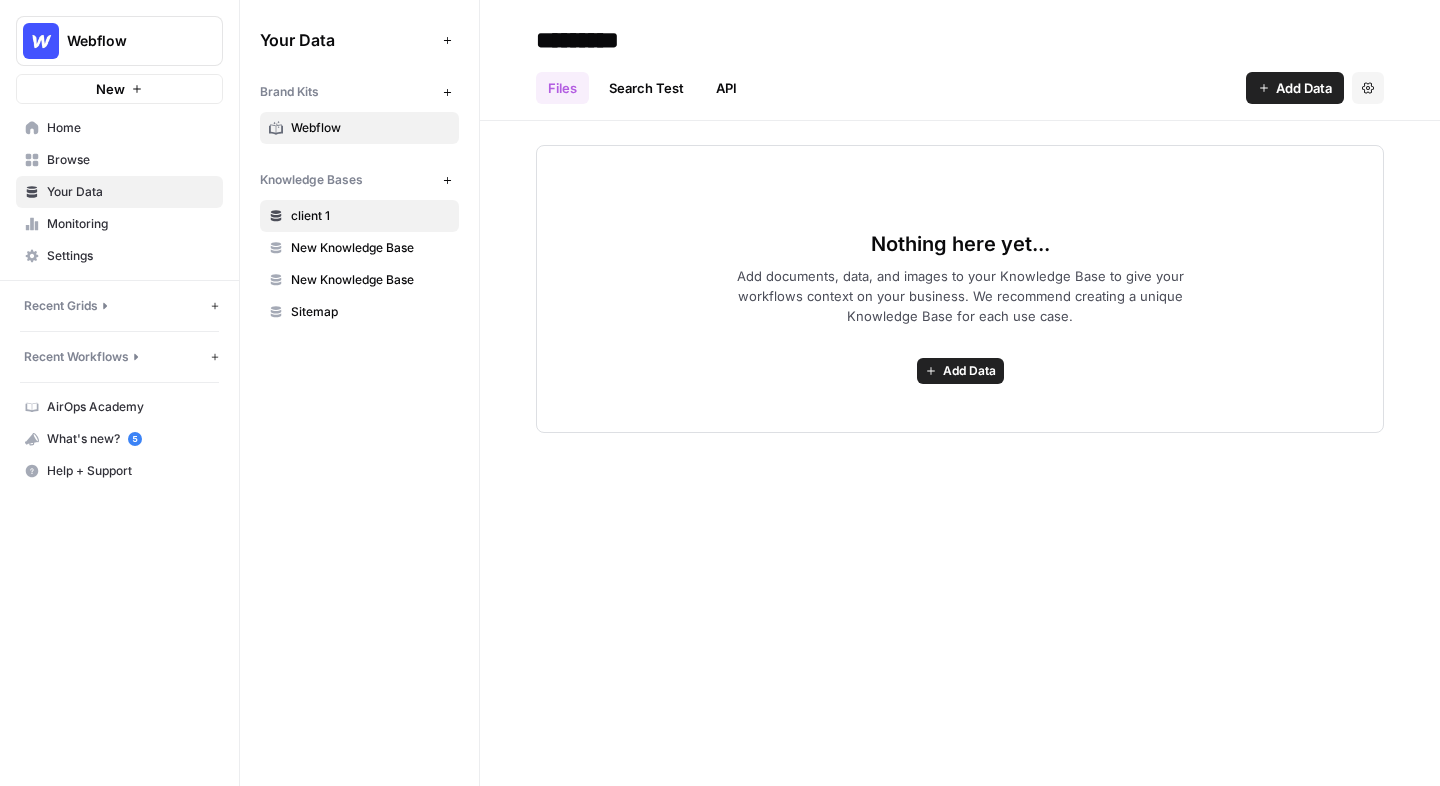 click on "Webflow" at bounding box center [370, 128] 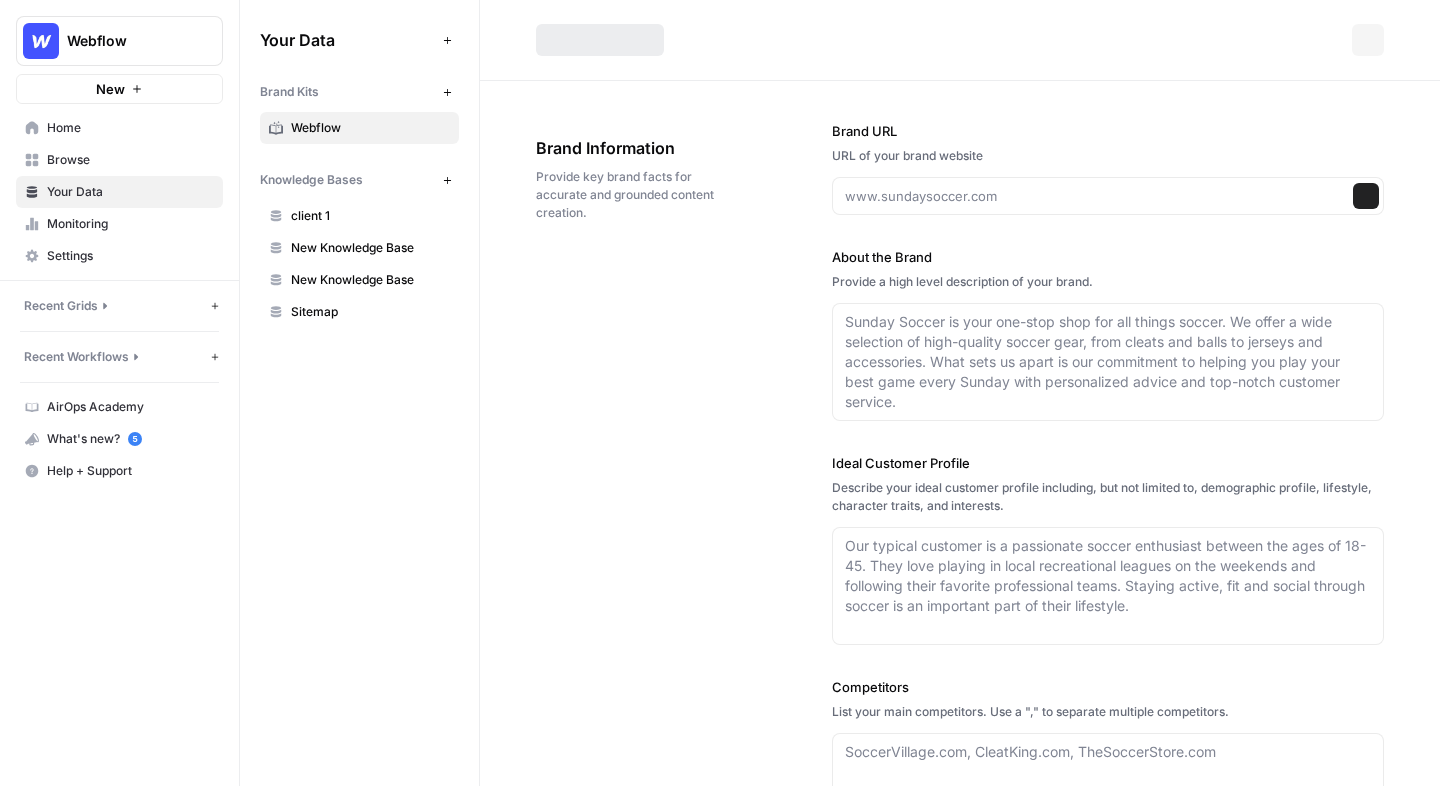 type on "[DOMAIN_NAME]" 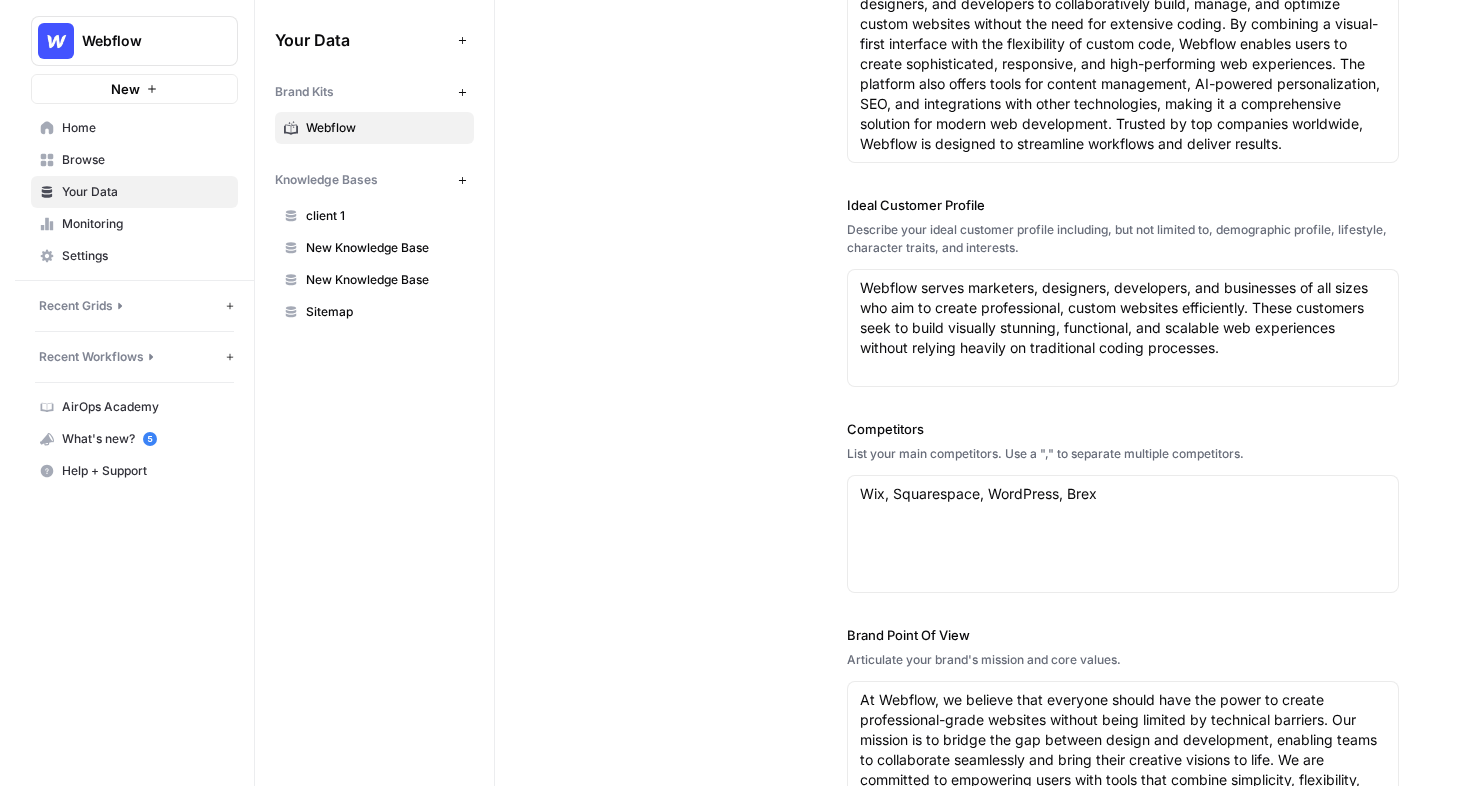 scroll, scrollTop: 345, scrollLeft: 0, axis: vertical 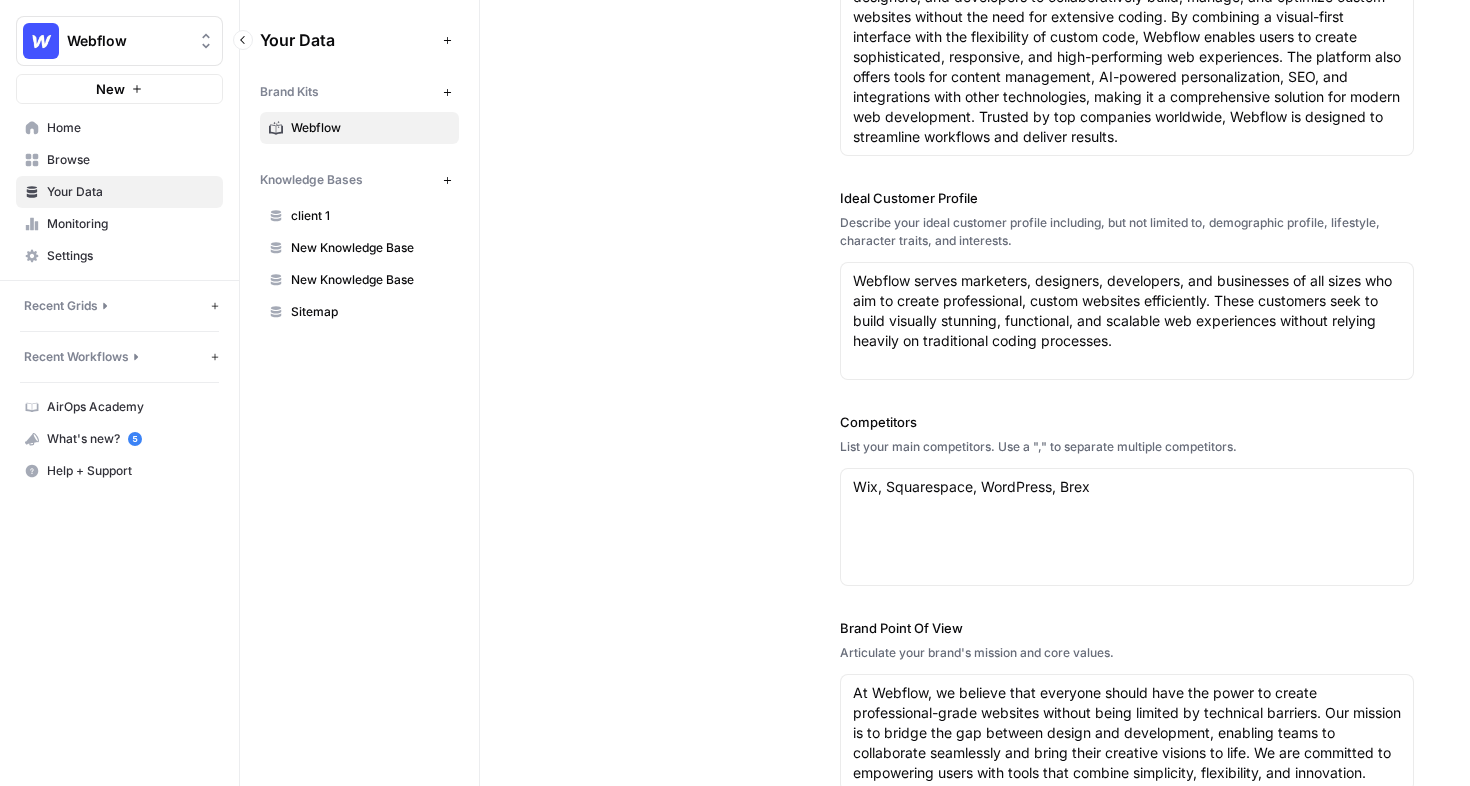 click 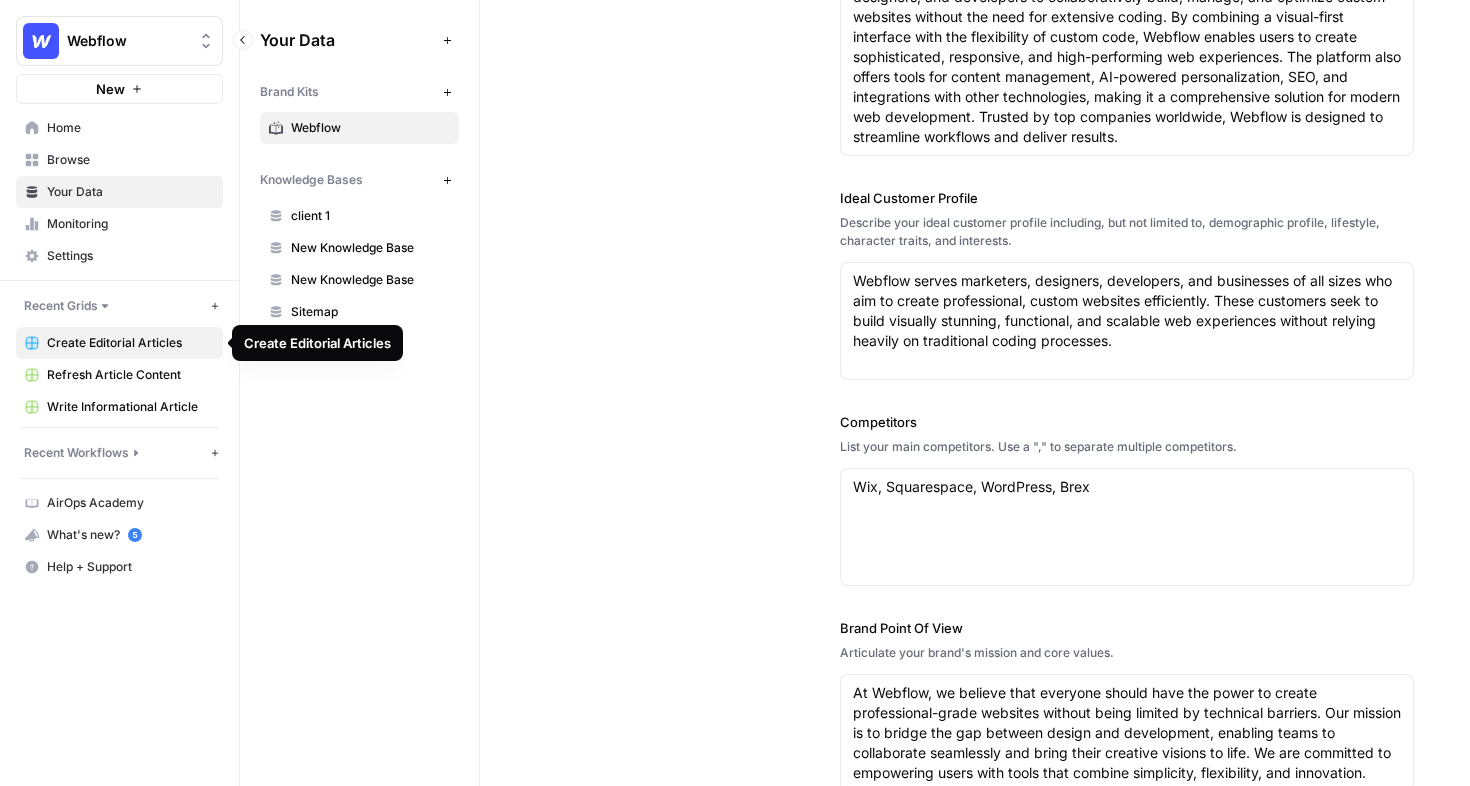 click on "Create Editorial Articles" at bounding box center [130, 343] 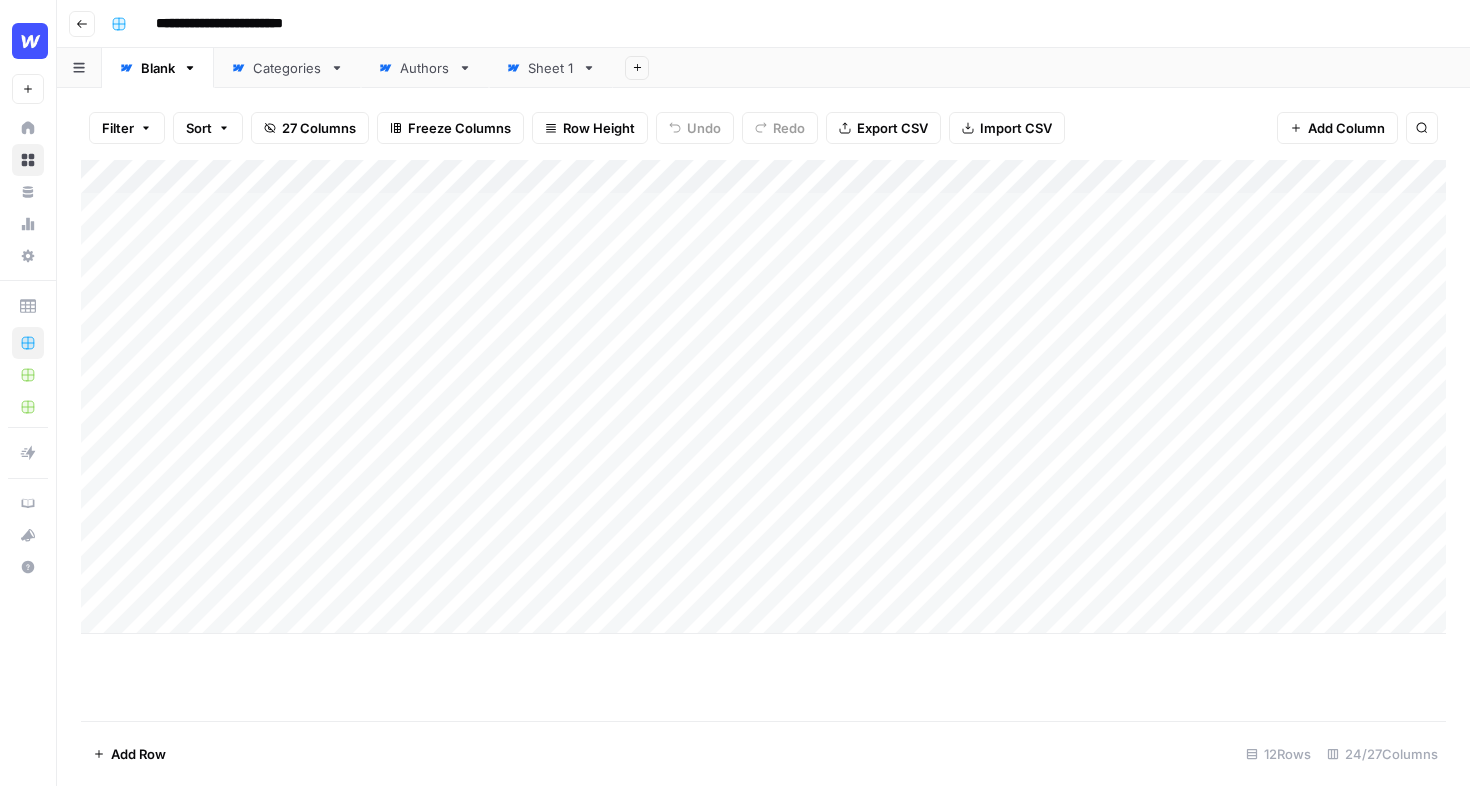 click on "Add Column" at bounding box center [763, 397] 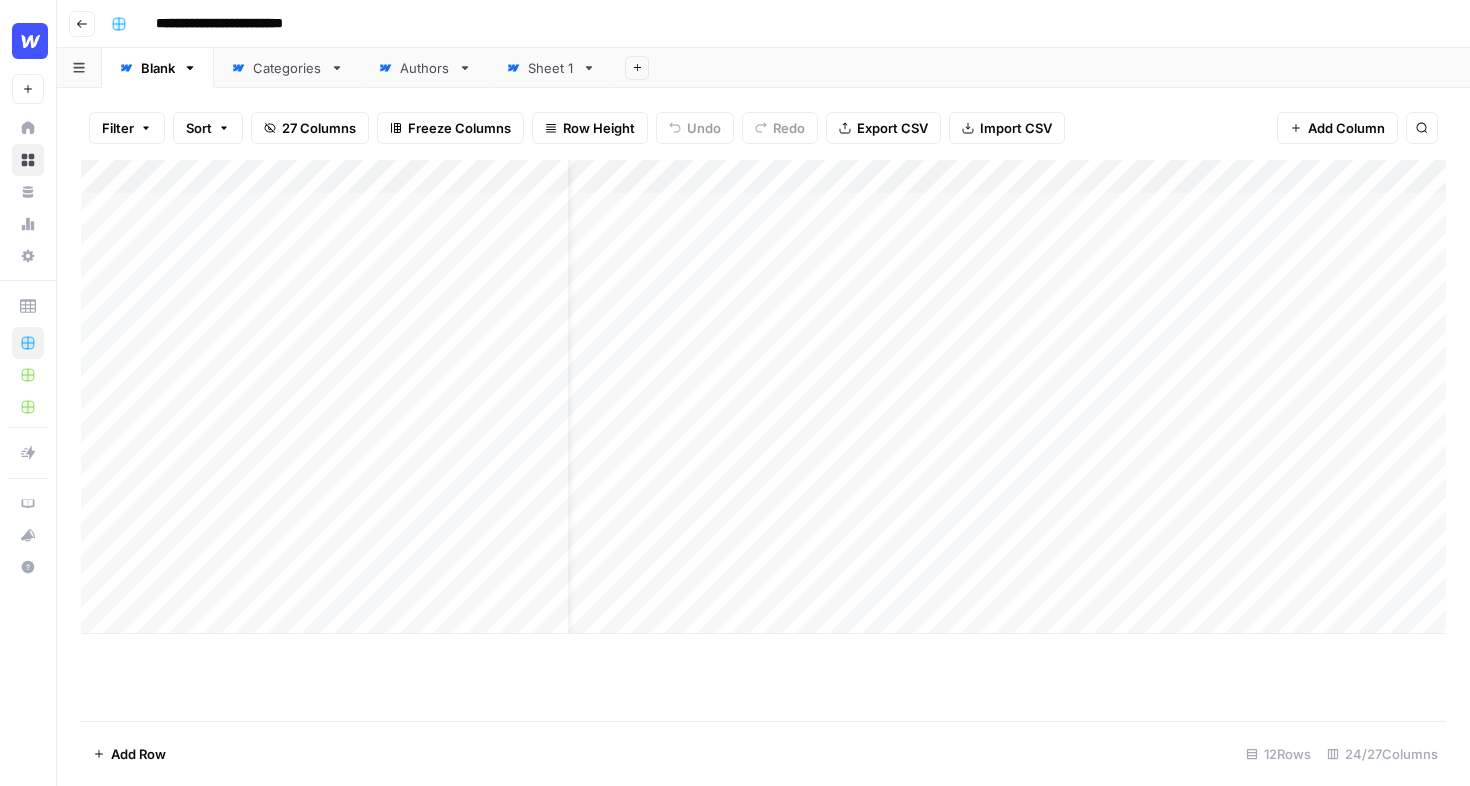 scroll, scrollTop: 0, scrollLeft: 0, axis: both 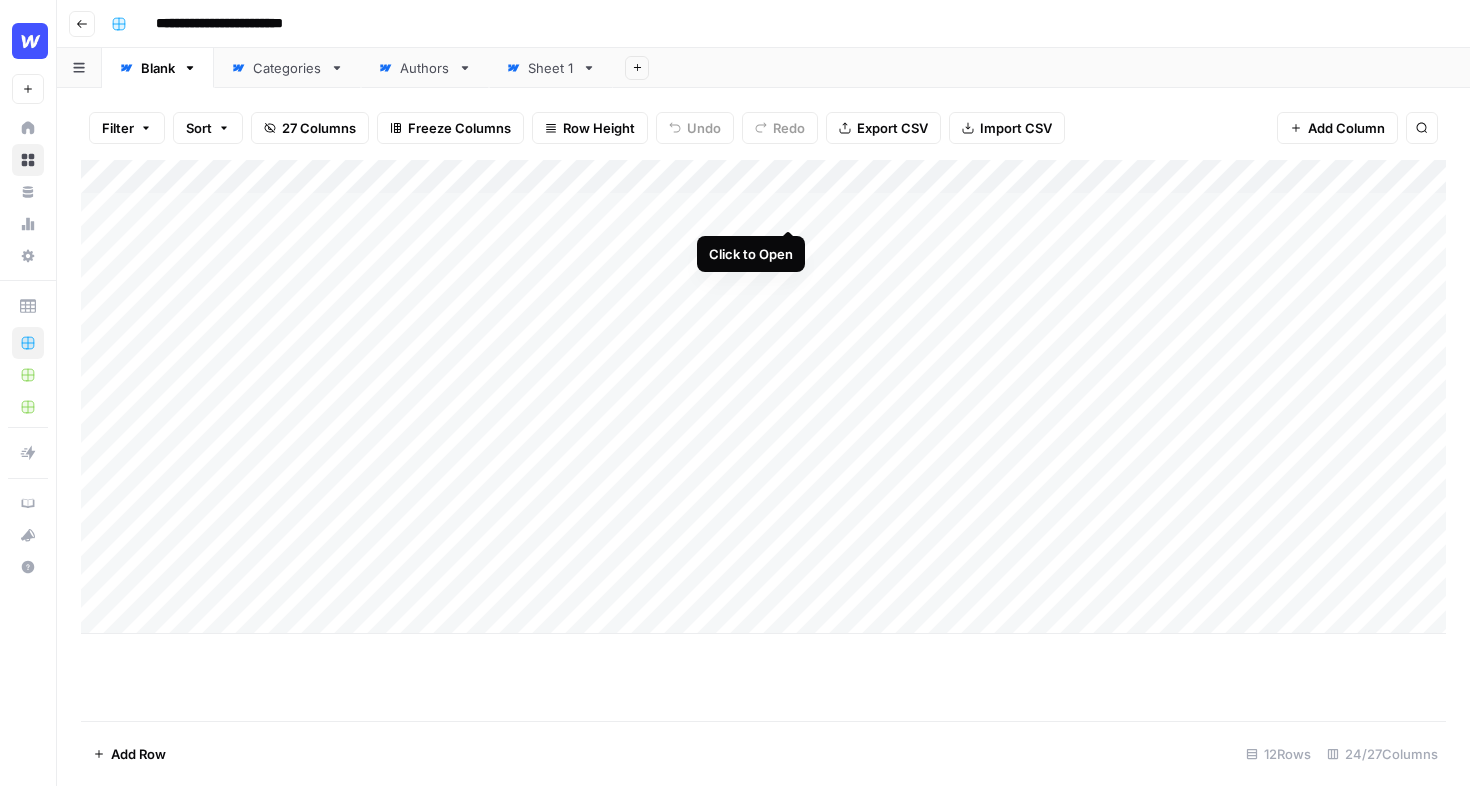 click on "Add Column" at bounding box center [763, 397] 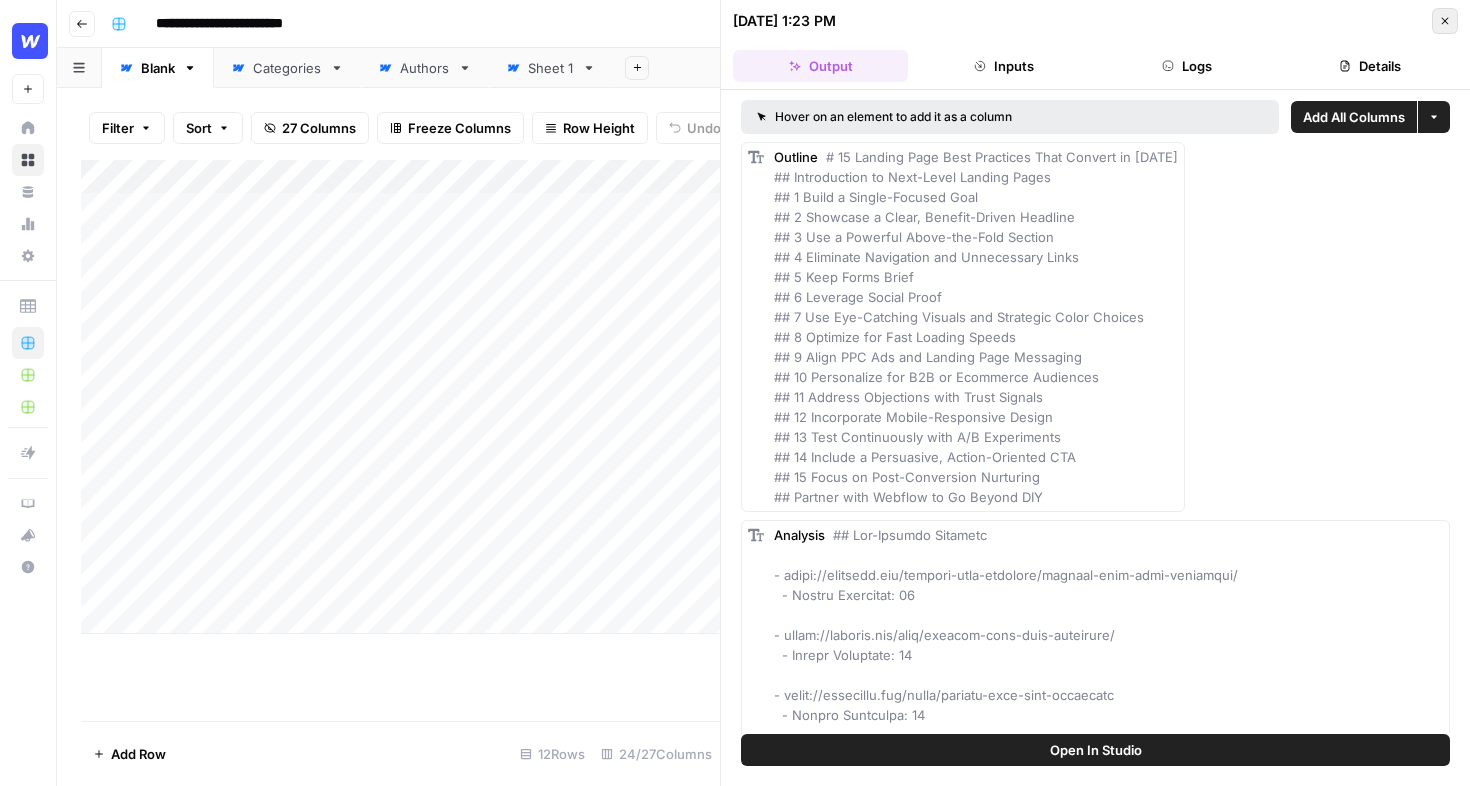 click 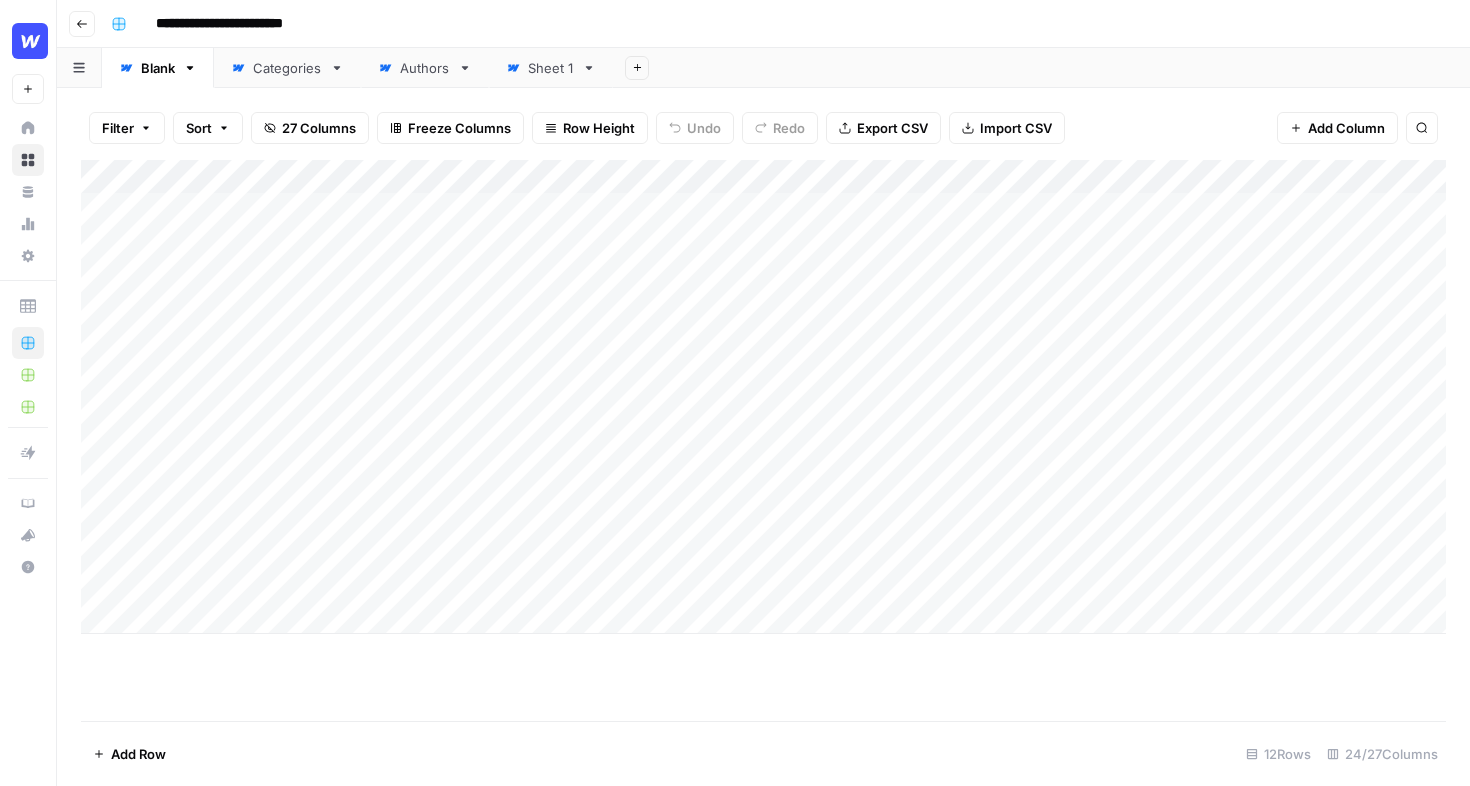 click on "Add Column" at bounding box center [763, 397] 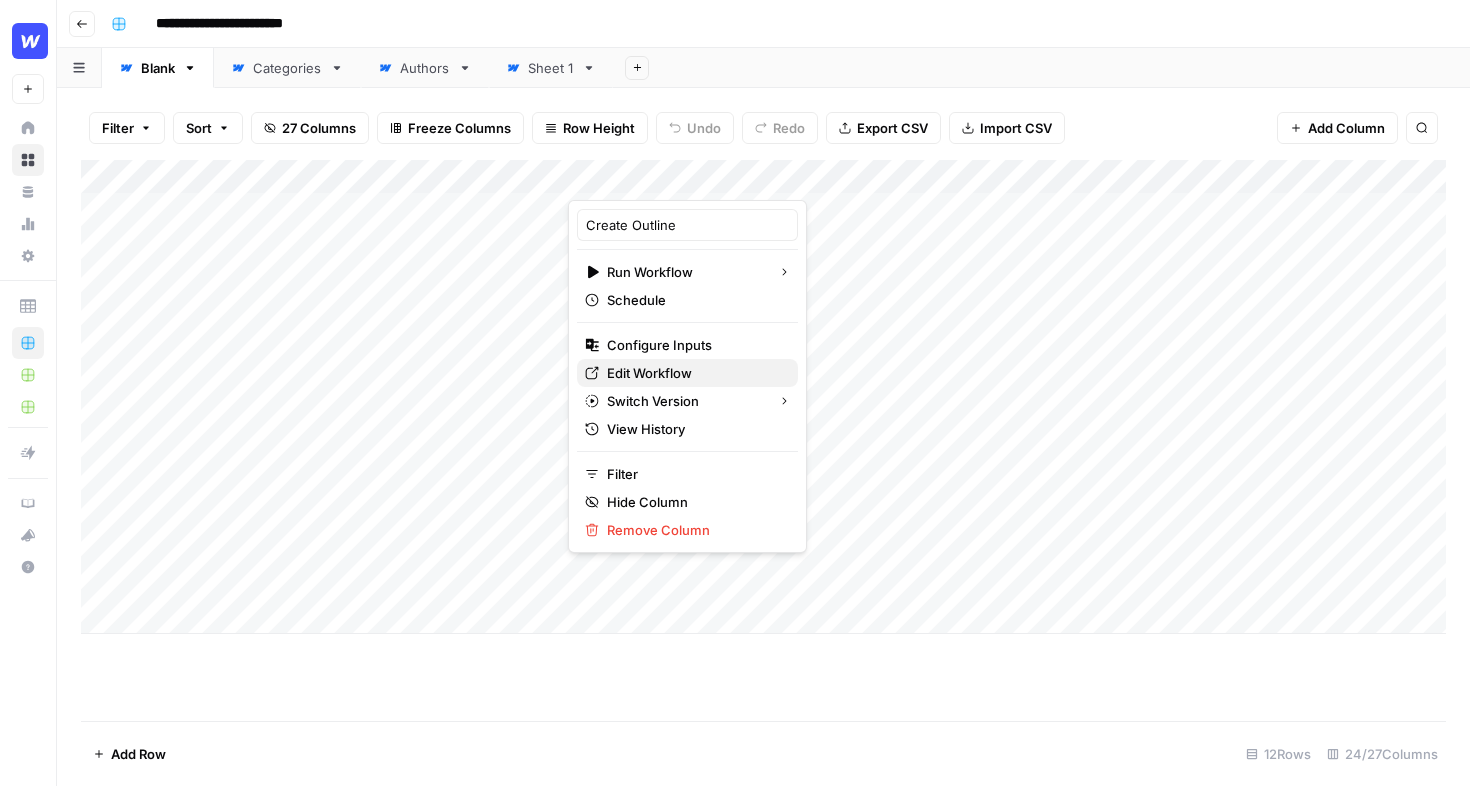 click on "Edit Workflow" at bounding box center [687, 373] 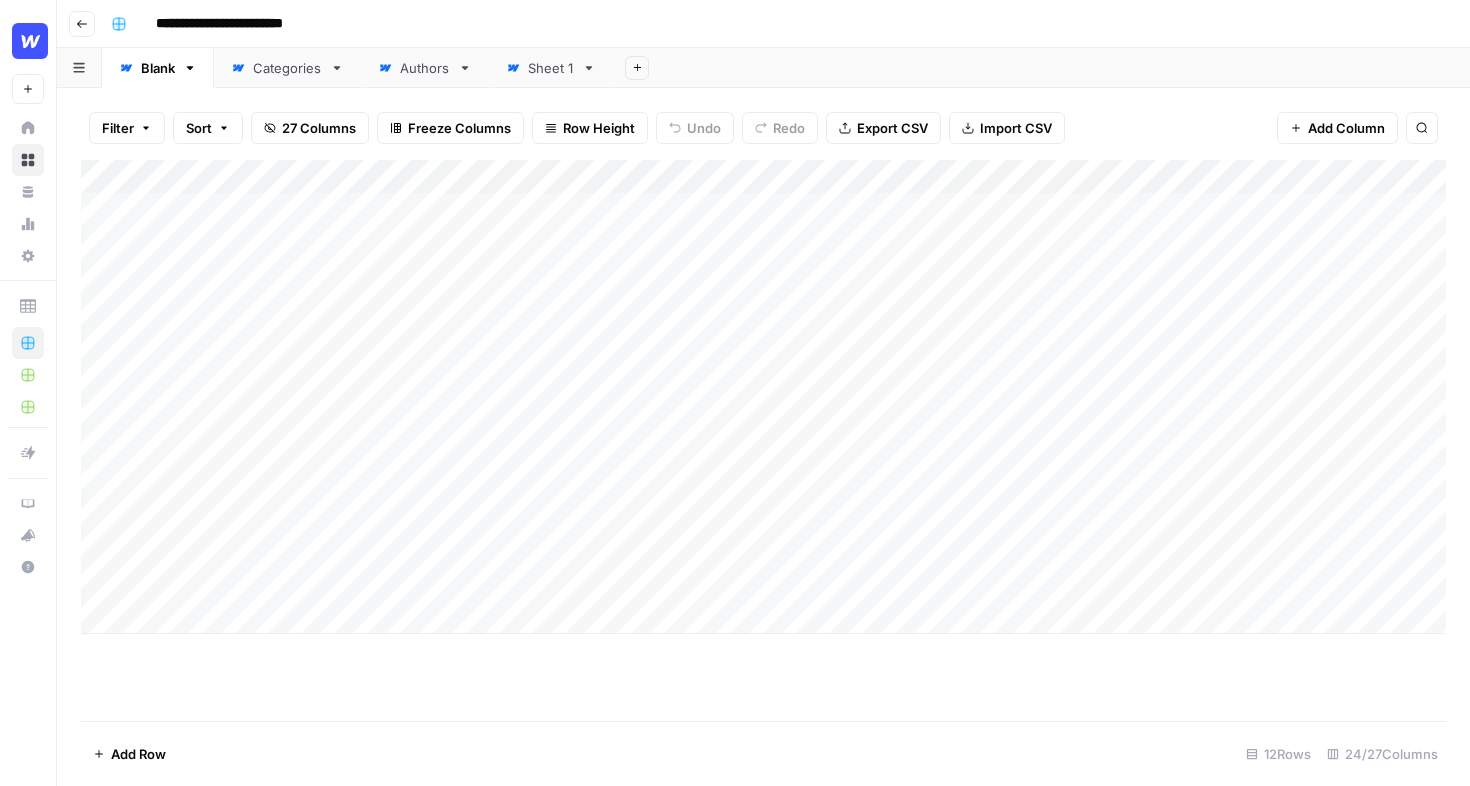 click on "Add Column" at bounding box center (763, 397) 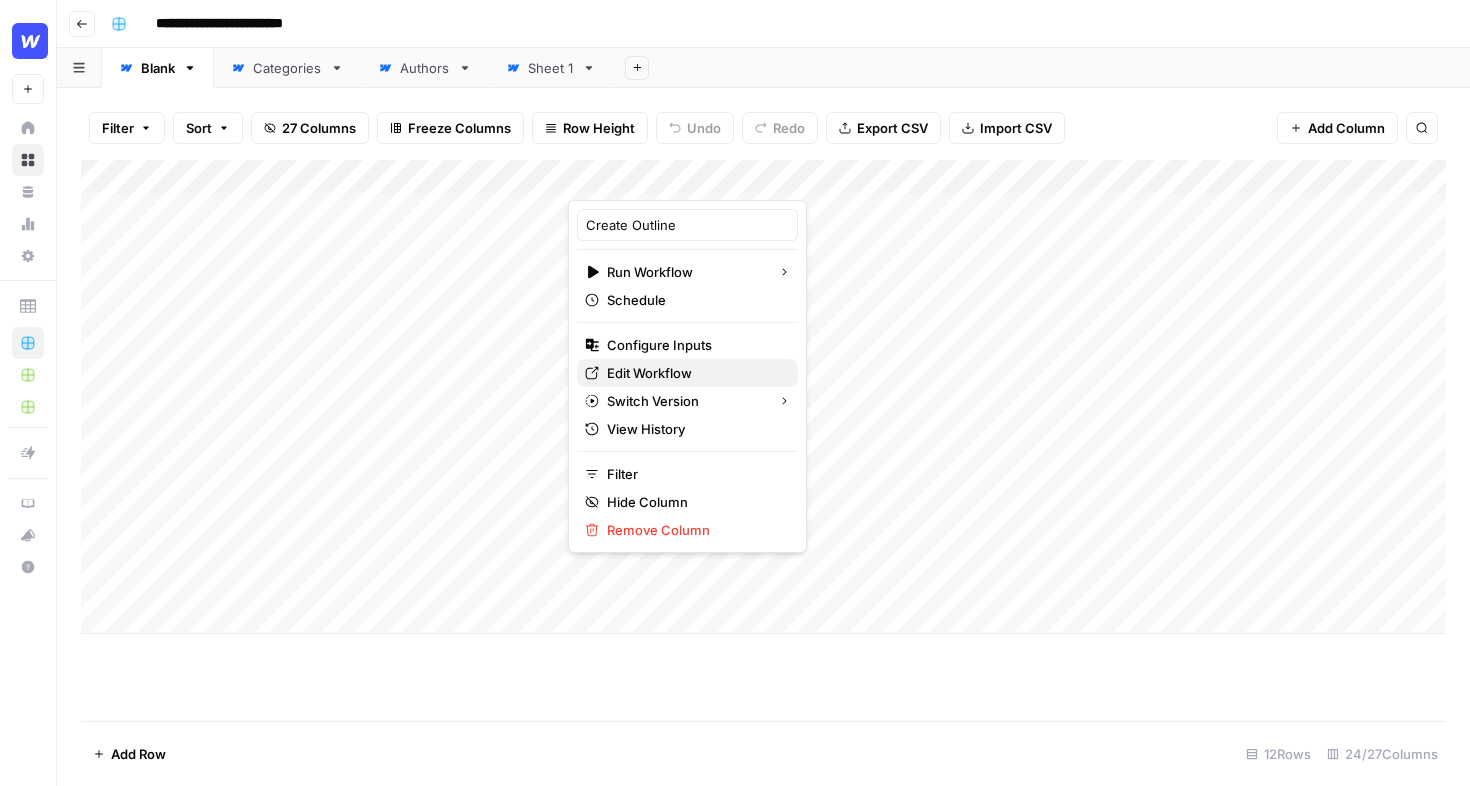 click on "Edit Workflow" at bounding box center [649, 373] 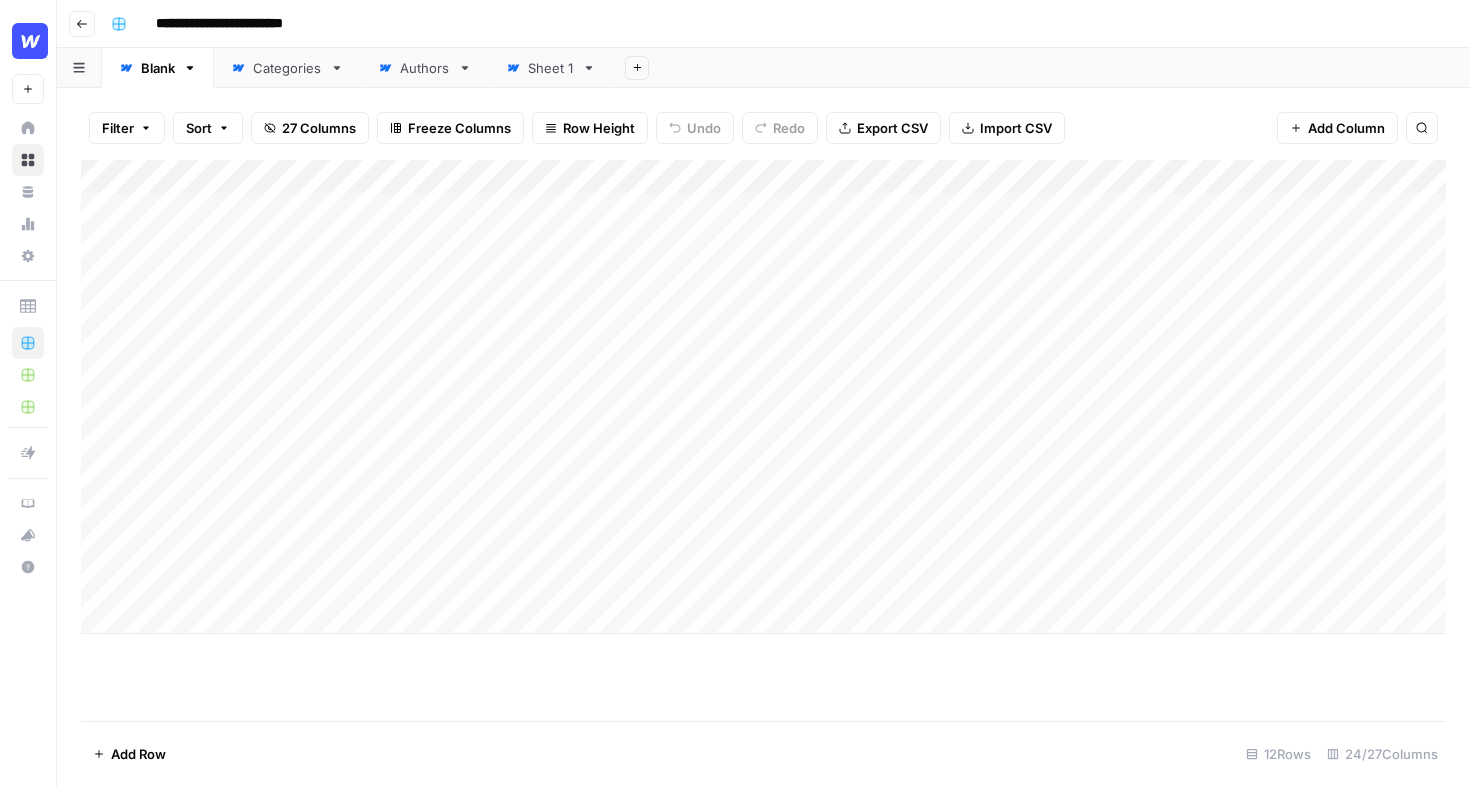click on "**********" at bounding box center (776, 24) 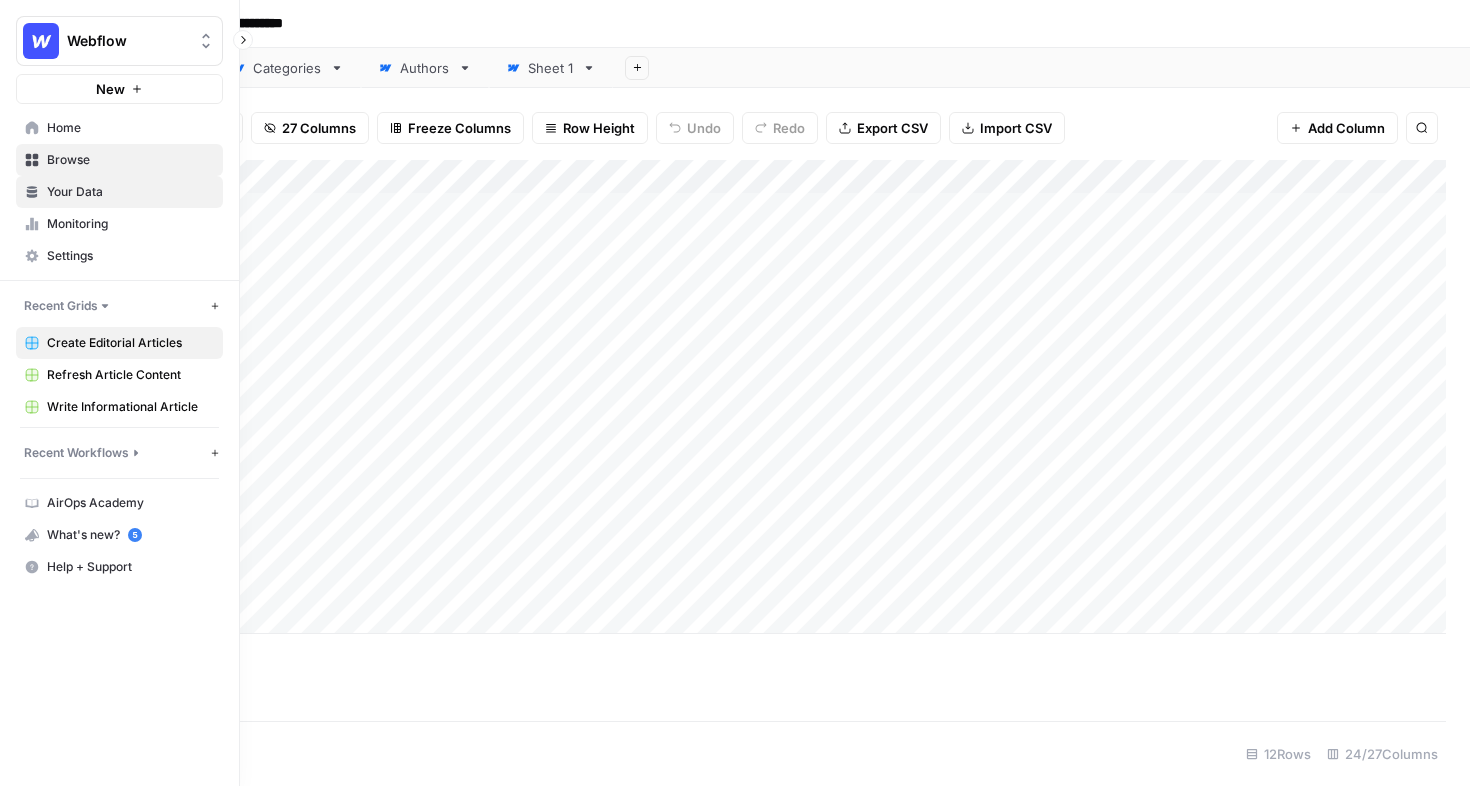 click on "Your Data" at bounding box center (130, 192) 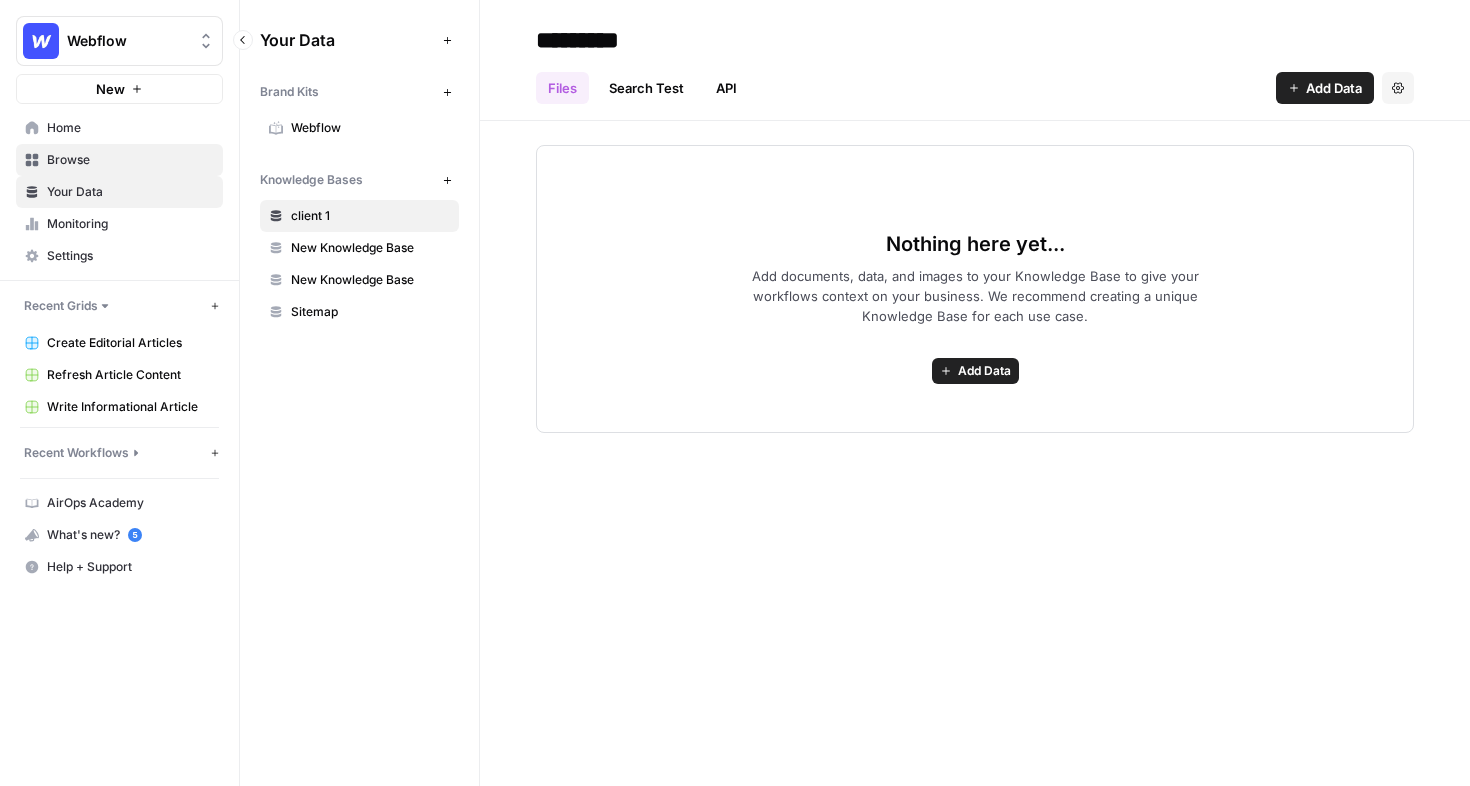 click on "Browse" at bounding box center [130, 160] 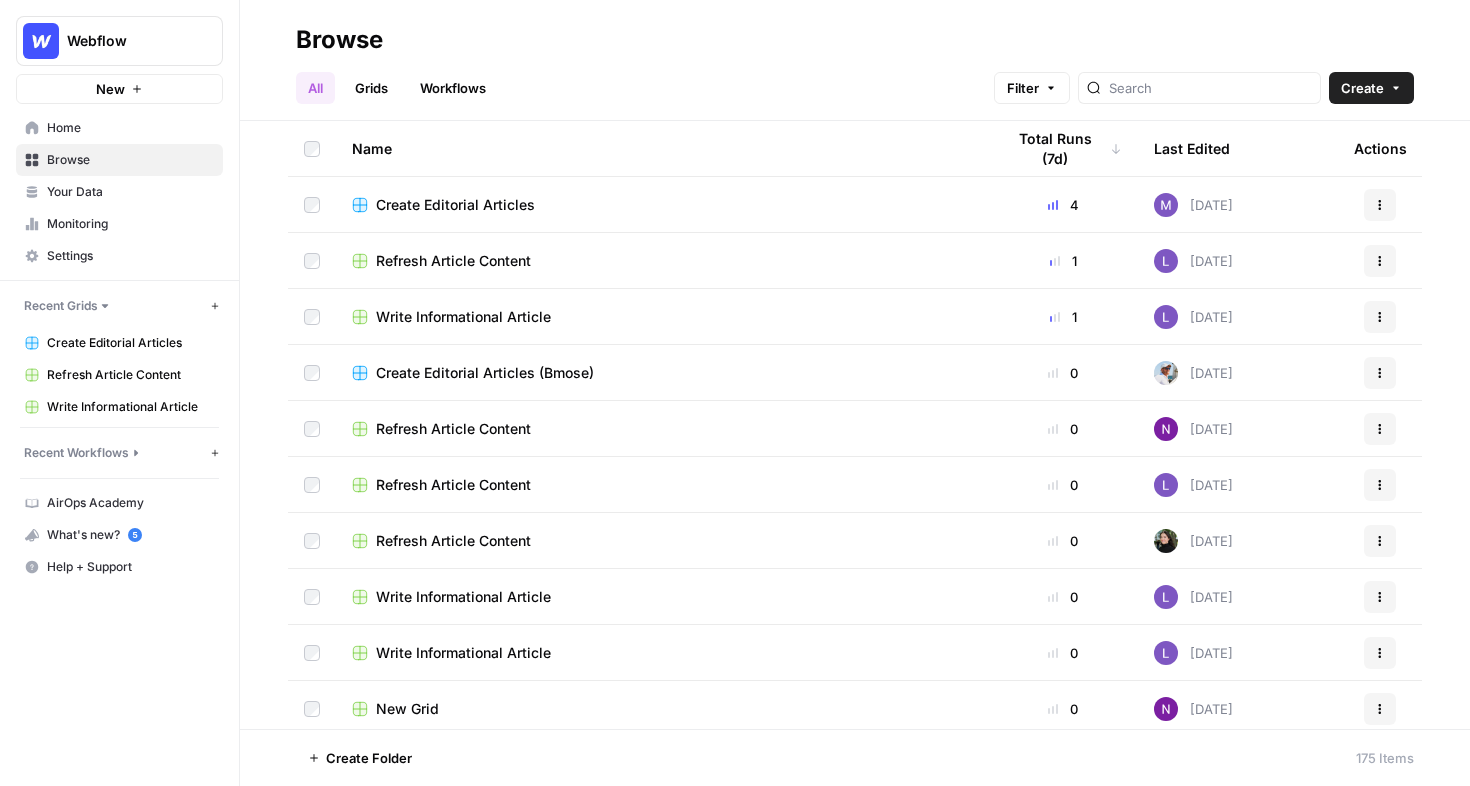 click on "Refresh Article Content" at bounding box center [453, 261] 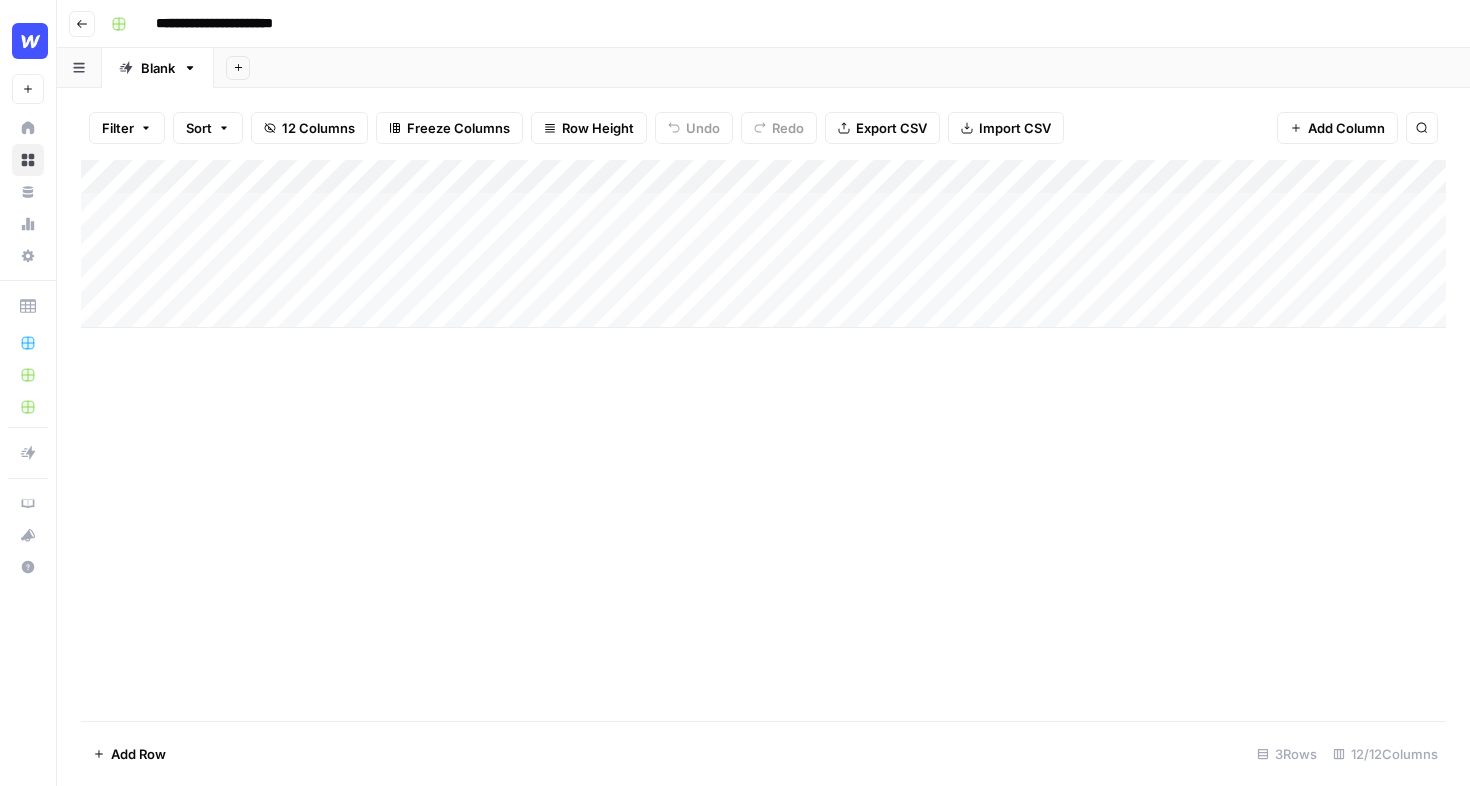 click on "Add Column" at bounding box center [763, 244] 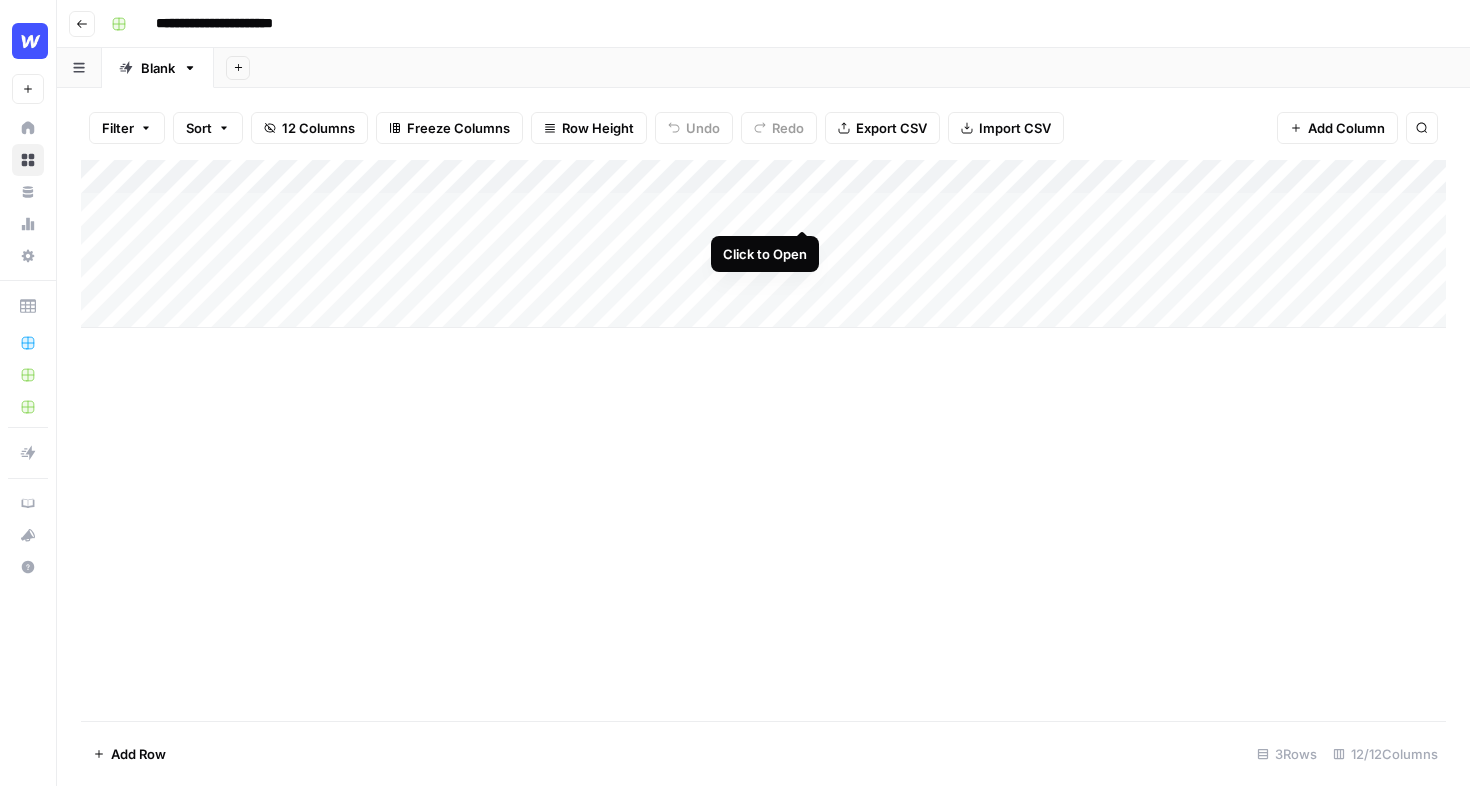 click on "Add Column" at bounding box center (763, 244) 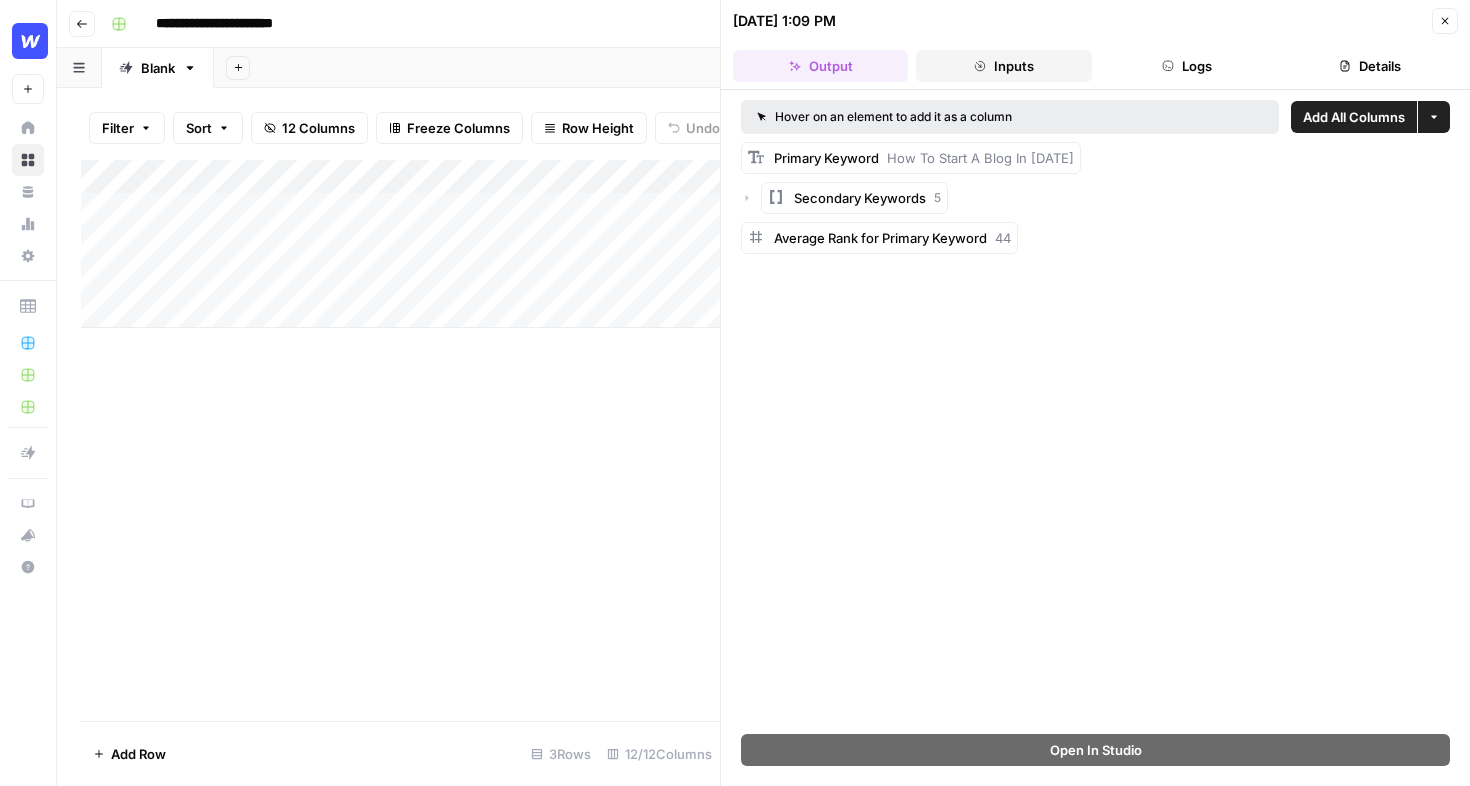 click on "Inputs" at bounding box center (1003, 66) 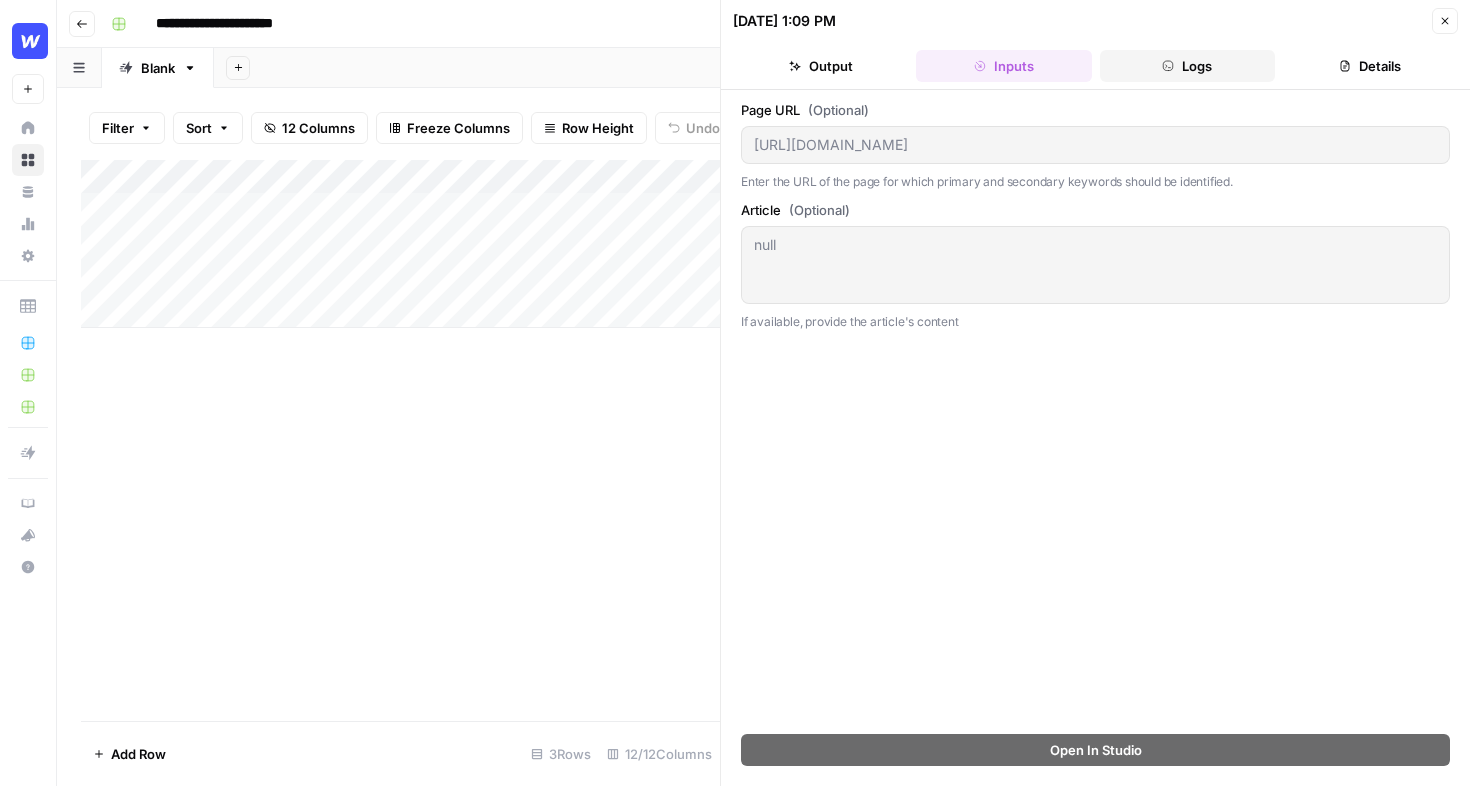 click on "Logs" at bounding box center [1187, 66] 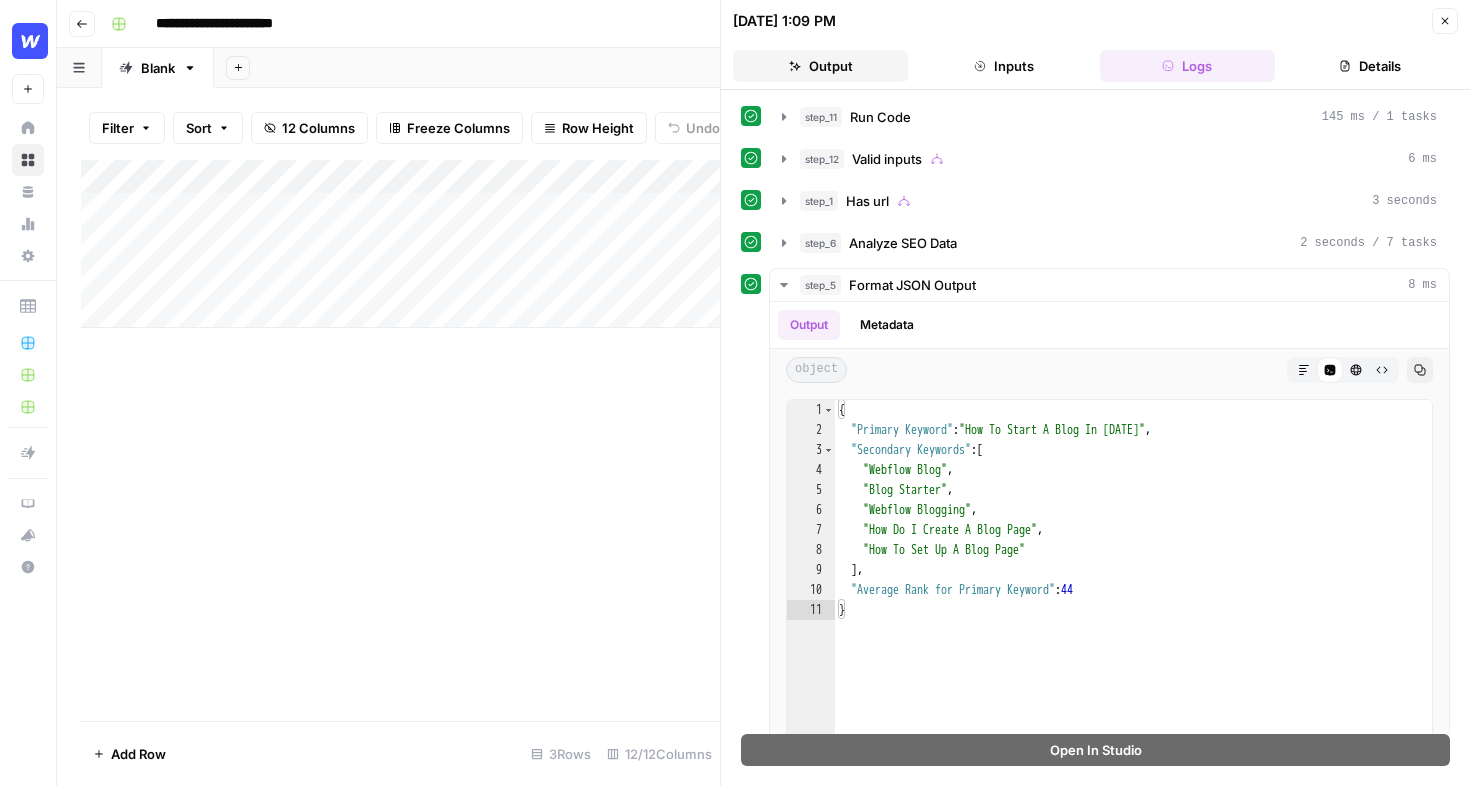click on "Output" at bounding box center [820, 66] 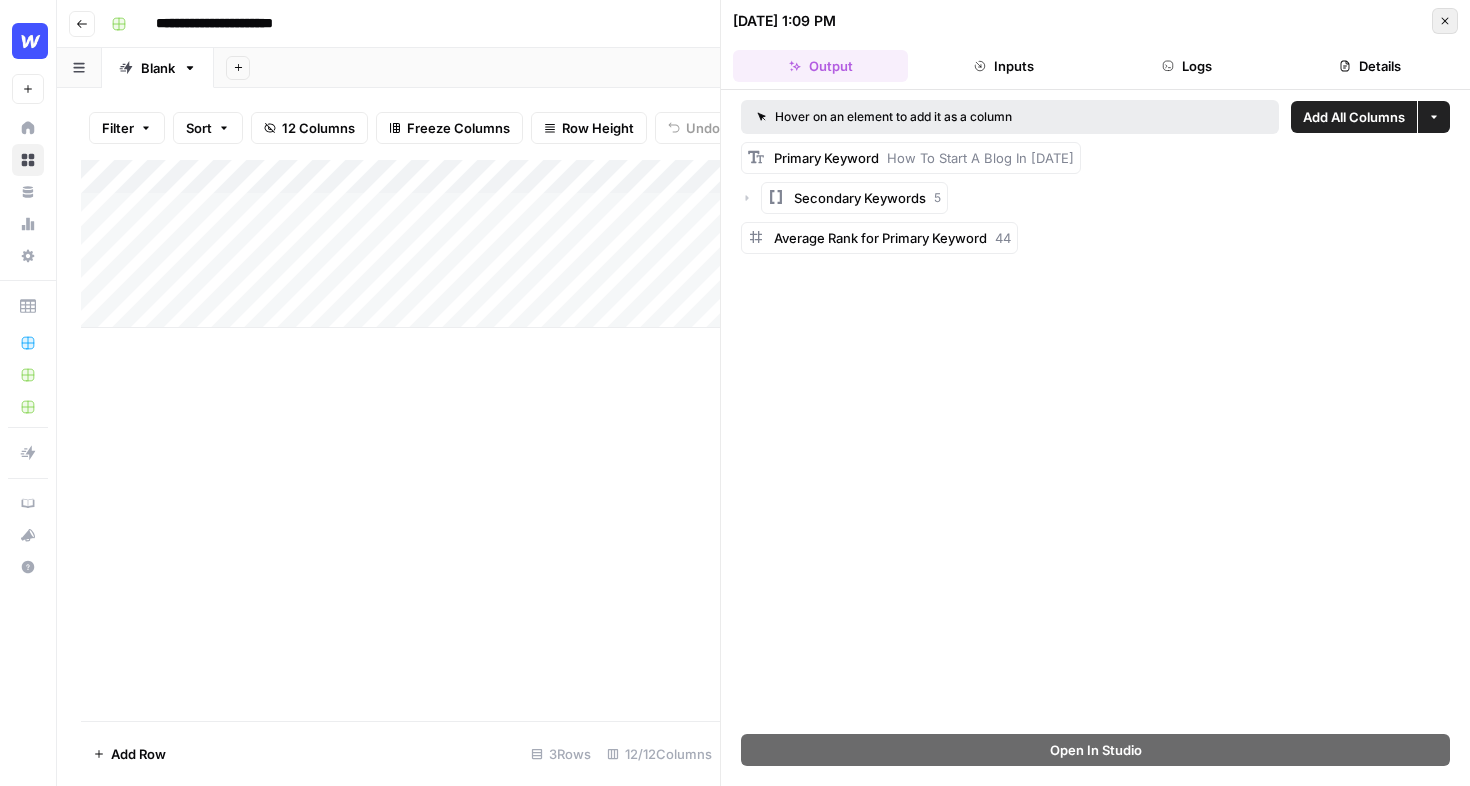click 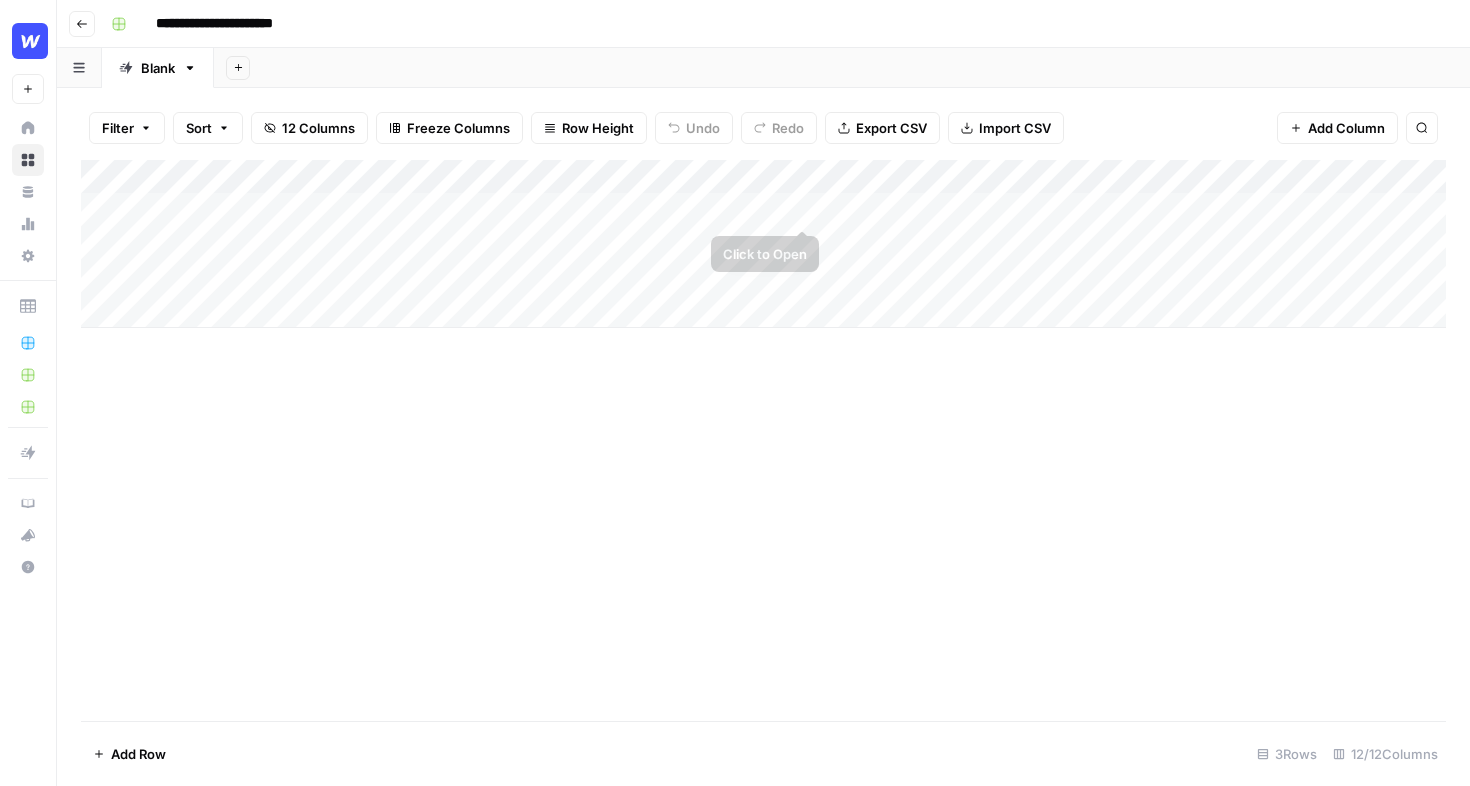 click on "Add Column" at bounding box center [763, 244] 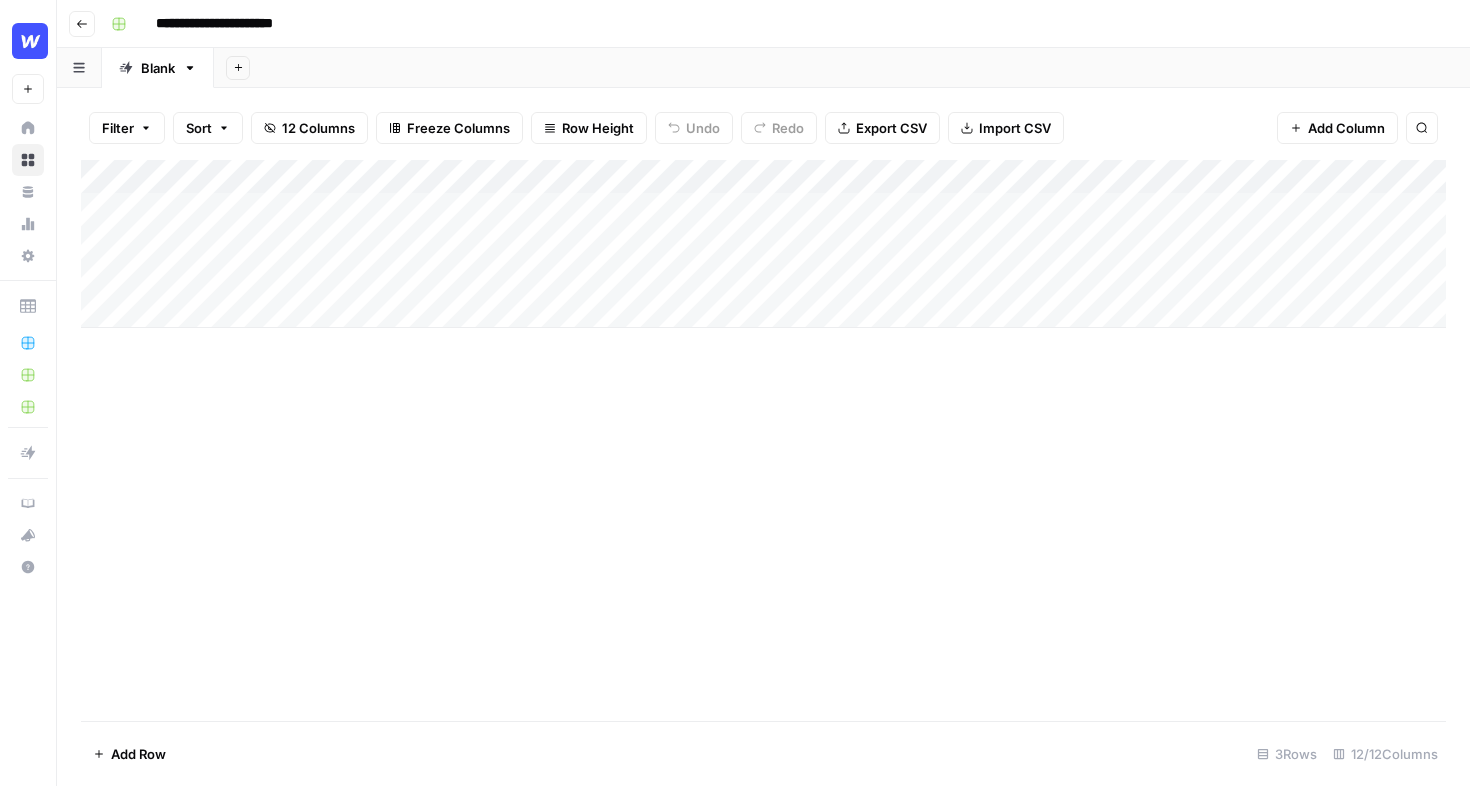 click on "Add Column" at bounding box center [763, 244] 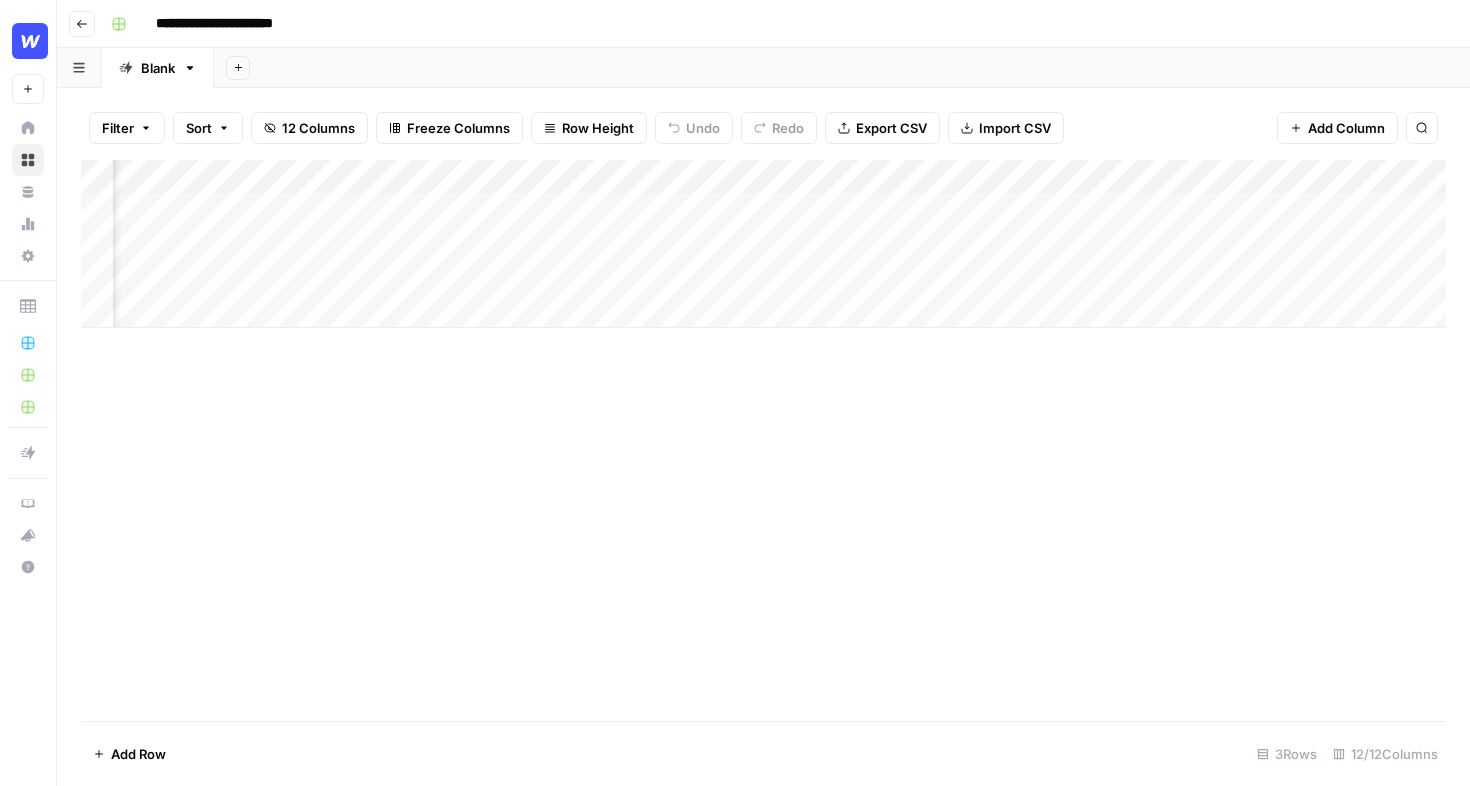 scroll, scrollTop: 0, scrollLeft: 273, axis: horizontal 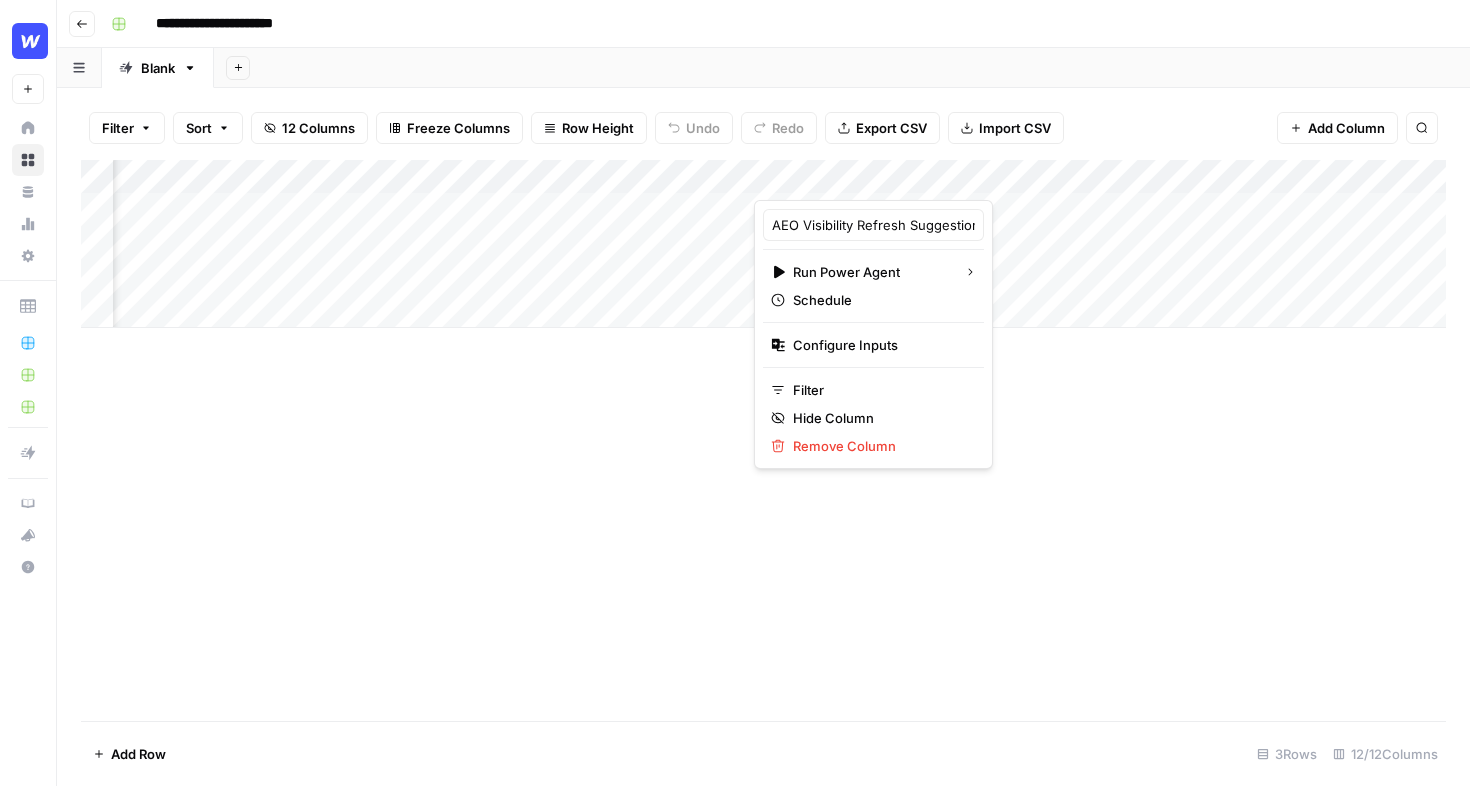 click on "Add Column" at bounding box center [763, 244] 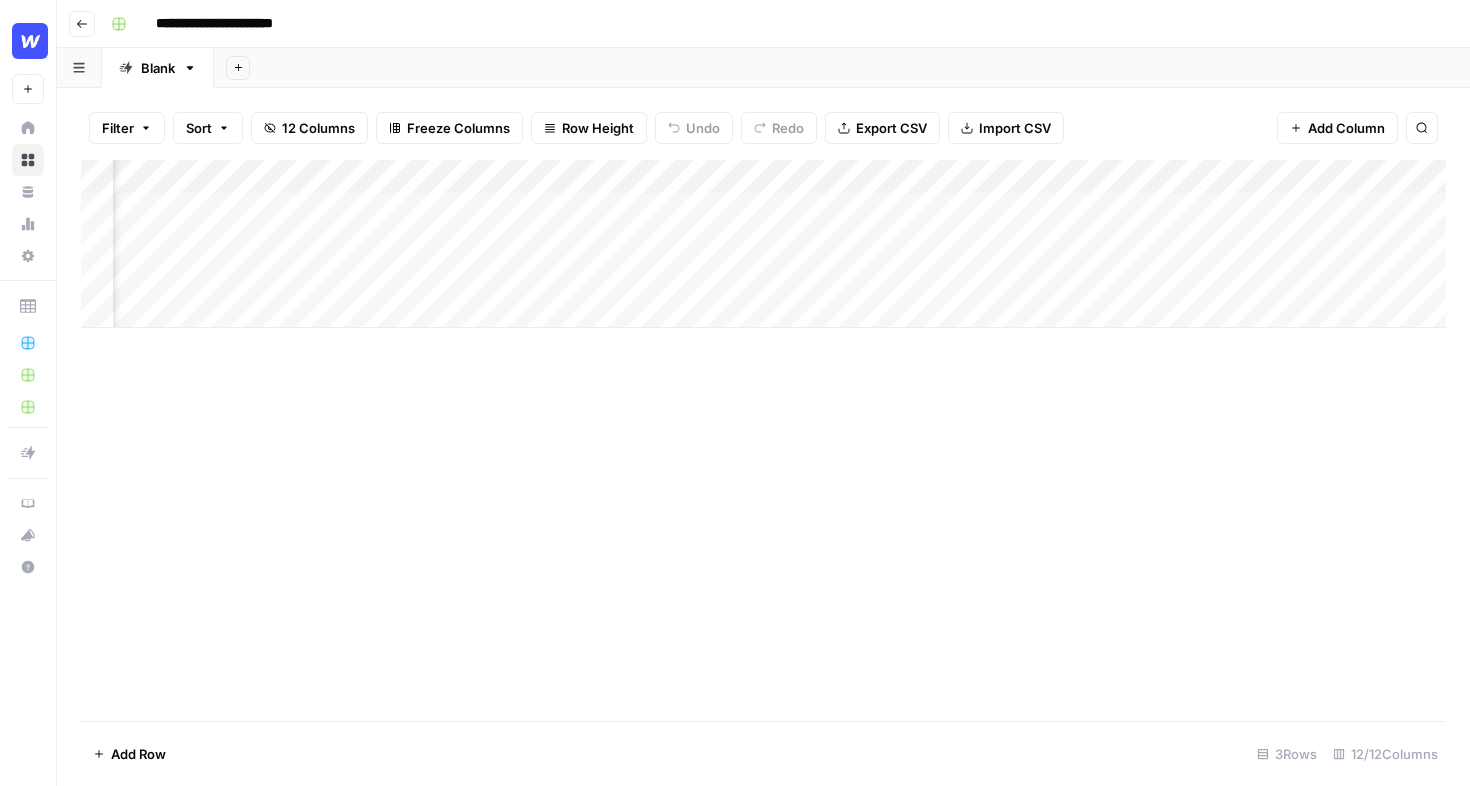 click on "Add Column" at bounding box center [763, 244] 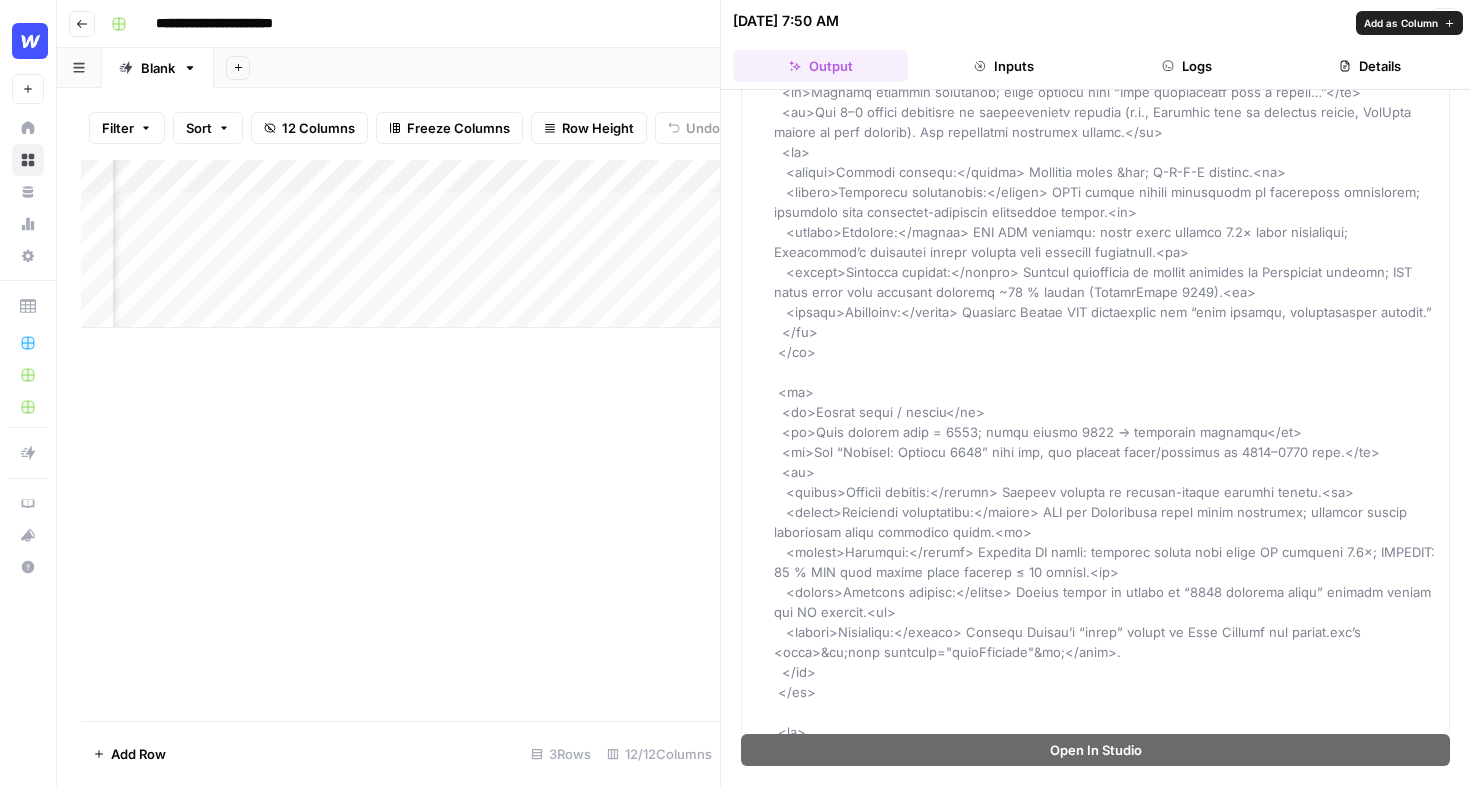 scroll, scrollTop: 883, scrollLeft: 0, axis: vertical 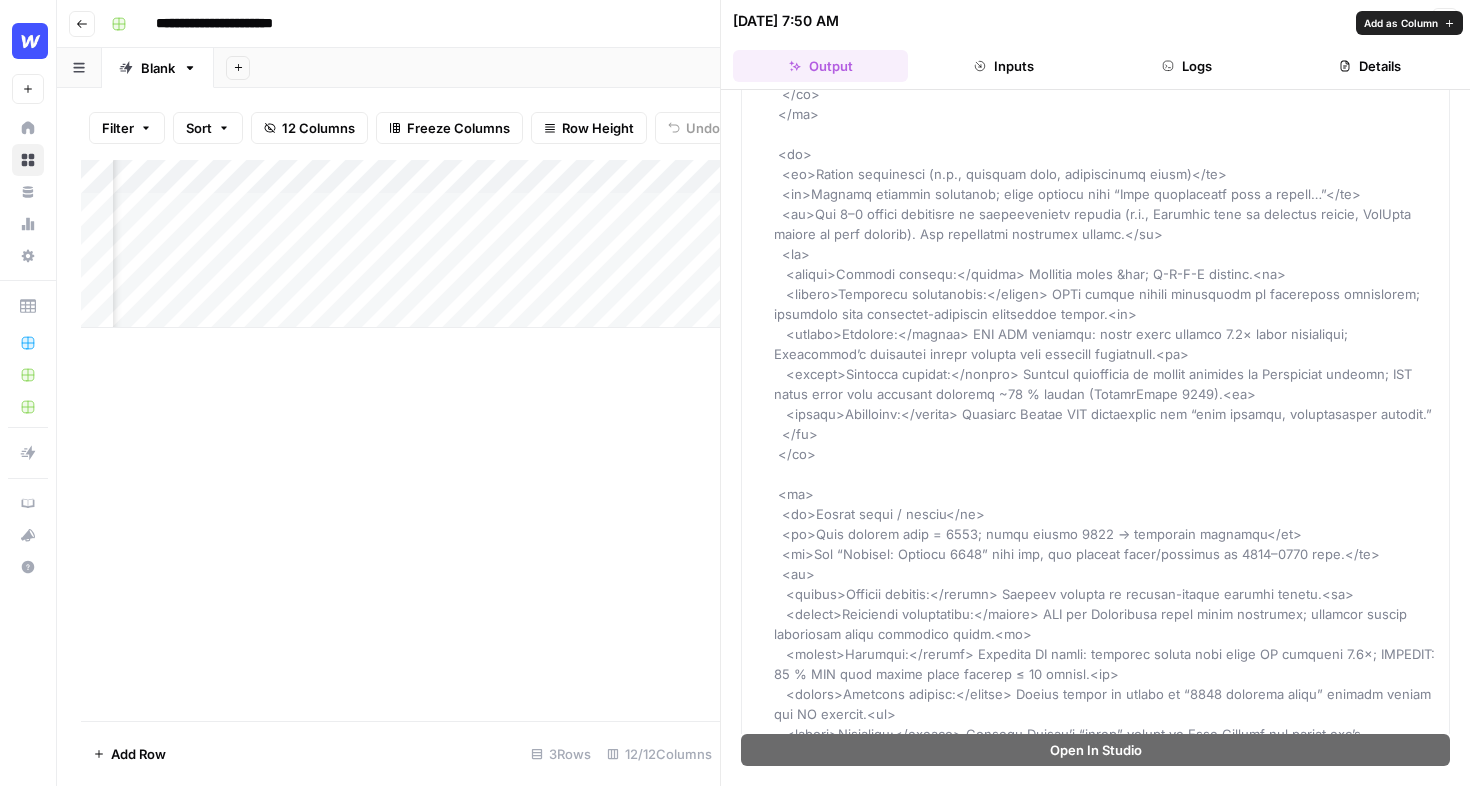 click on "Add Column" at bounding box center [400, 440] 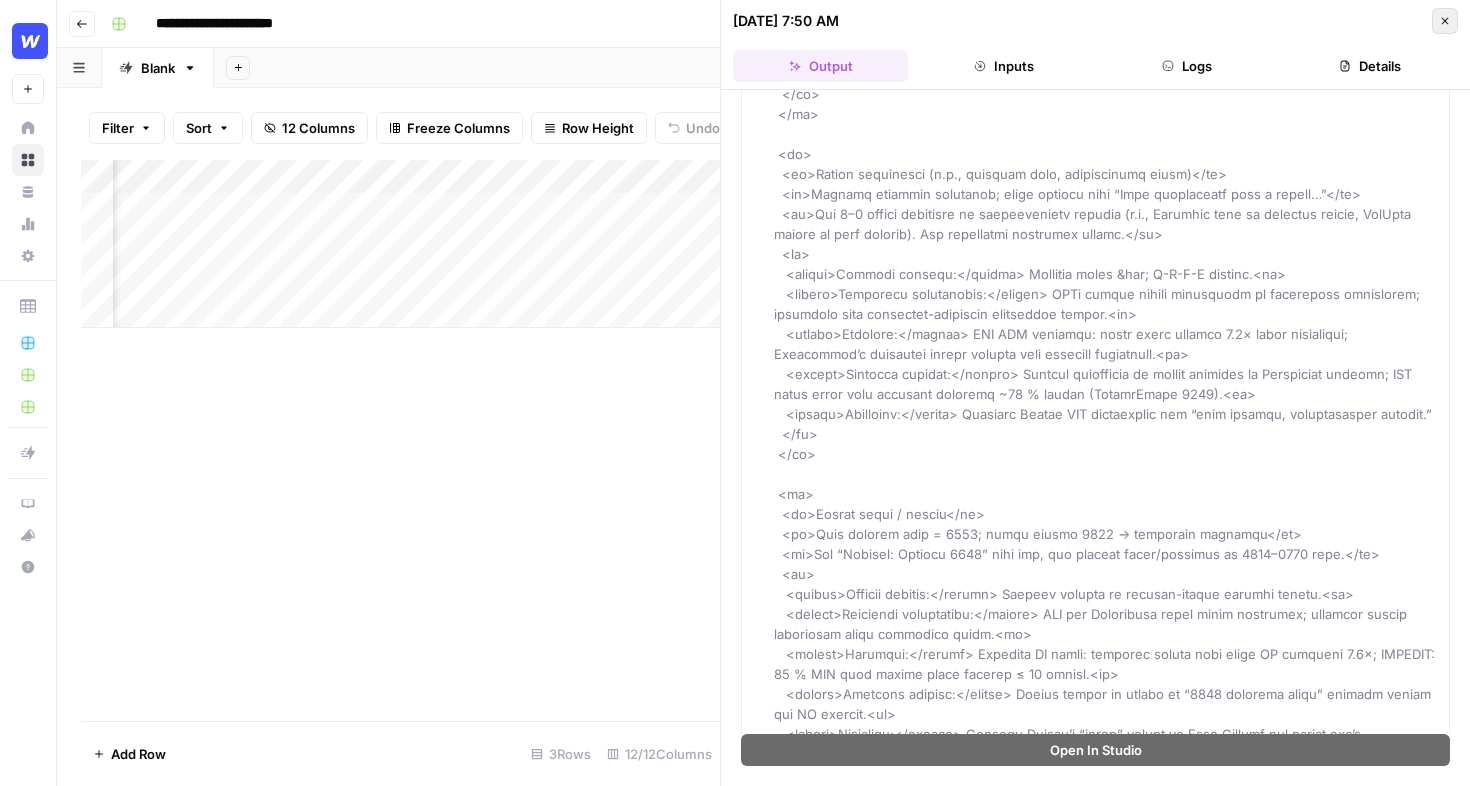 click 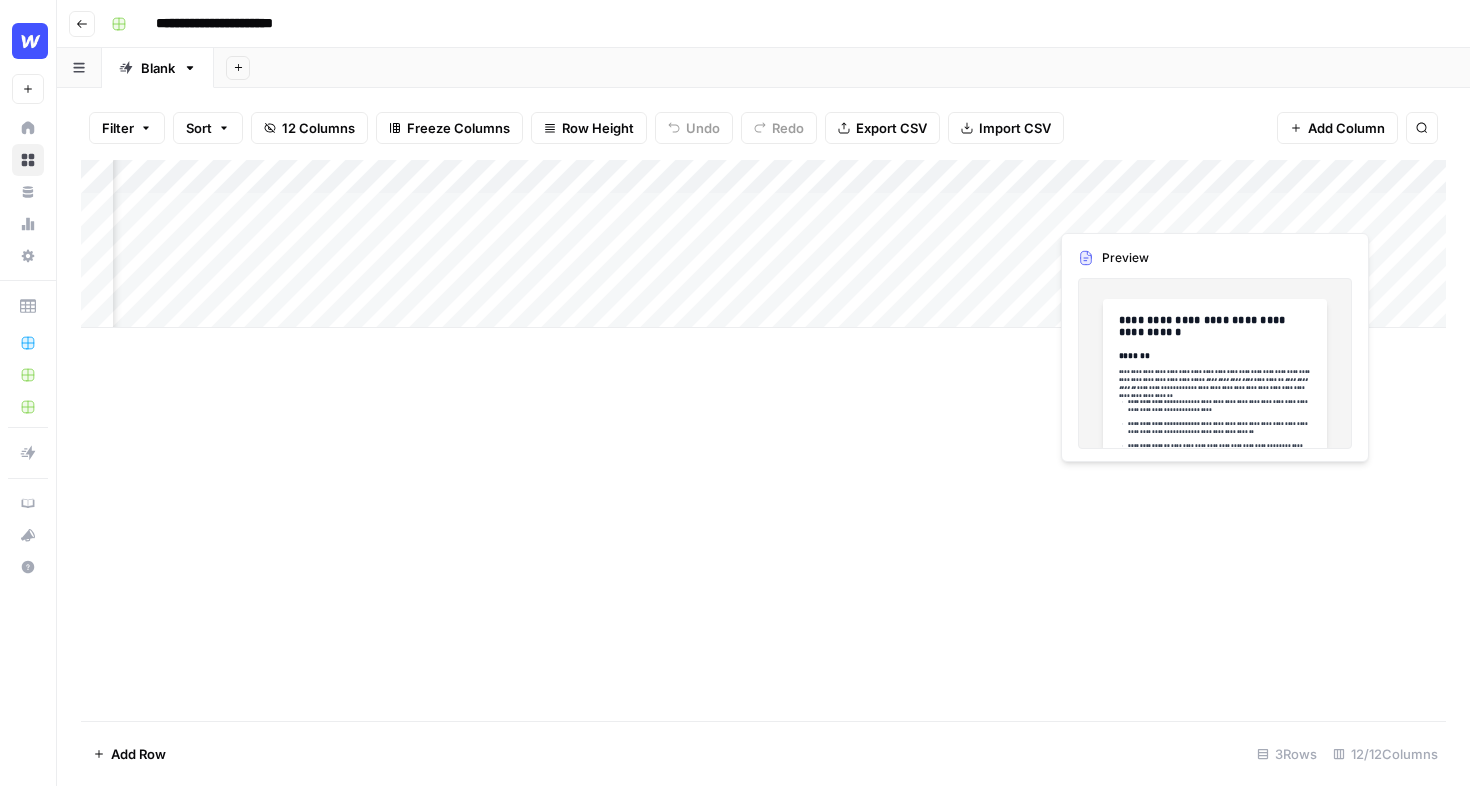 click on "Add Column" at bounding box center [763, 244] 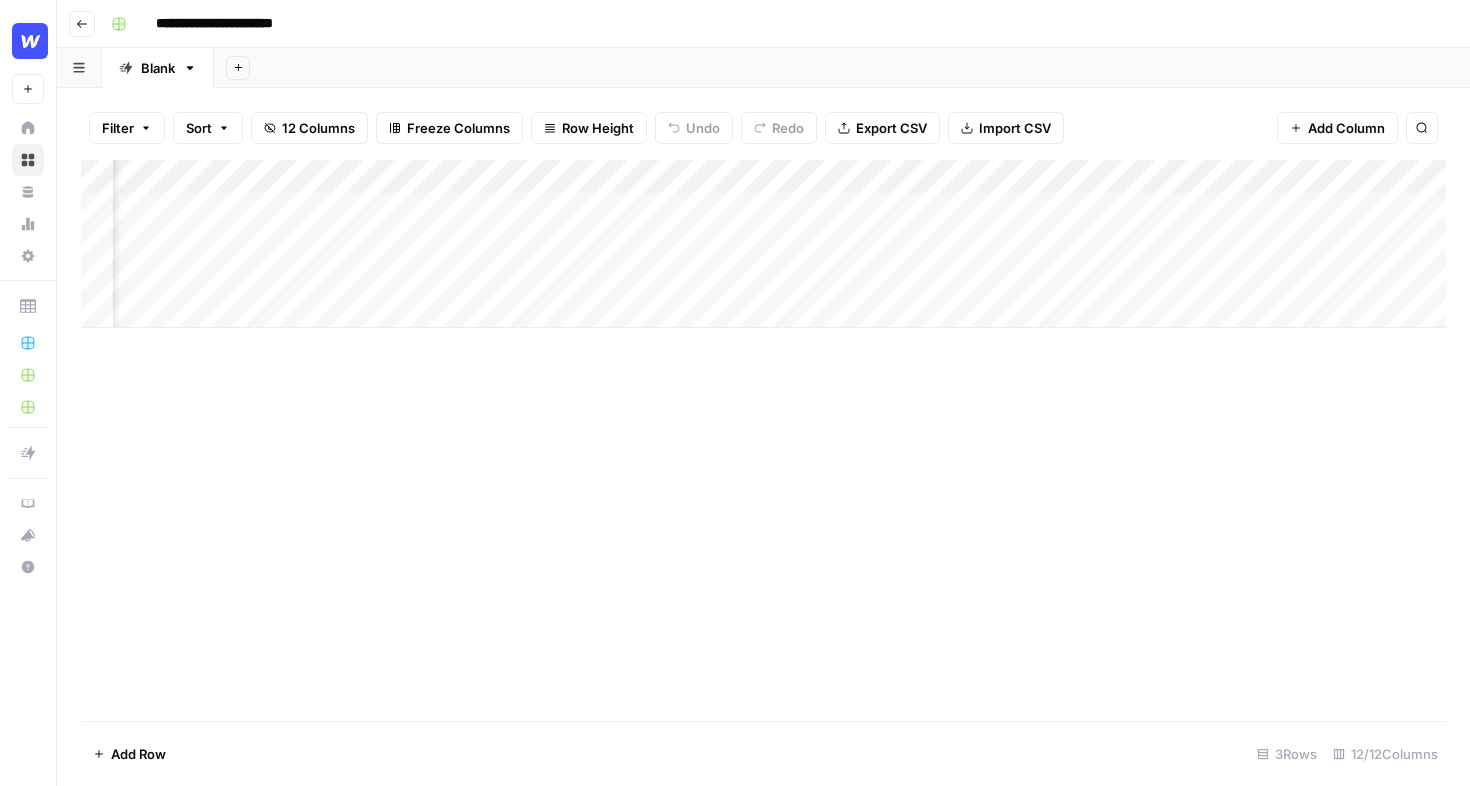 click on "Add Column" at bounding box center (763, 244) 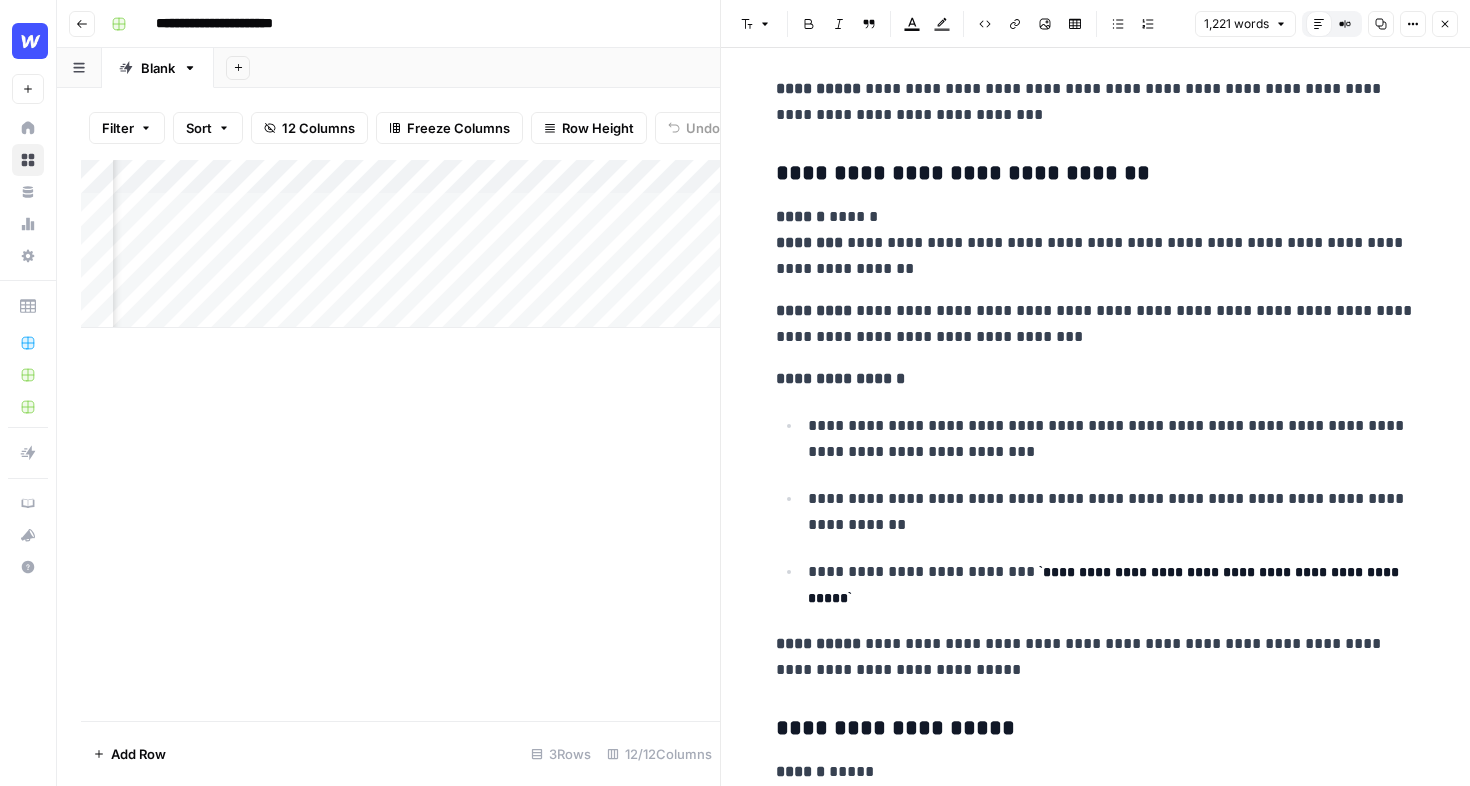 scroll, scrollTop: 4604, scrollLeft: 0, axis: vertical 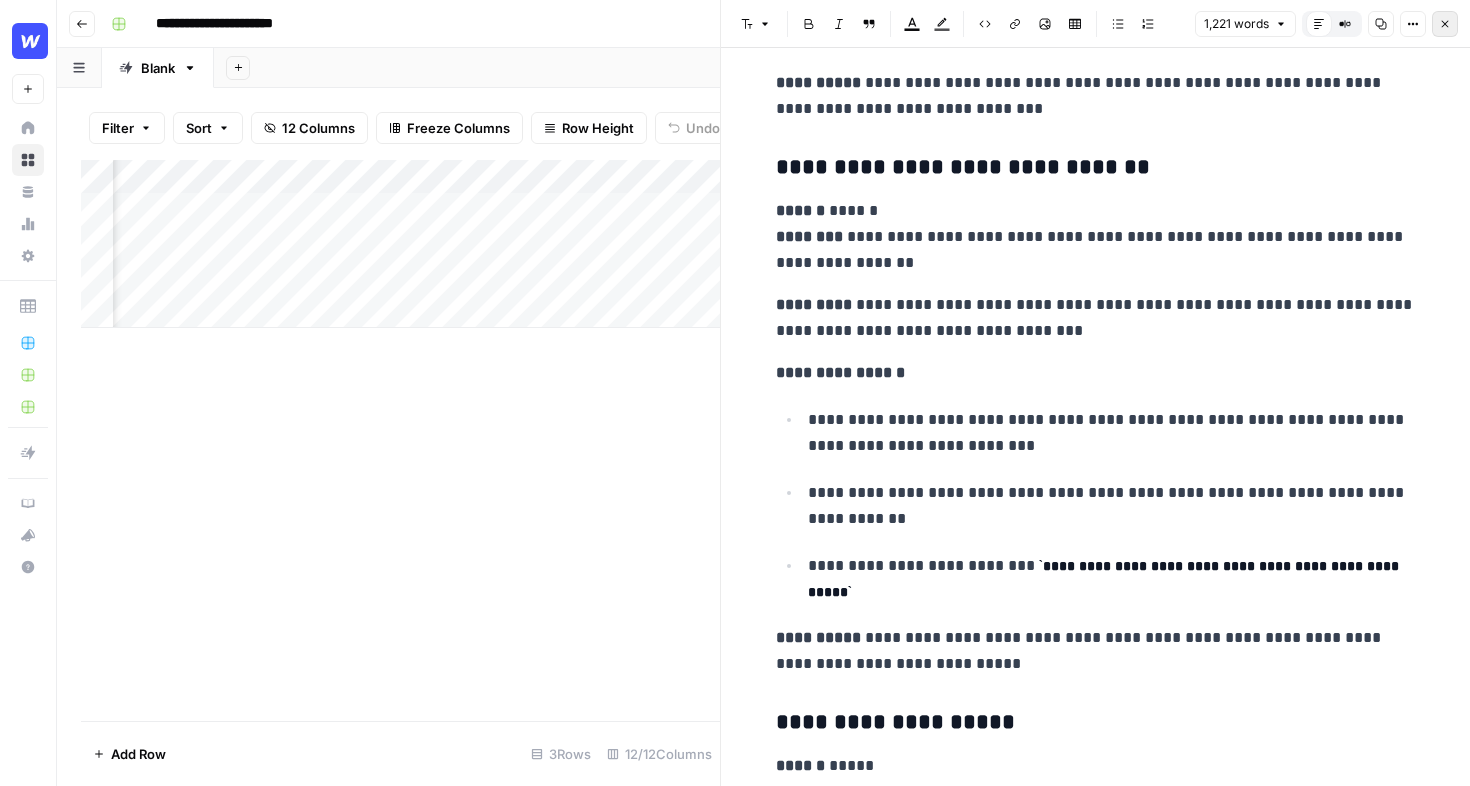 click 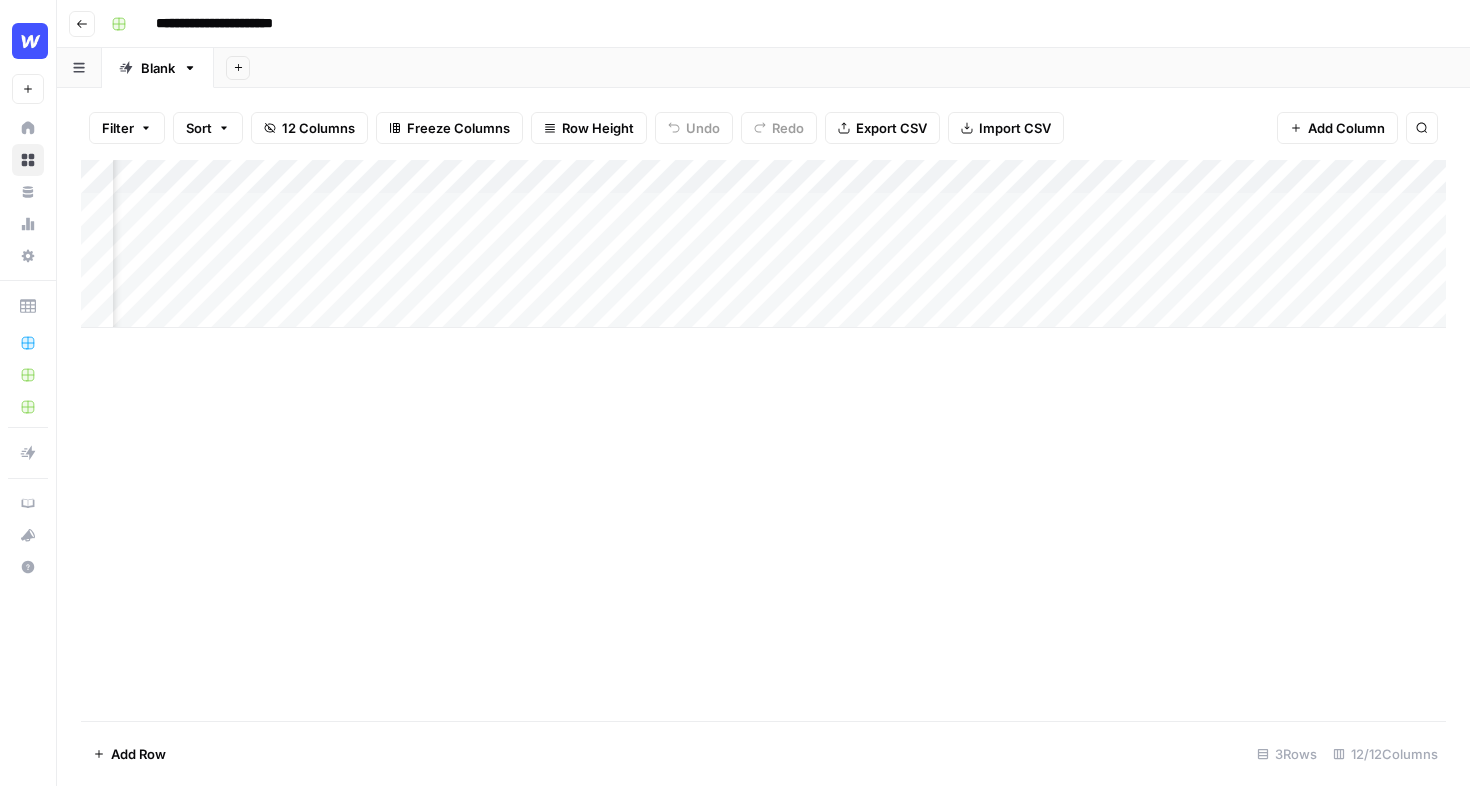 scroll, scrollTop: 0, scrollLeft: 644, axis: horizontal 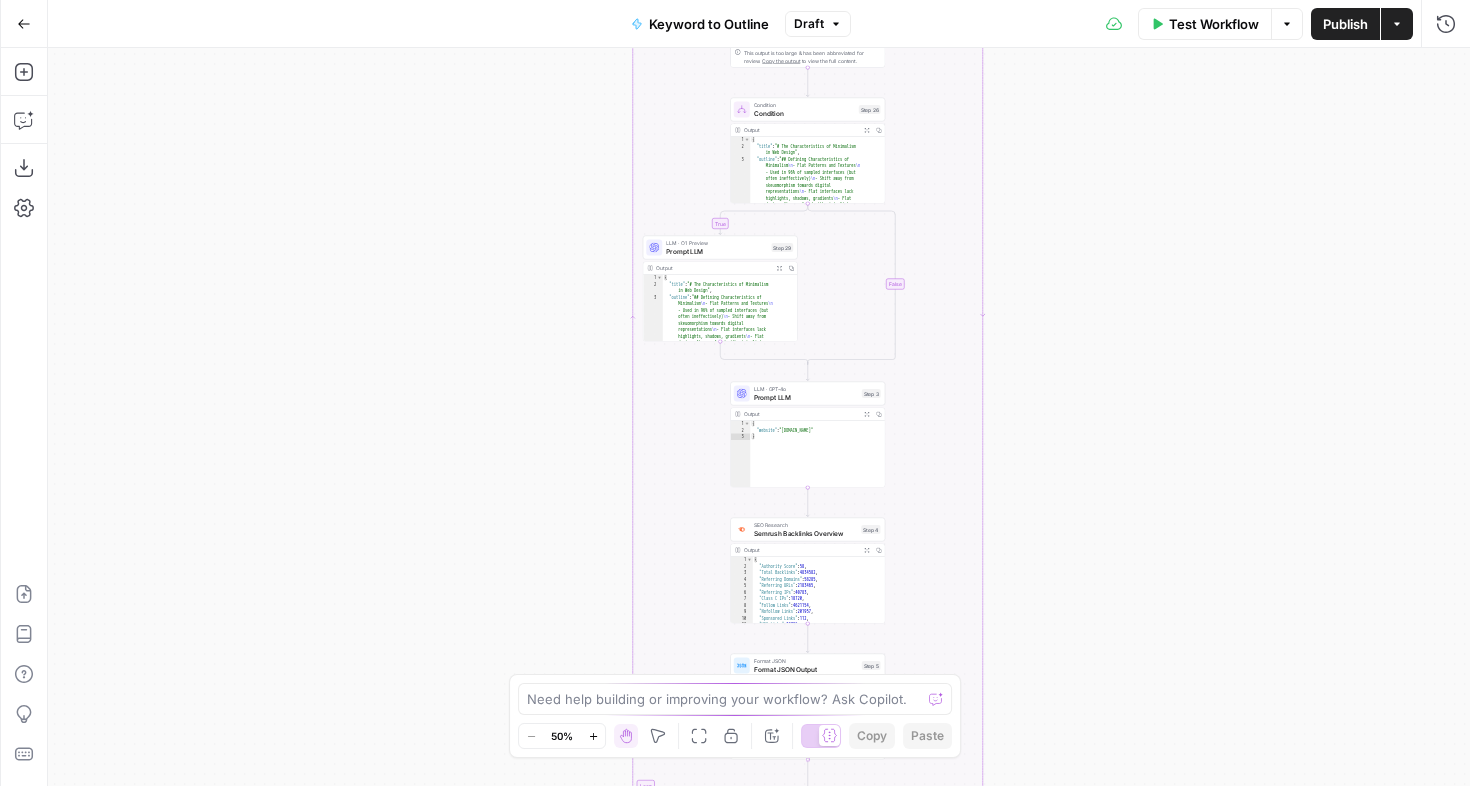 click on "true false Workflow Set Inputs Inputs LLM · GPT-4o Search Query Step 40 Output Expand Output Copy 1 2 3 {    "search_query" :  "minimalist web design         principles trends examples" }     XXXXXXXXXXXXXXXXXXXXXXXXXXXXXXXXXXXXXXXXXXXXXXXXXXXXXXXXXXXXXXXXXXXXXXXXXXXXXXXXXXXXXXXXXXXXXXXXXXXXXXXXXXXXXXXXXXXXXXXXXXXXXXXXXXXXXXXXXXXXXXXXXXXXXXXXXXXXXXXXXXXXXXXXXXXXXXXXXXXXXXXXXXXXXXXXXXXXXXXXXXXXXXXXXXXXXXXXXXXXXXXXXXXXXXXXXXXXXXXXXXXXXXXXXXXXXXXXXXXXXXXXXXXXXXXXXXXXXXXXXXXXXXXXXXXXXXXXXXXXXXXXXXXXXXXXXXXXXXXXXXXXXXXXXXXXXXXXXXXXXXXXXXXXXXXXXXXXXXXXXXXXXXXXXXXXXXXXXXXXXXXXXXXXXXXXXXXXXXXXXXXXXXXXXXXXXXXXXXXXXXXXXXXXXXXXXXXXXXXXXXXXXXXXXXXXXXXXXXXXXXXXXXXXXXXXXXXXXXXXXXXXXXXXXXXXXXXXXXXXXXXXXXXXXXXX Google Search Perform Google Search Step 1 Output Expand Output Copy 1 2 3 4 5 6 7 {    "search_metadata" :  {      "id" :  "684332631cff1946b4ab921c" ,      "status" :  "Success" ,      "json_endpoint" :  "https://serpapi.com          /searches/b04e3c8ffa64ea30          ,      "created_at" :" at bounding box center (759, 417) 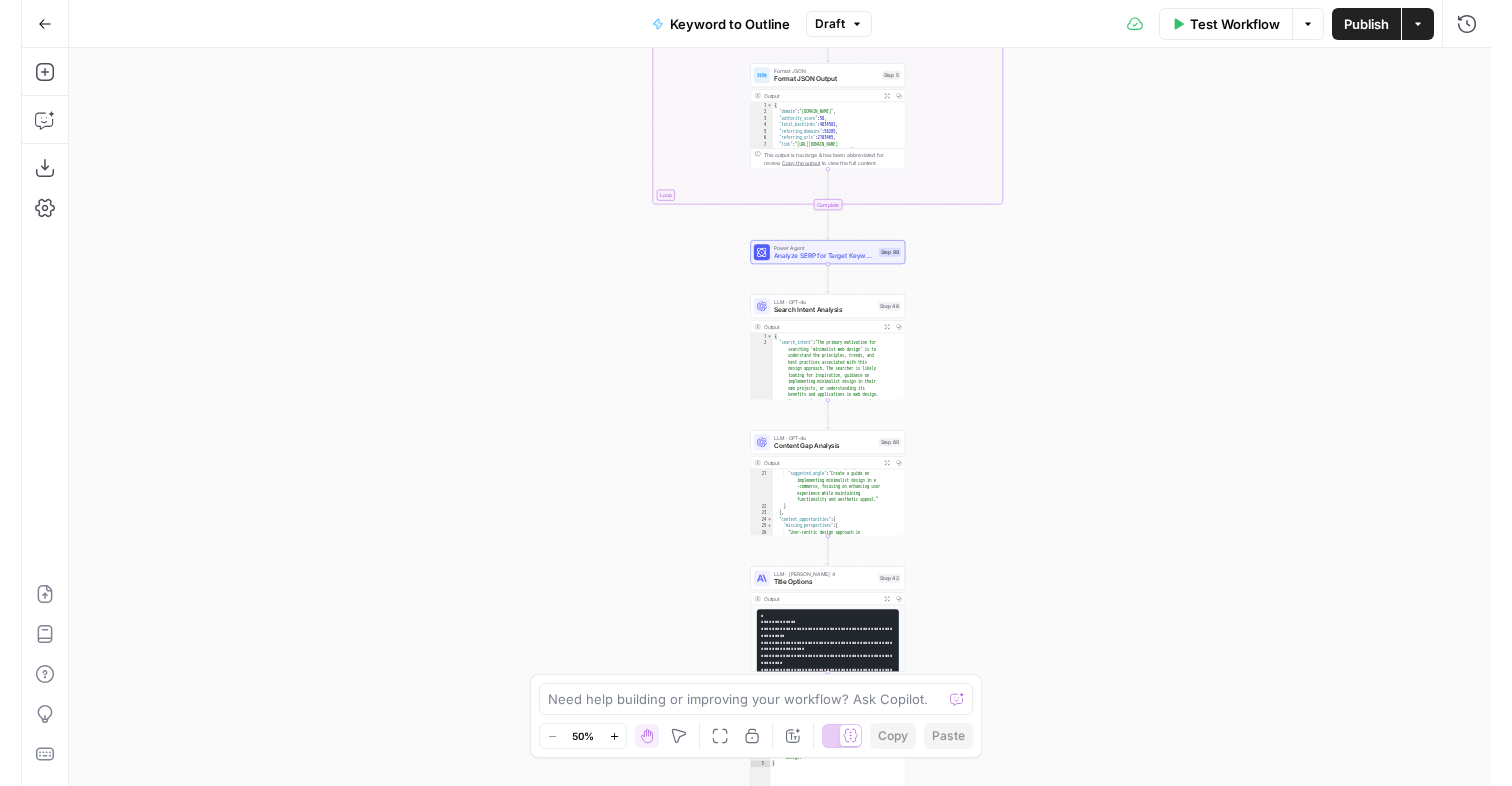 scroll, scrollTop: 465, scrollLeft: 0, axis: vertical 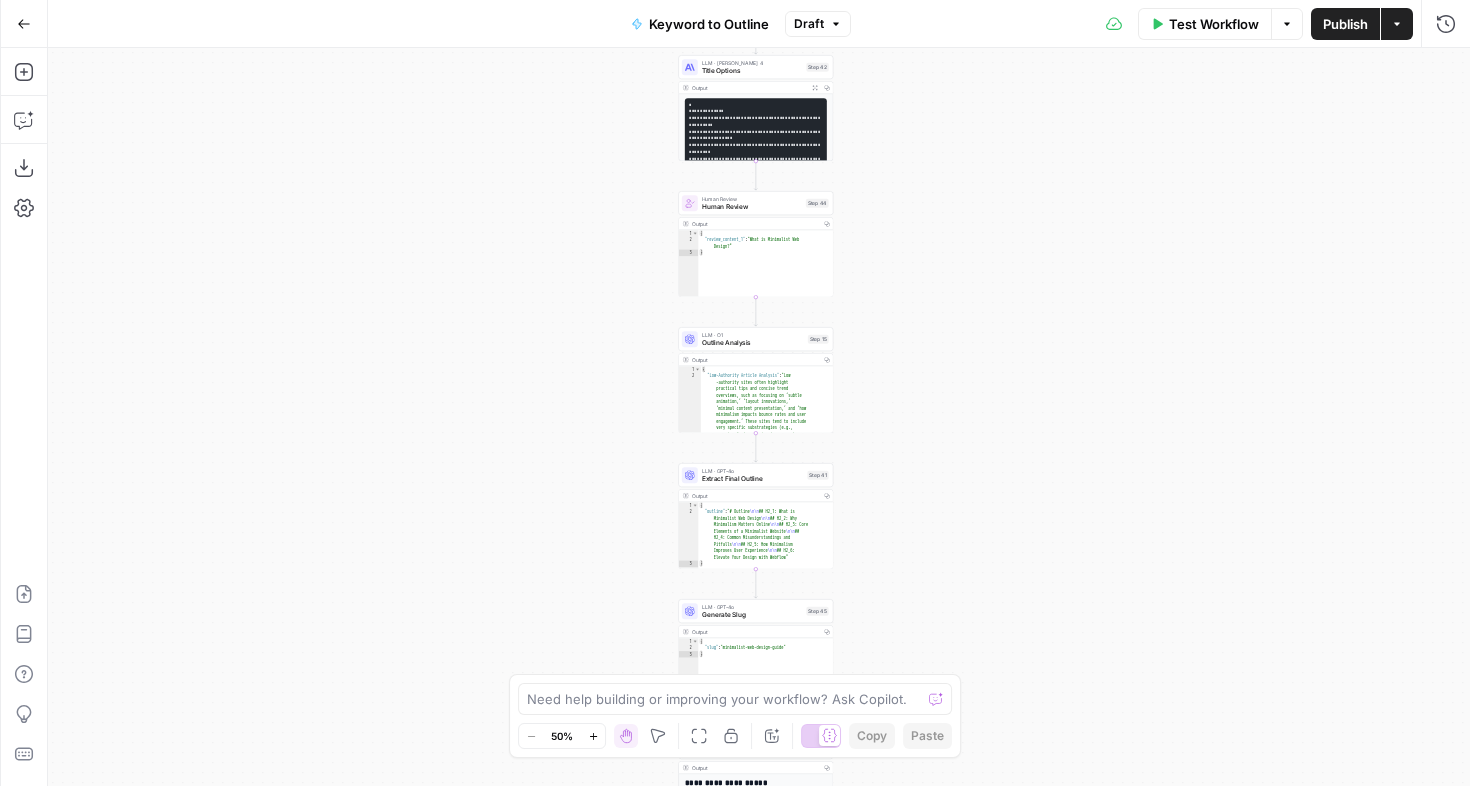 click on "true false Workflow Set Inputs Inputs LLM · GPT-4o Search Query Step 40 Output Expand Output Copy 1 2 3 {    "search_query" :  "minimalist web design         principles trends examples" }     XXXXXXXXXXXXXXXXXXXXXXXXXXXXXXXXXXXXXXXXXXXXXXXXXXXXXXXXXXXXXXXXXXXXXXXXXXXXXXXXXXXXXXXXXXXXXXXXXXXXXXXXXXXXXXXXXXXXXXXXXXXXXXXXXXXXXXXXXXXXXXXXXXXXXXXXXXXXXXXXXXXXXXXXXXXXXXXXXXXXXXXXXXXXXXXXXXXXXXXXXXXXXXXXXXXXXXXXXXXXXXXXXXXXXXXXXXXXXXXXXXXXXXXXXXXXXXXXXXXXXXXXXXXXXXXXXXXXXXXXXXXXXXXXXXXXXXXXXXXXXXXXXXXXXXXXXXXXXXXXXXXXXXXXXXXXXXXXXXXXXXXXXXXXXXXXXXXXXXXXXXXXXXXXXXXXXXXXXXXXXXXXXXXXXXXXXXXXXXXXXXXXXXXXXXXXXXXXXXXXXXXXXXXXXXXXXXXXXXXXXXXXXXXXXXXXXXXXXXXXXXXXXXXXXXXXXXXXXXXXXXXXXXXXXXXXXXXXXXXXXXXXXXXXXXXX Google Search Perform Google Search Step 1 Output Expand Output Copy 1 2 3 4 5 6 7 {    "search_metadata" :  {      "id" :  "684332631cff1946b4ab921c" ,      "status" :  "Success" ,      "json_endpoint" :  "https://serpapi.com          /searches/b04e3c8ffa64ea30          ,      "created_at" :" at bounding box center [759, 417] 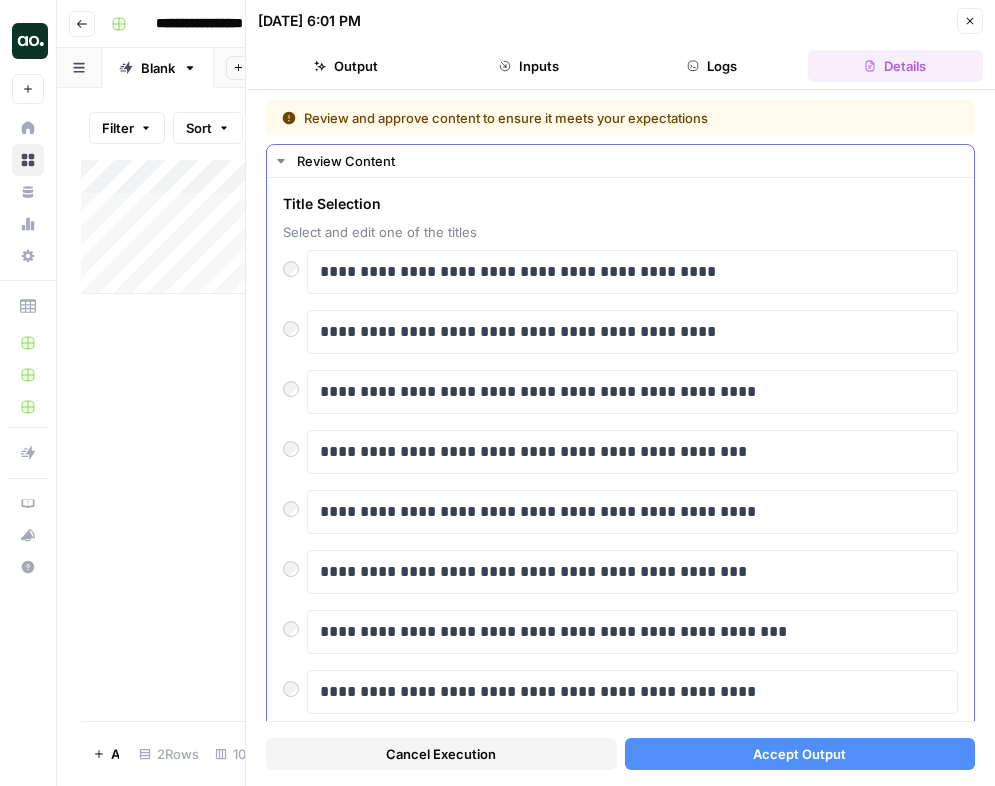 scroll, scrollTop: 0, scrollLeft: 0, axis: both 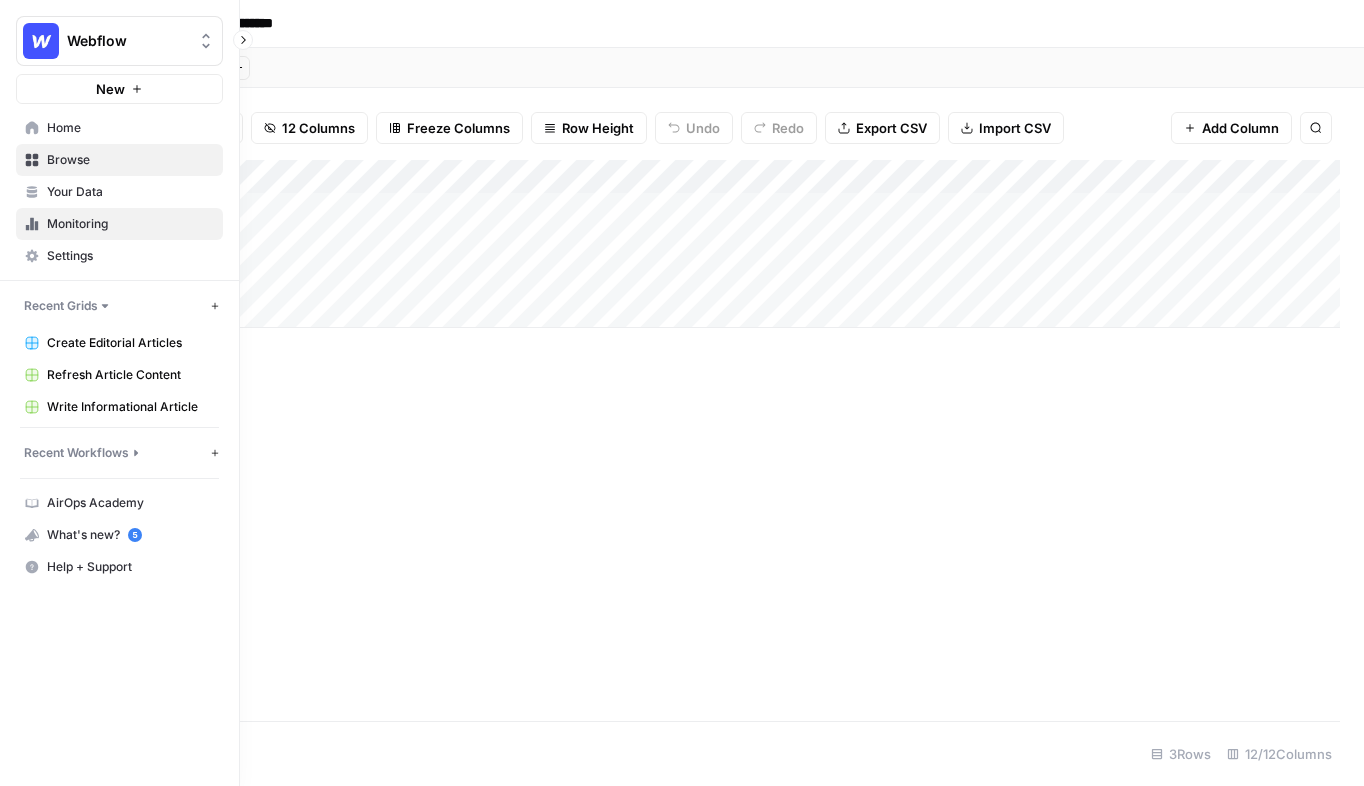 click on "Monitoring" at bounding box center (130, 224) 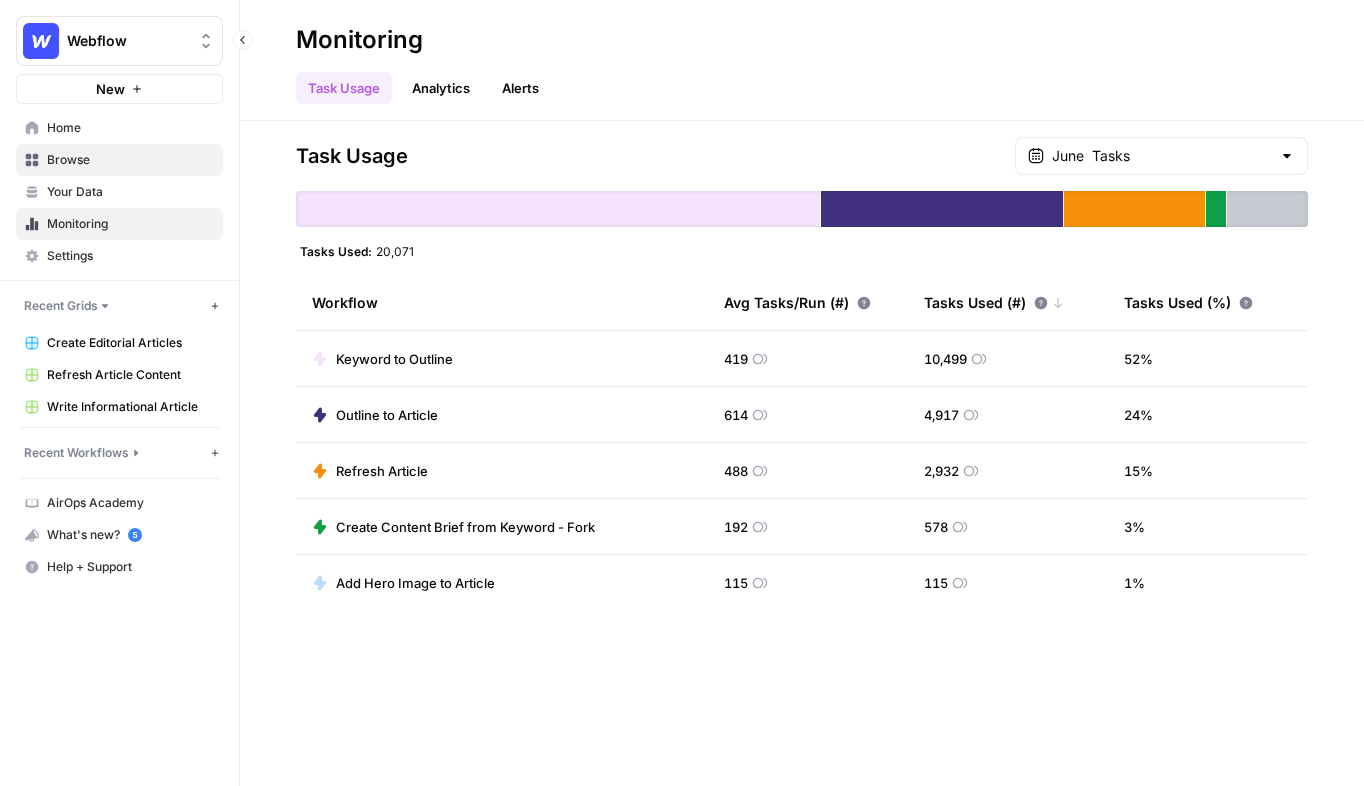 click on "Browse" at bounding box center [130, 160] 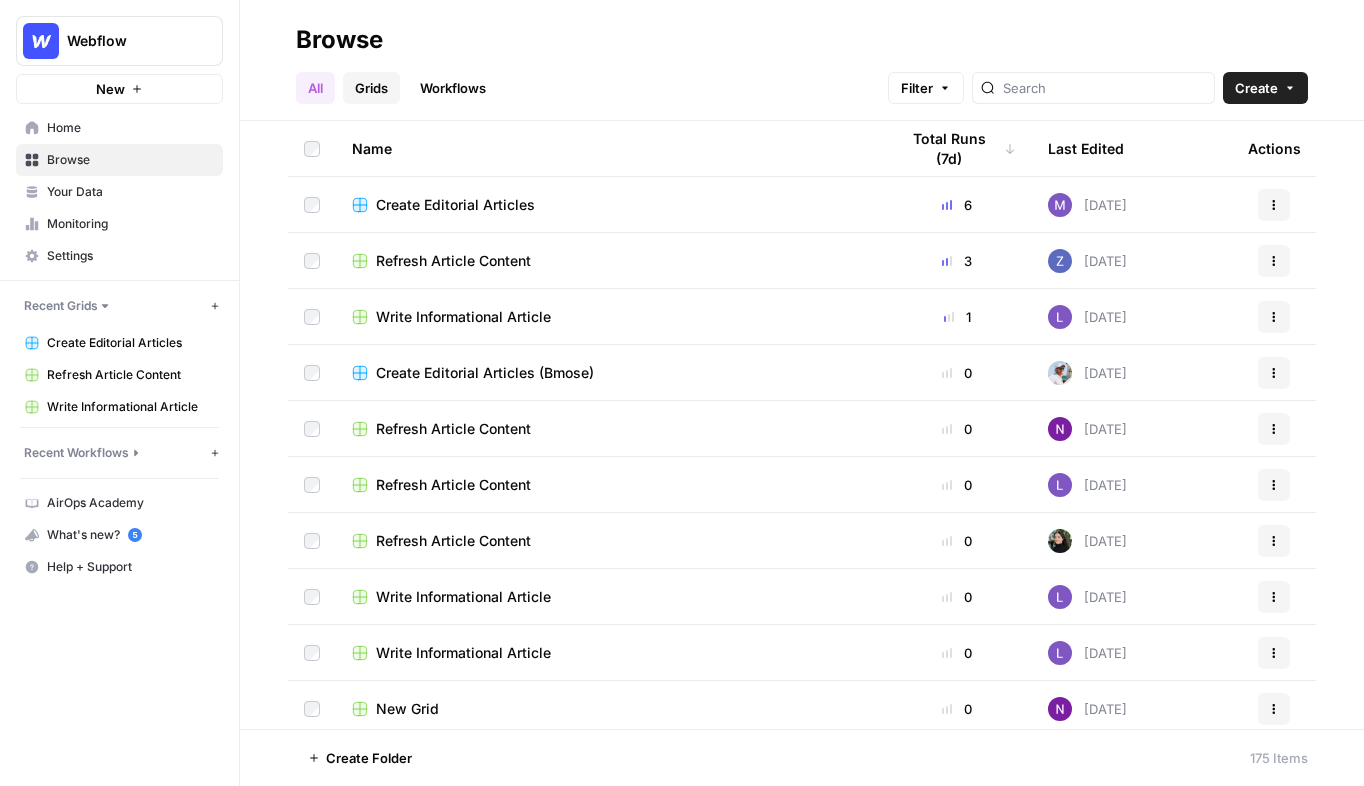 click on "Grids" at bounding box center (371, 88) 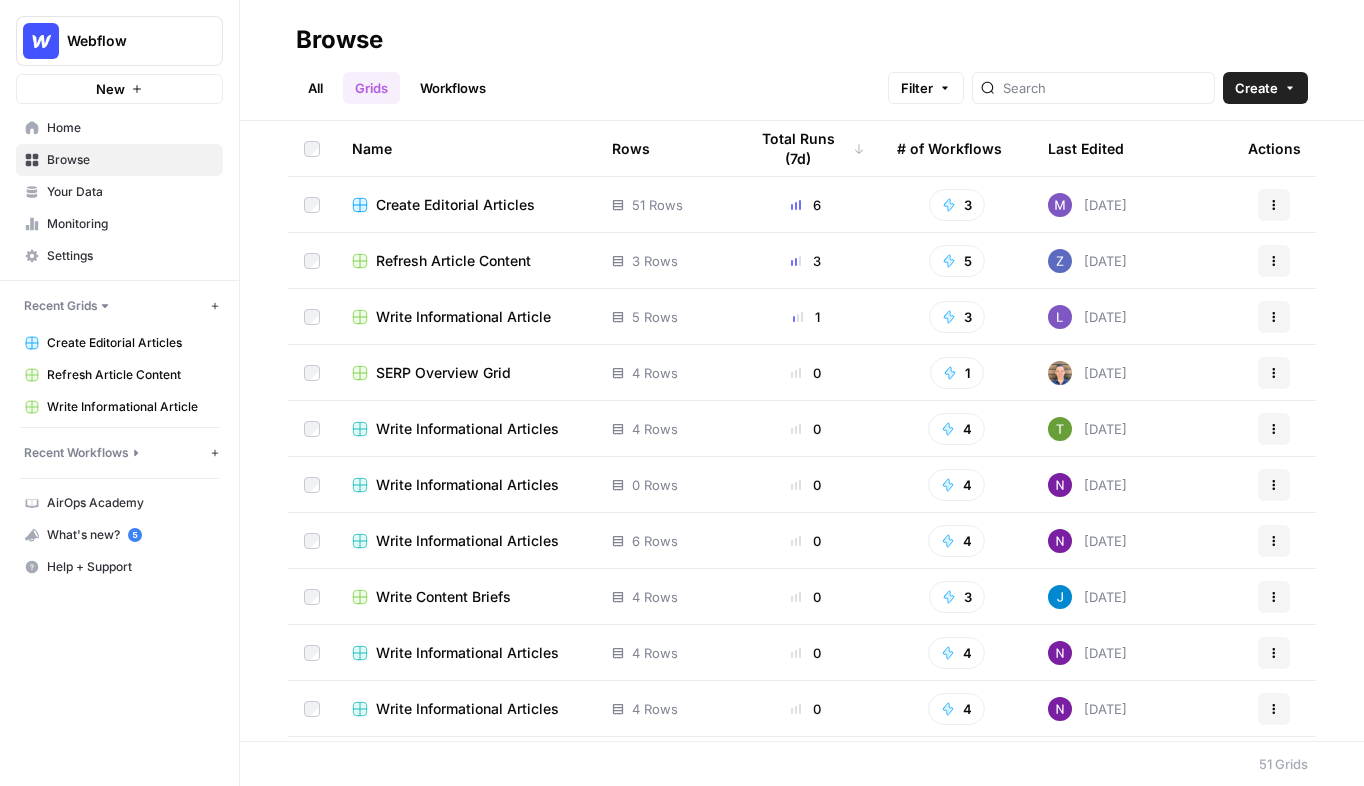 click on "Write Informational Article" at bounding box center (463, 317) 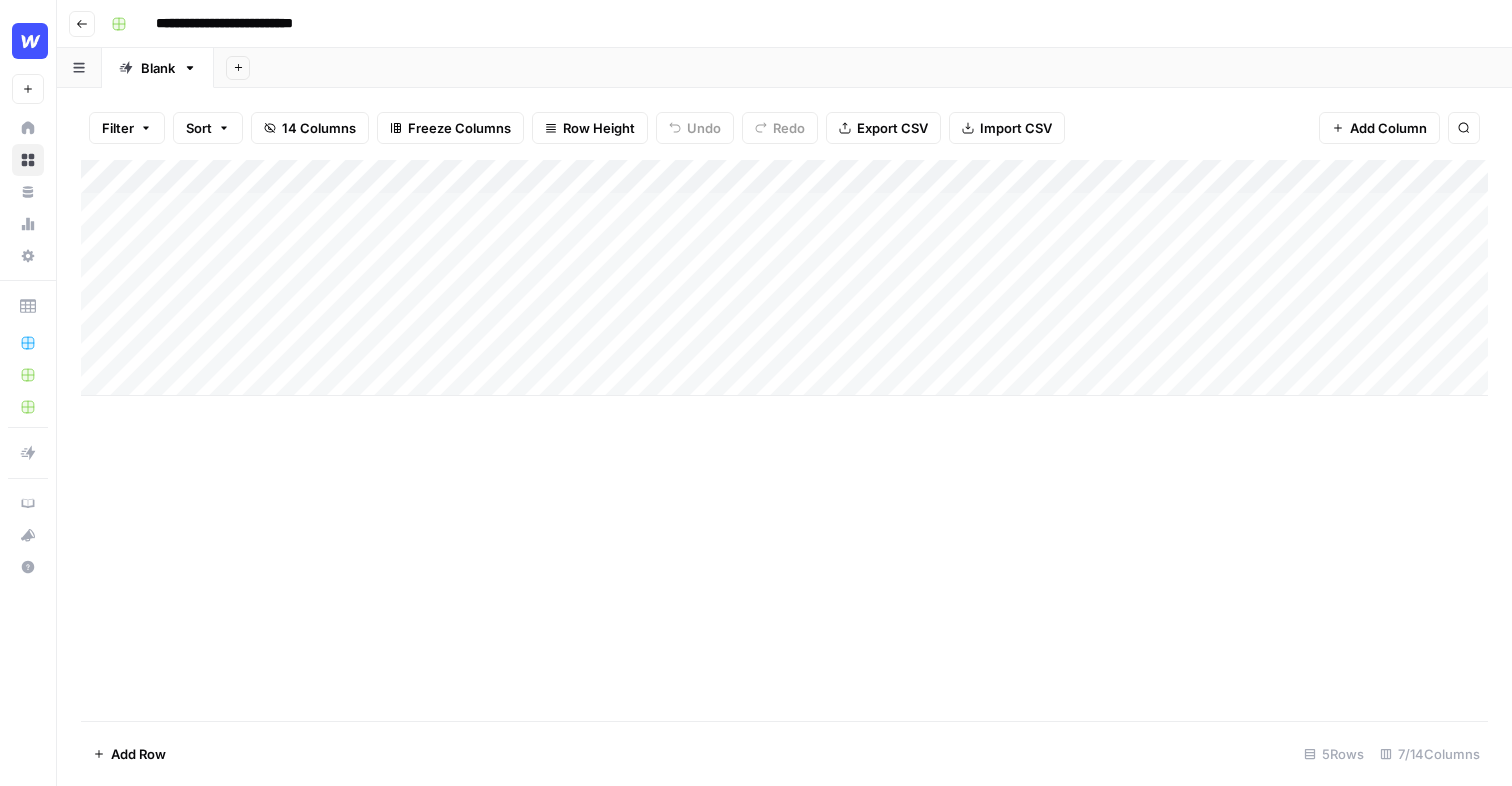click on "Add Column" at bounding box center [784, 278] 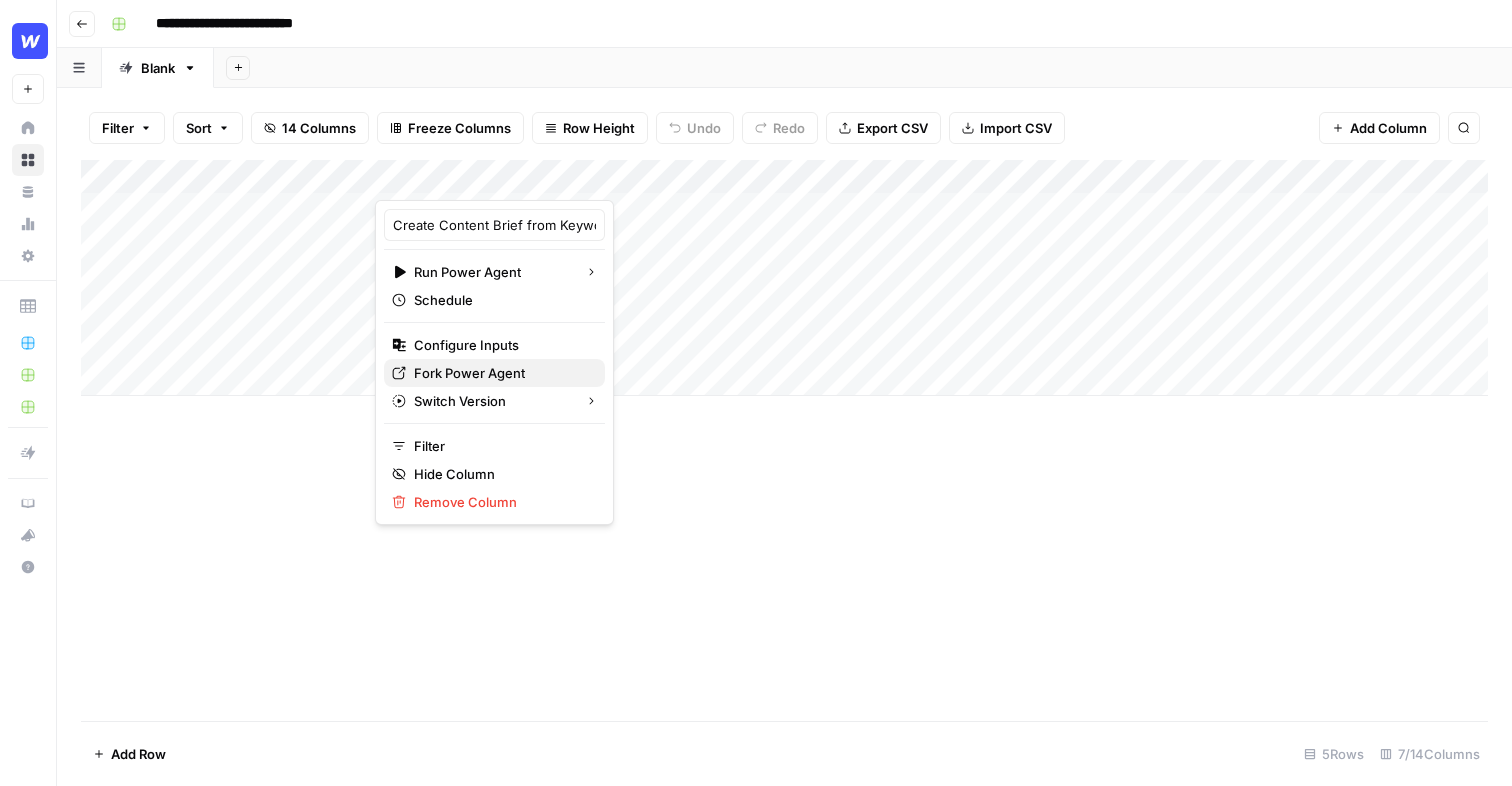 click on "Fork Power Agent" at bounding box center [469, 373] 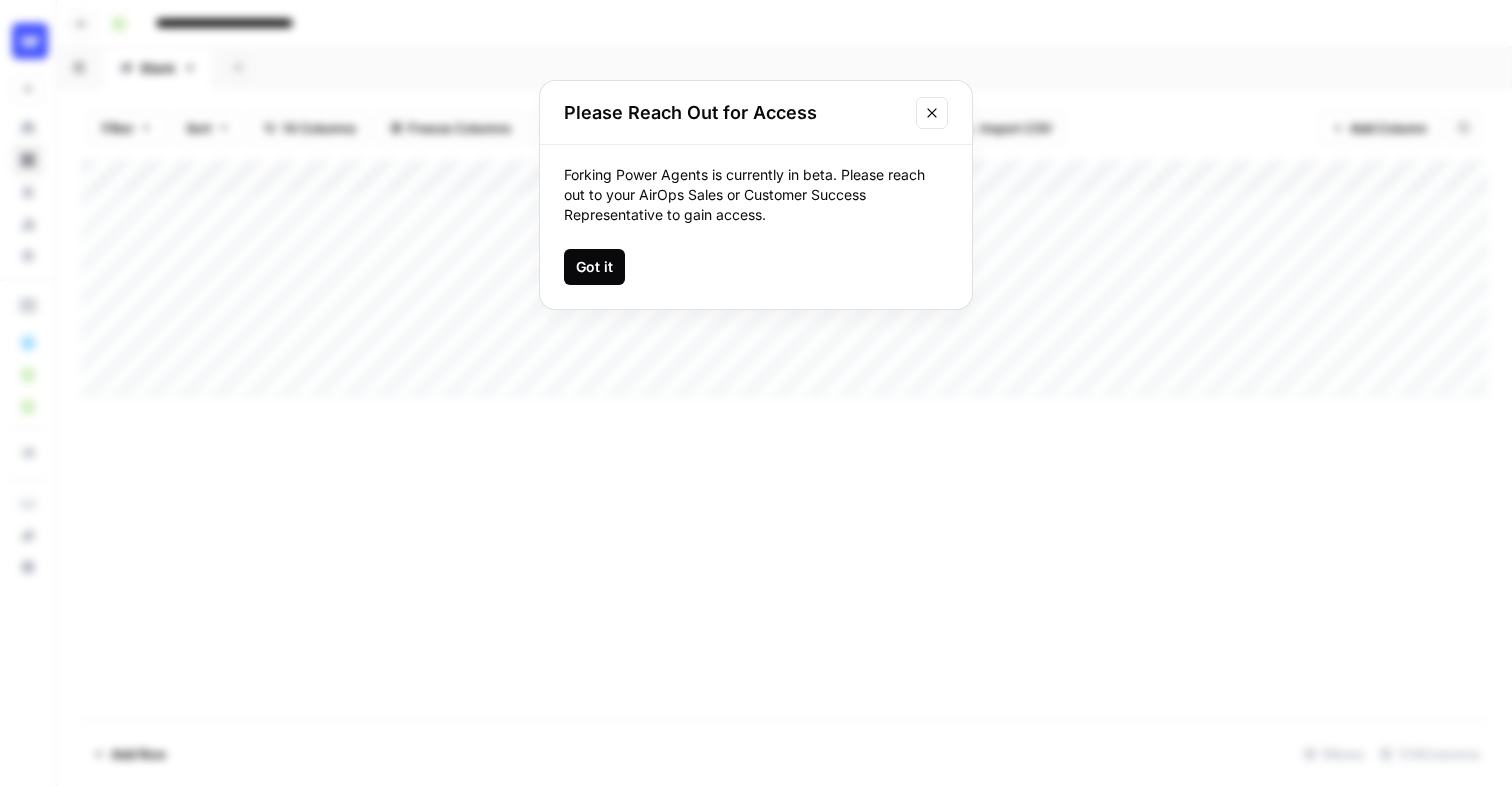 click on "Got it" at bounding box center [594, 267] 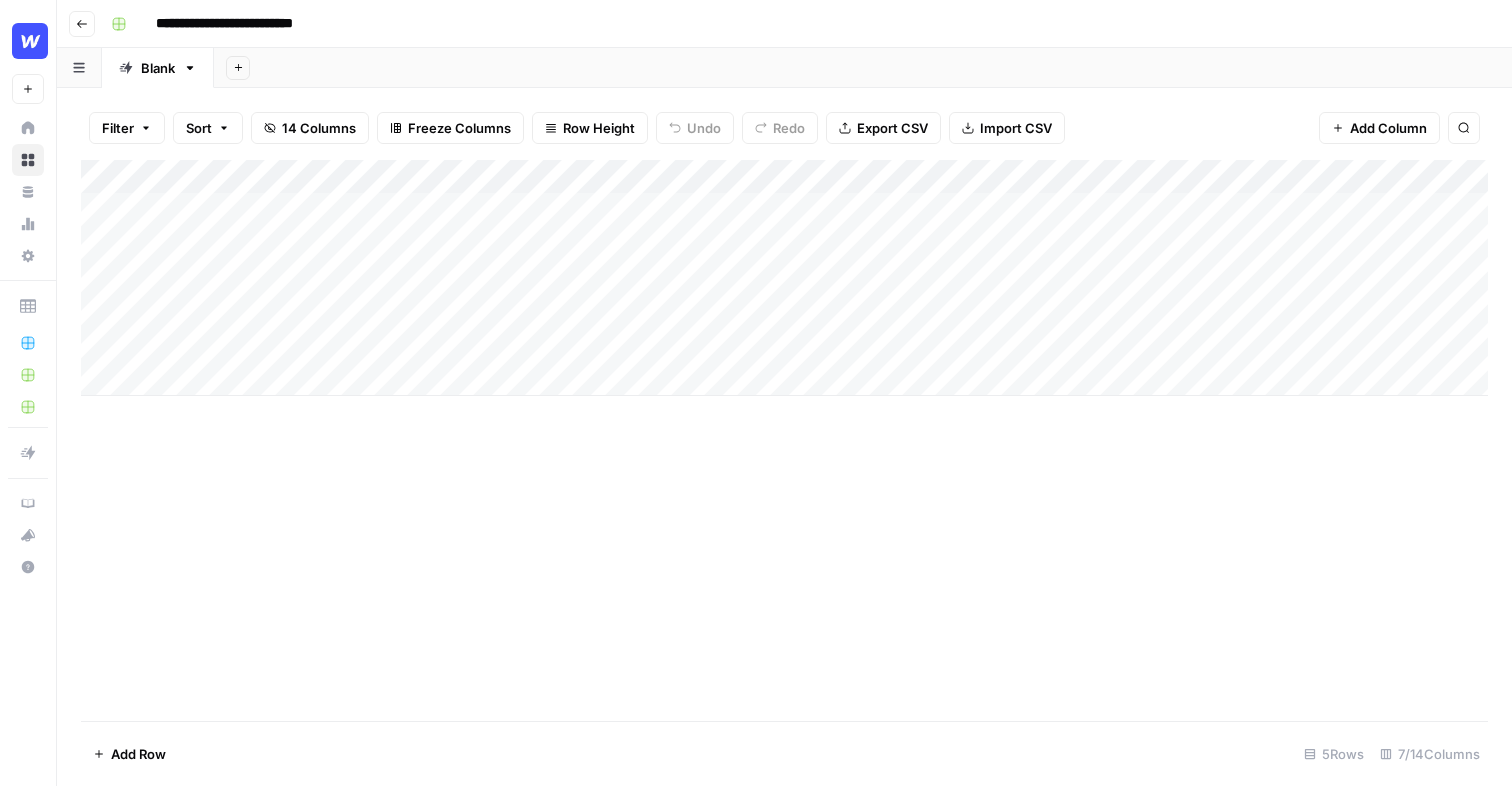 click on "Add Column" at bounding box center (784, 278) 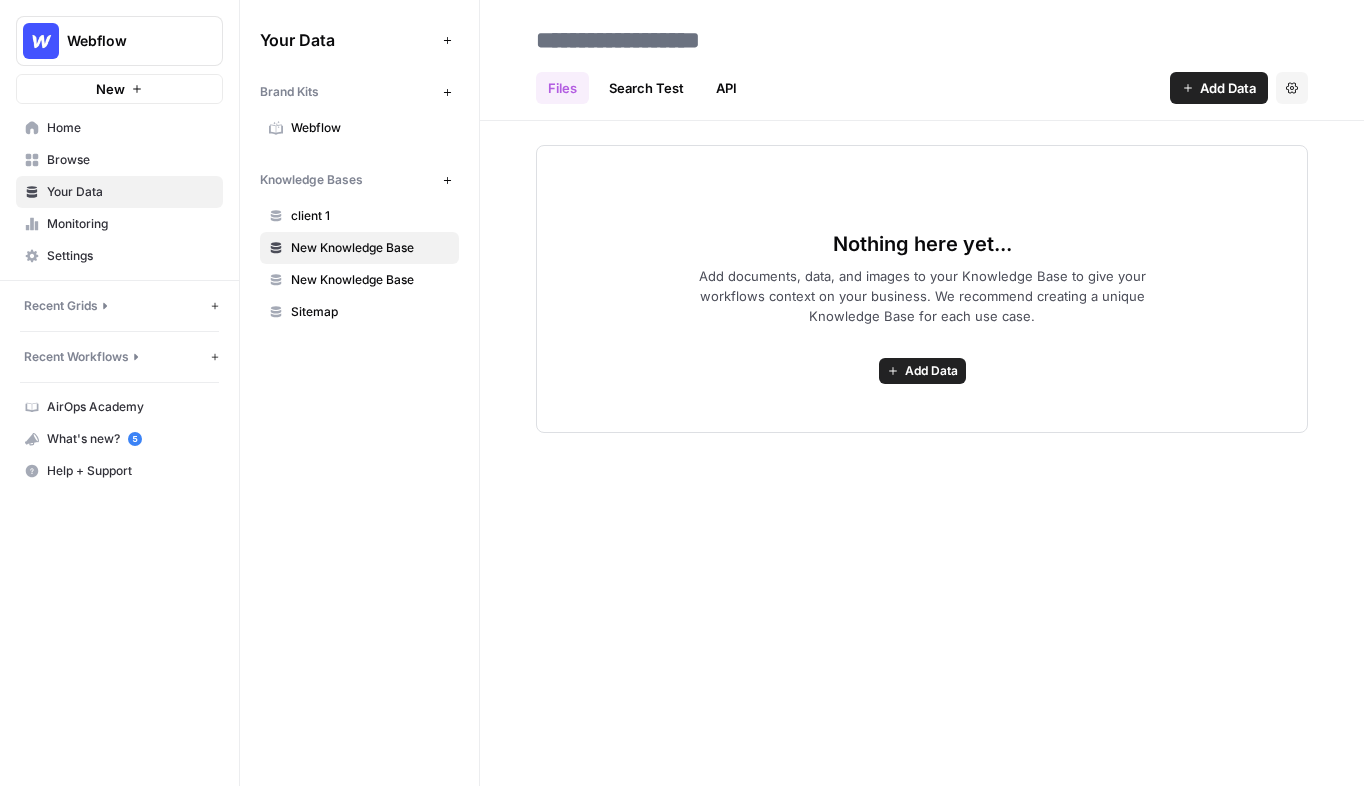 scroll, scrollTop: 0, scrollLeft: 0, axis: both 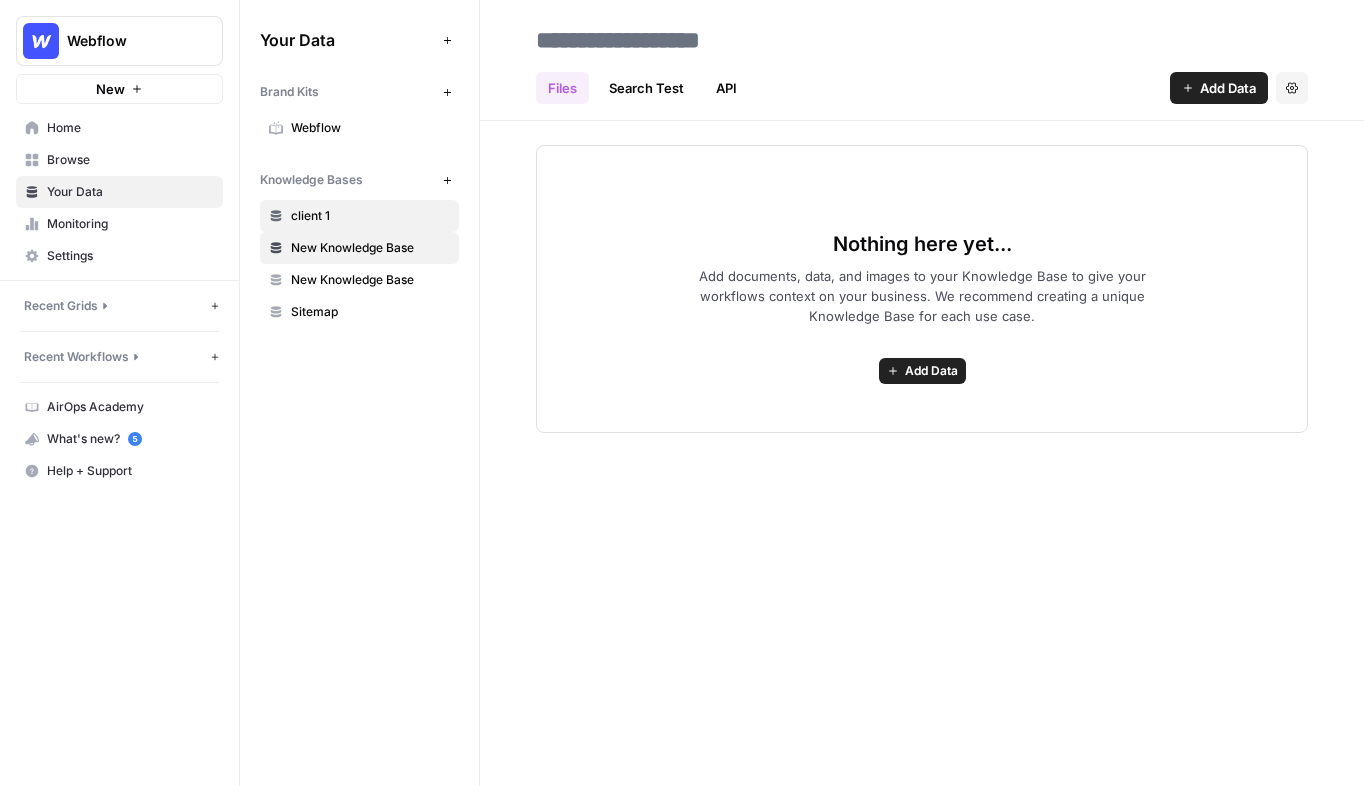 click on "client 1" at bounding box center [370, 216] 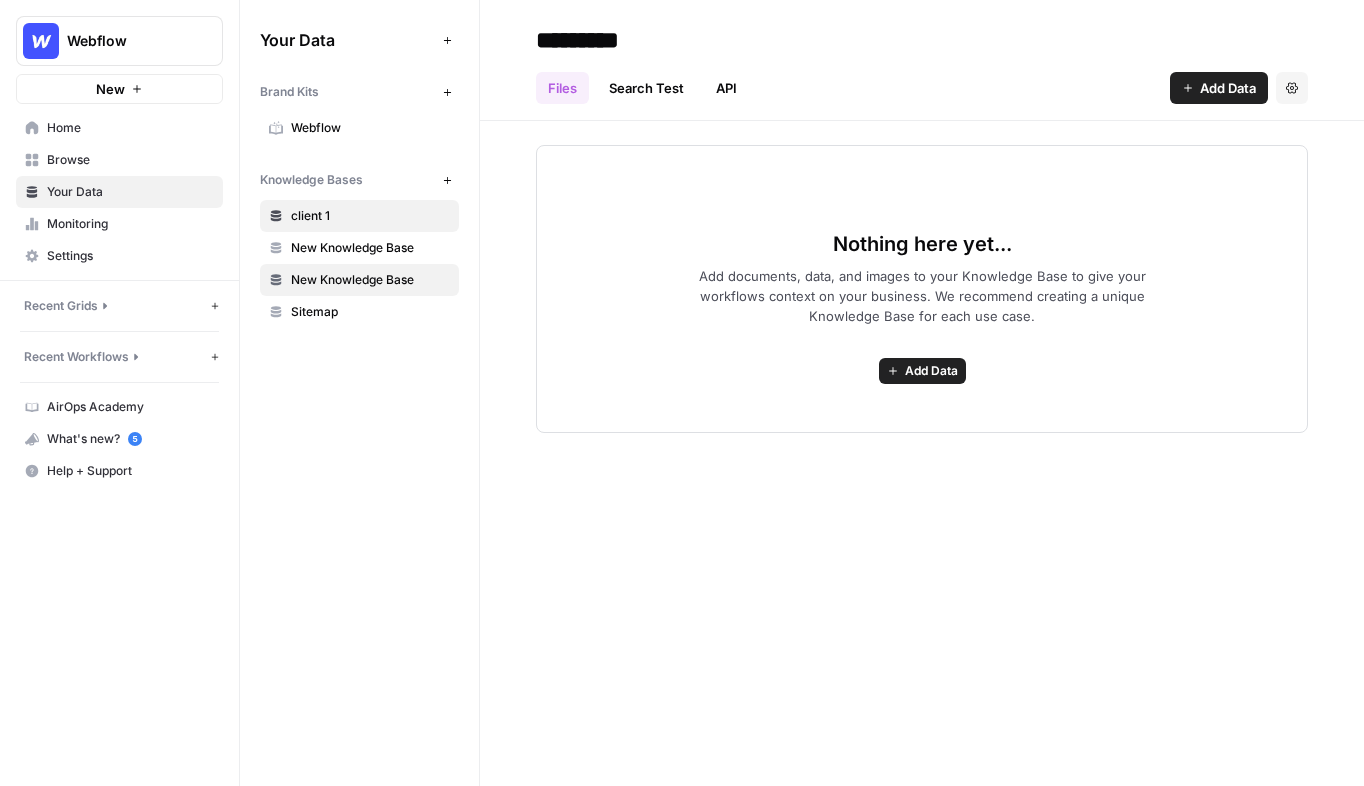 click on "New Knowledge Base" at bounding box center (370, 280) 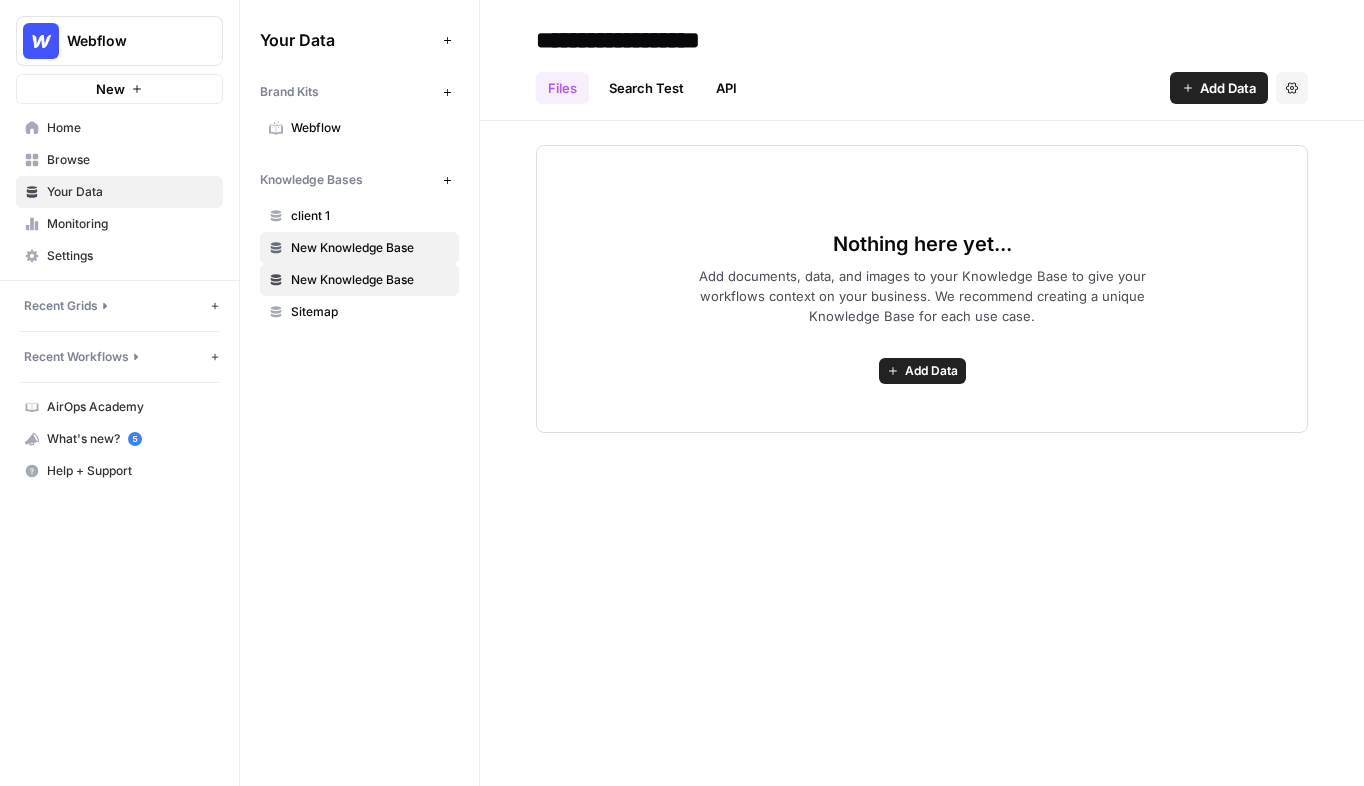 click on "New Knowledge Base" at bounding box center [370, 248] 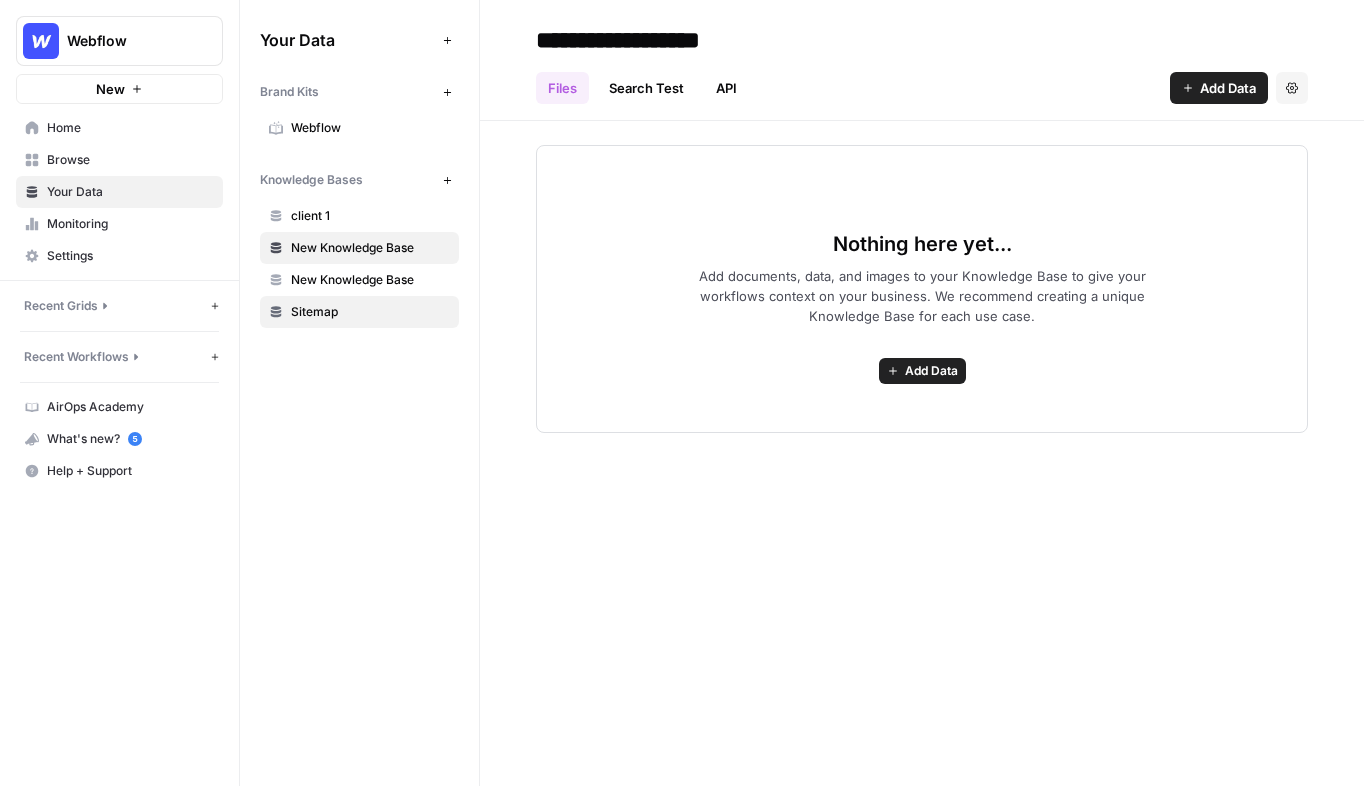 click on "Your Data Add Data Brand Kits New Webflow Knowledge Bases New client 1  New Knowledge Base New Knowledge Base Sitemap" at bounding box center (359, 176) 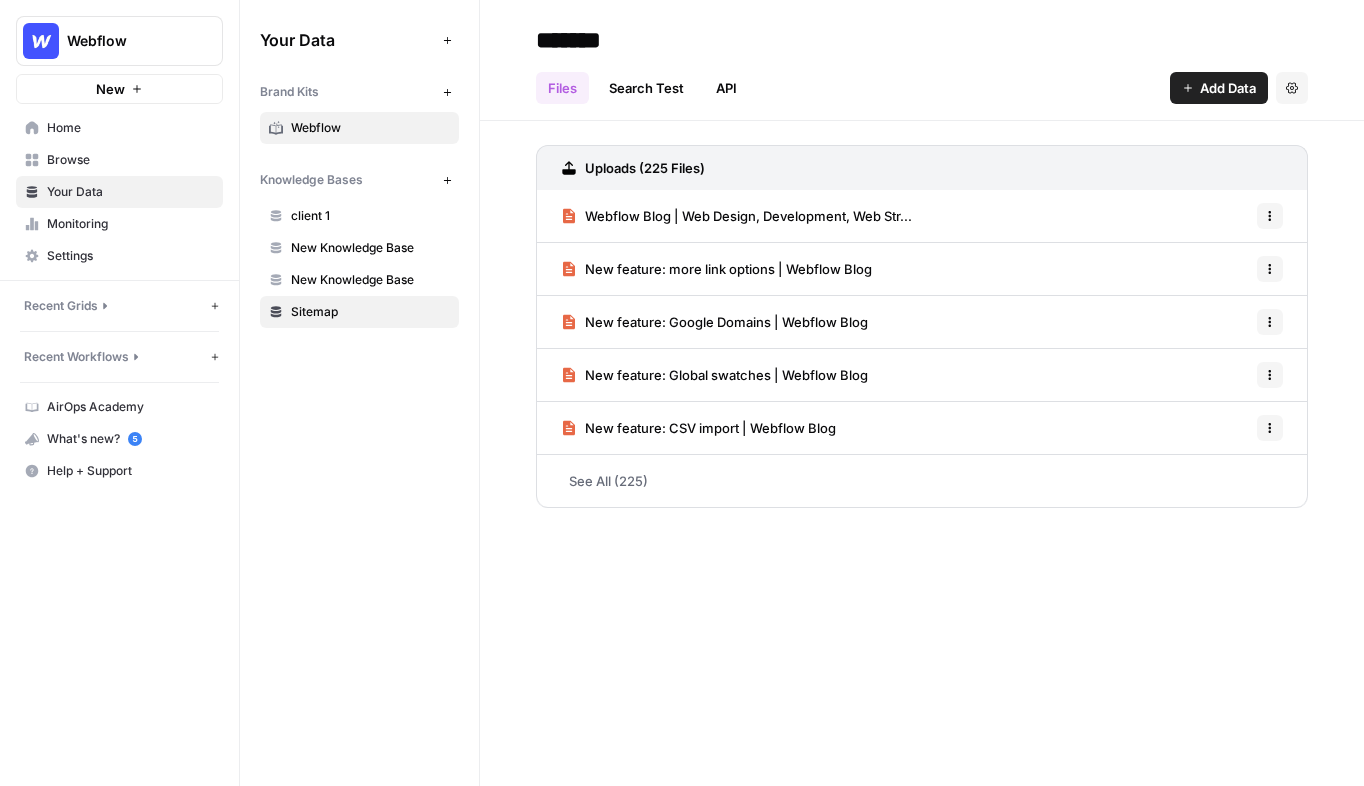 click on "Webflow" at bounding box center [370, 128] 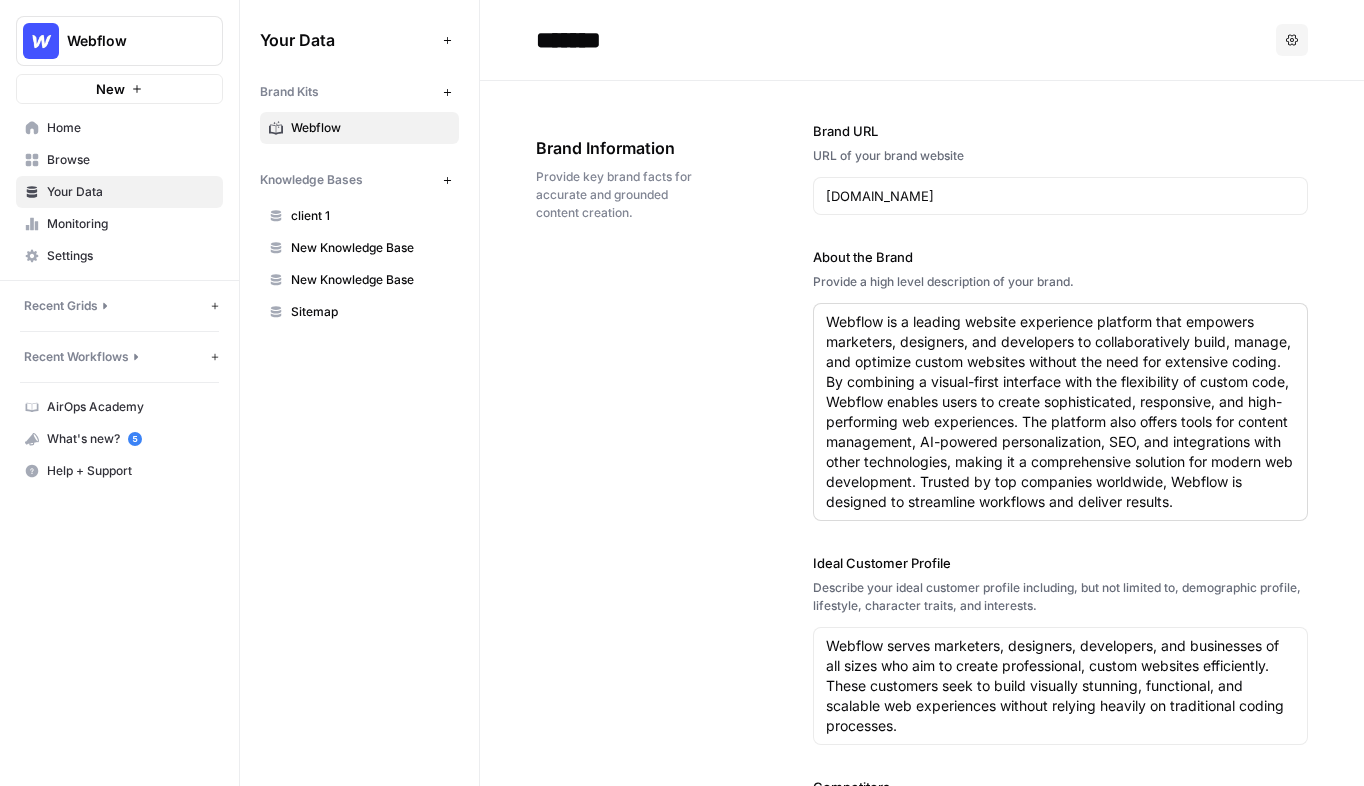 scroll, scrollTop: 20, scrollLeft: 0, axis: vertical 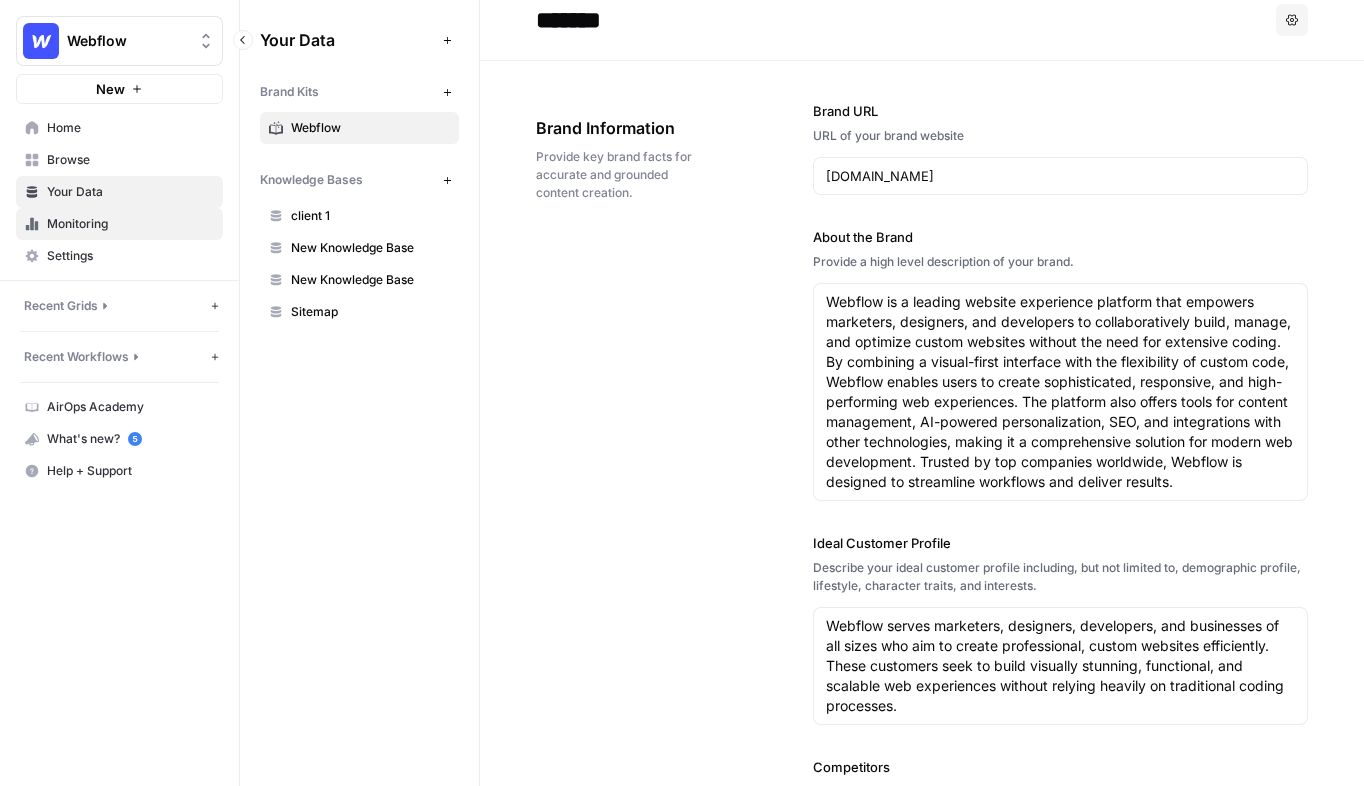 click on "Monitoring" at bounding box center [130, 224] 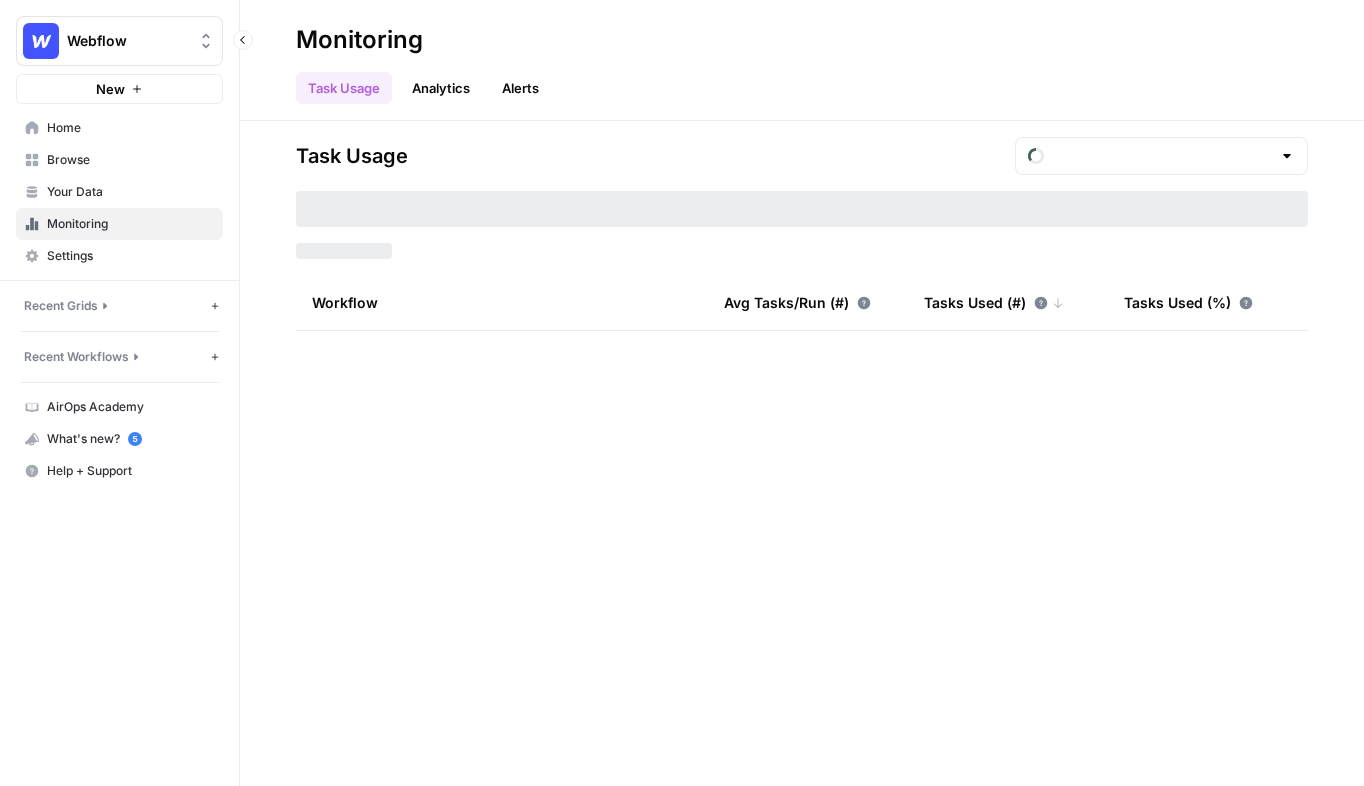 type on "June  Tasks" 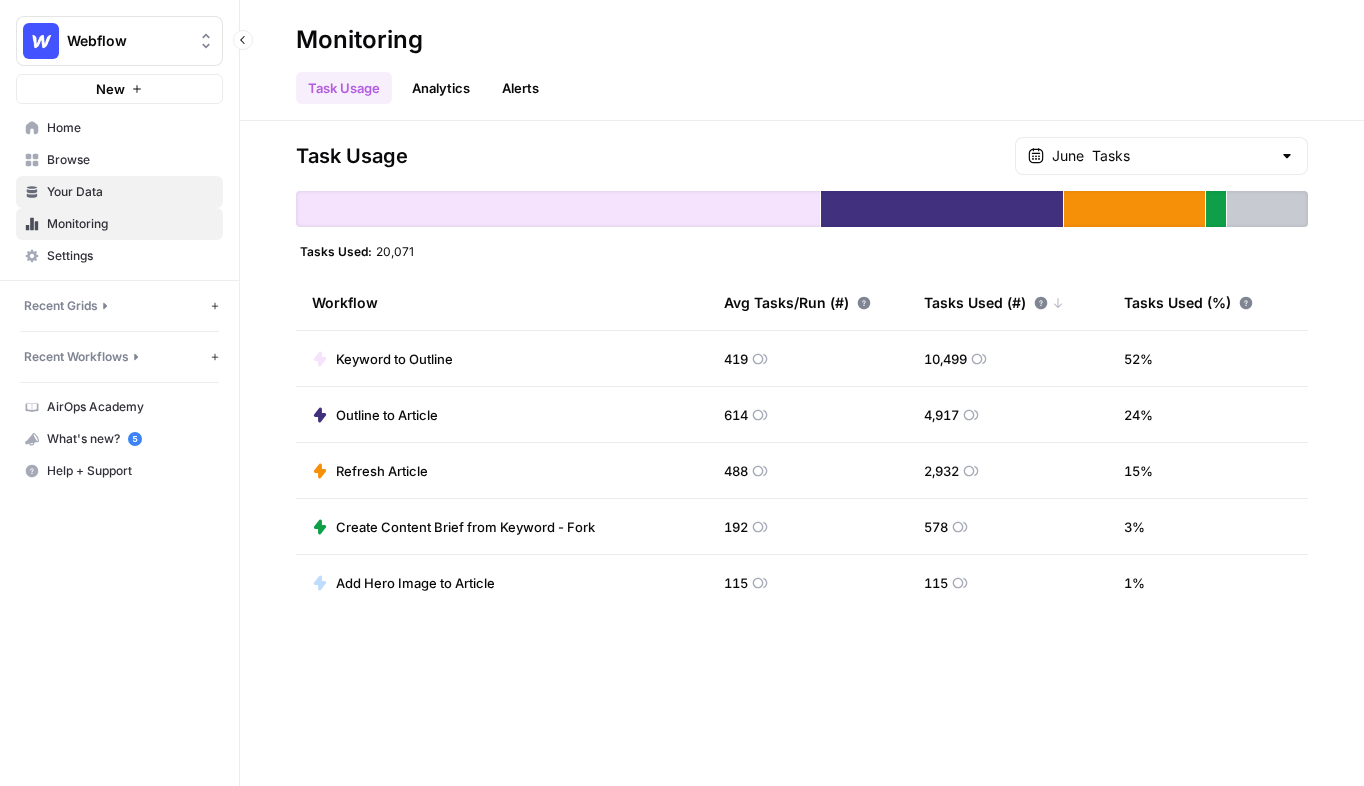 click on "Your Data" at bounding box center [130, 192] 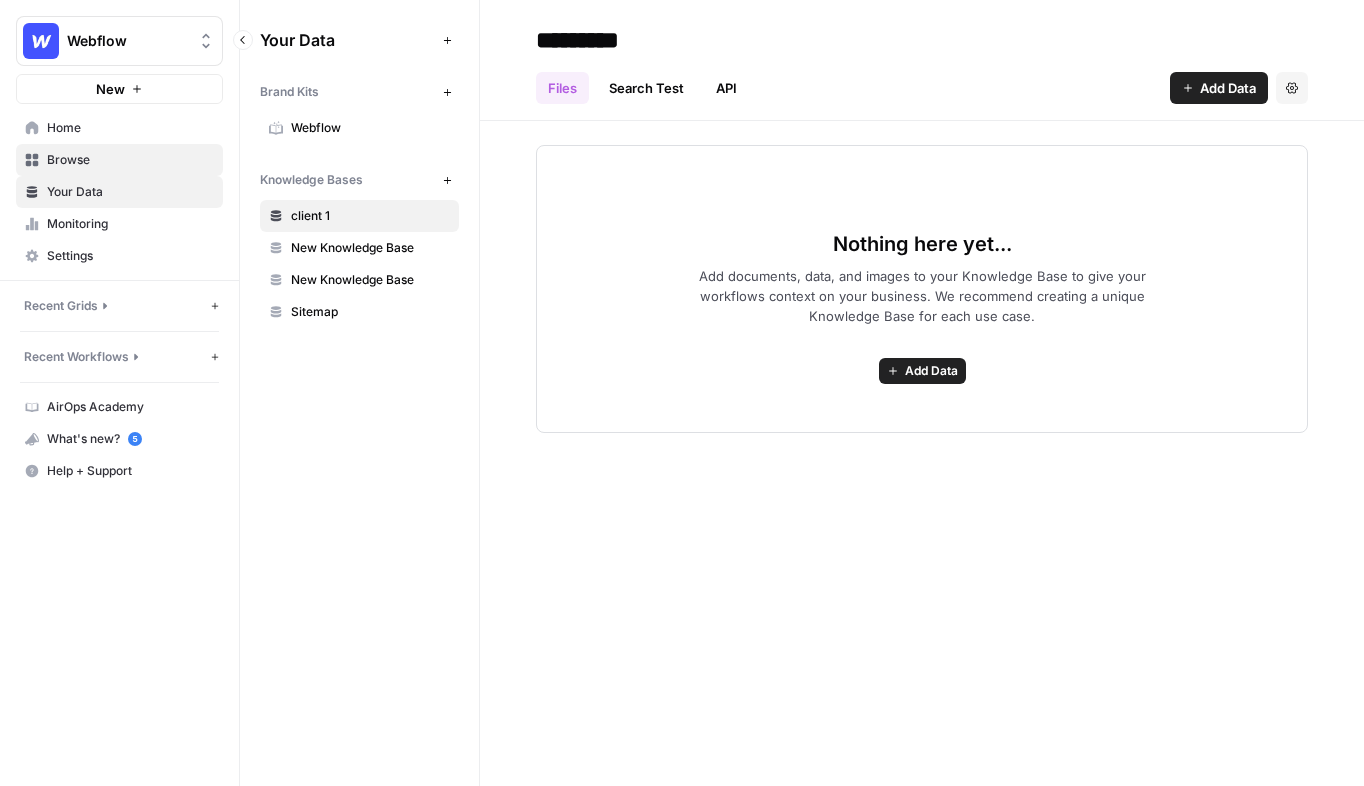 click on "Browse" at bounding box center (119, 160) 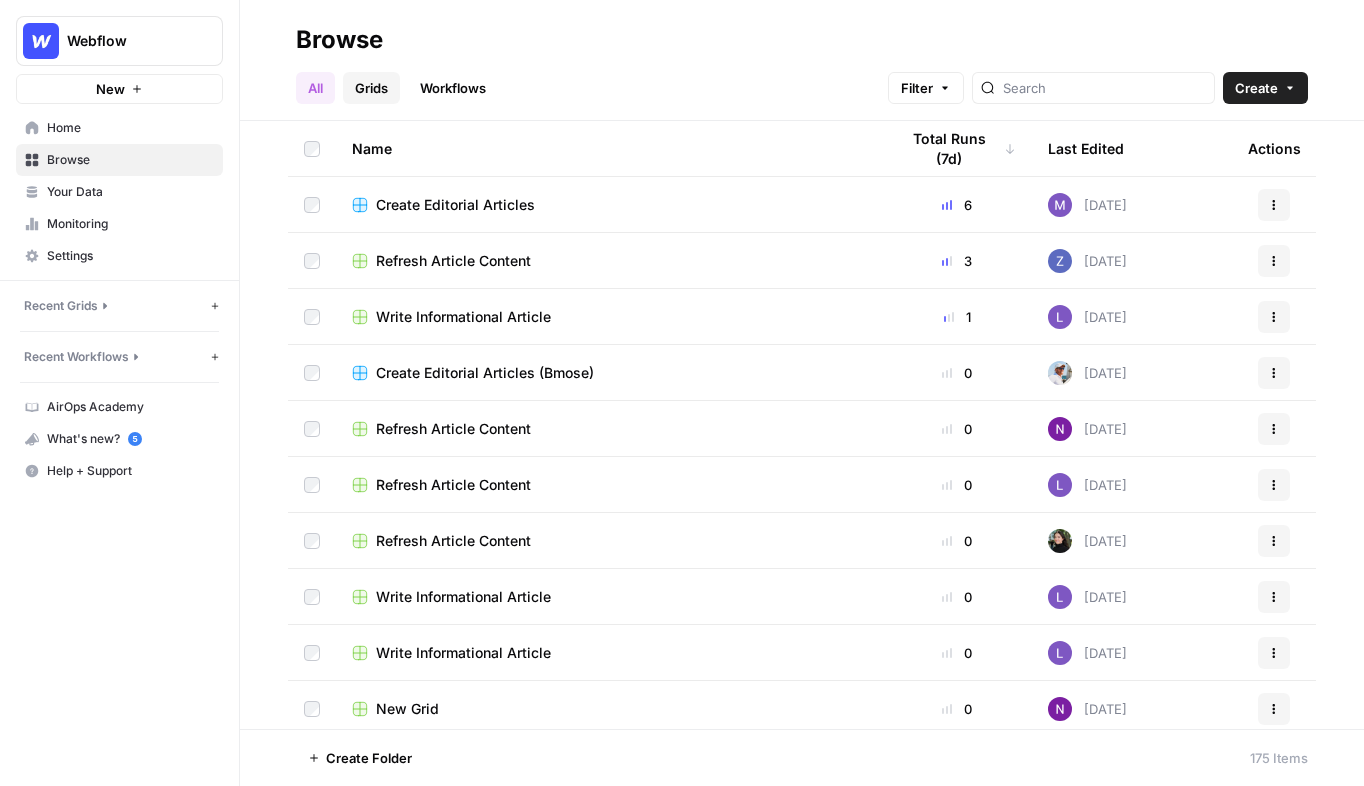 click on "Grids" at bounding box center [371, 88] 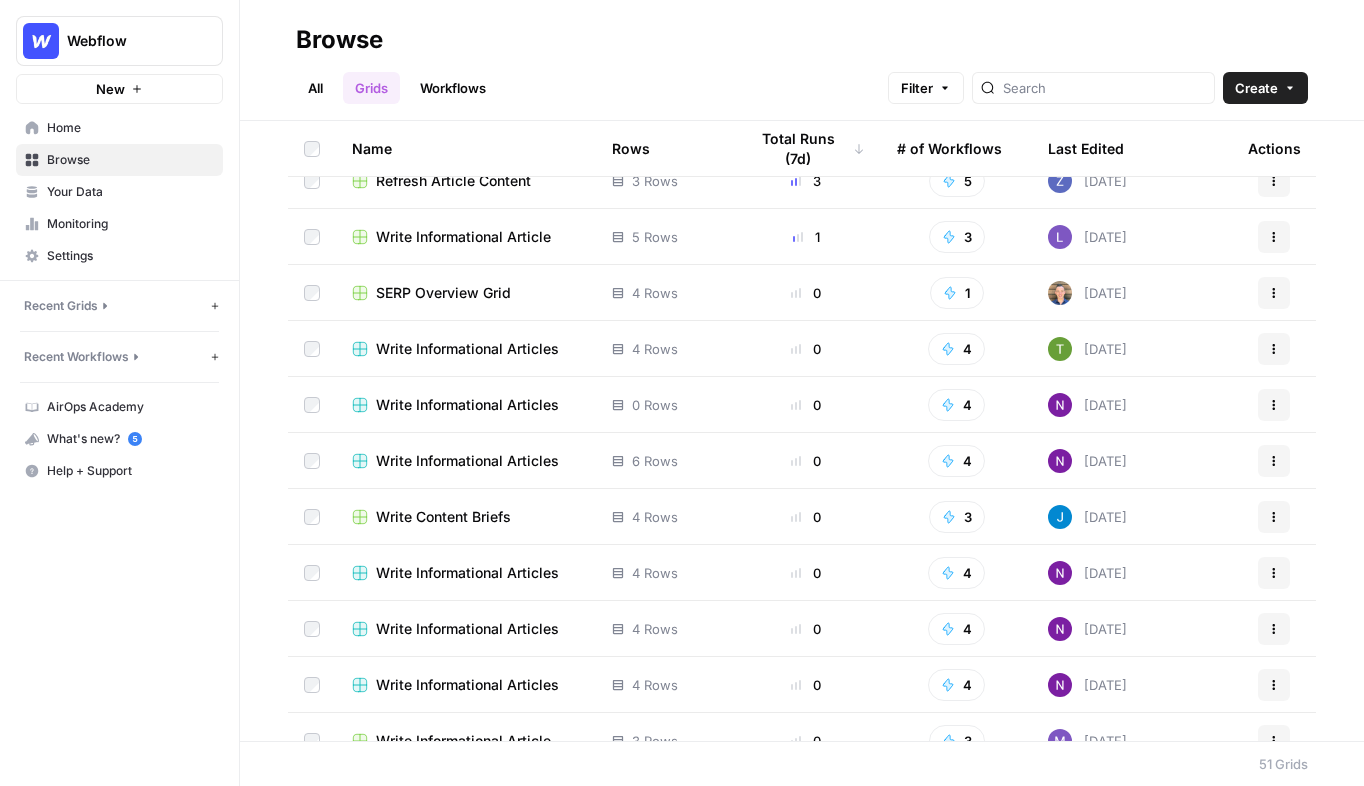 scroll, scrollTop: 0, scrollLeft: 0, axis: both 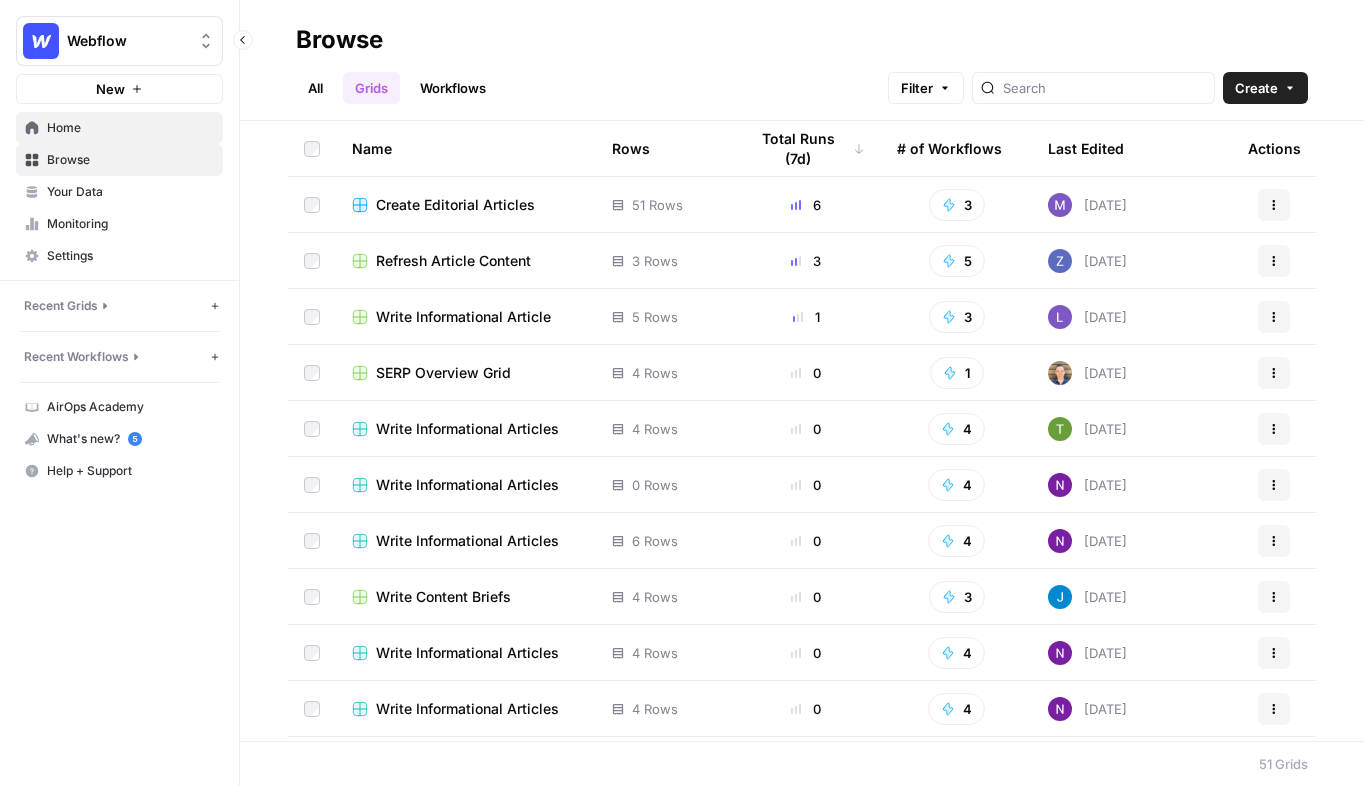 click on "Home" at bounding box center [130, 128] 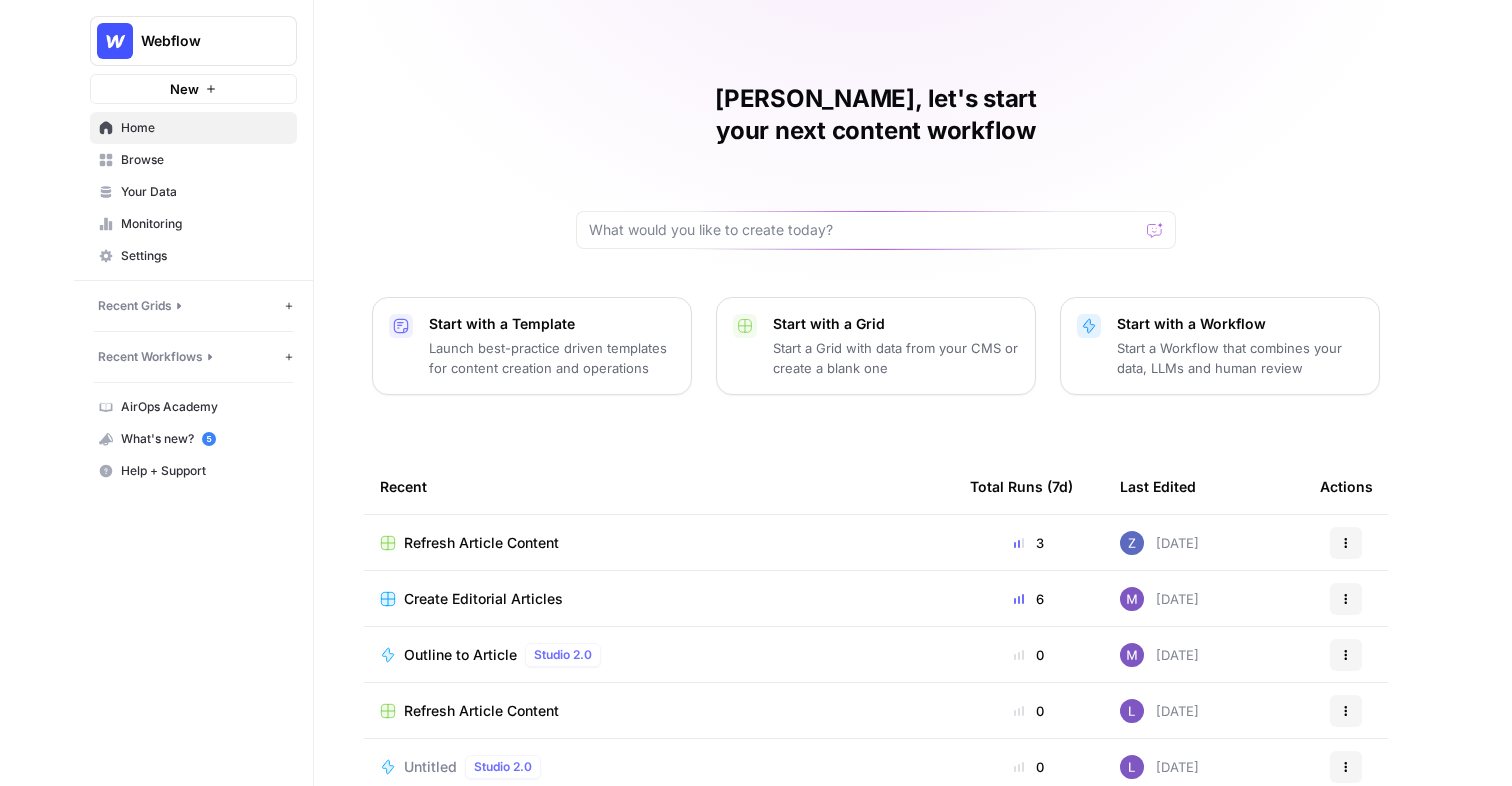 scroll, scrollTop: 0, scrollLeft: 0, axis: both 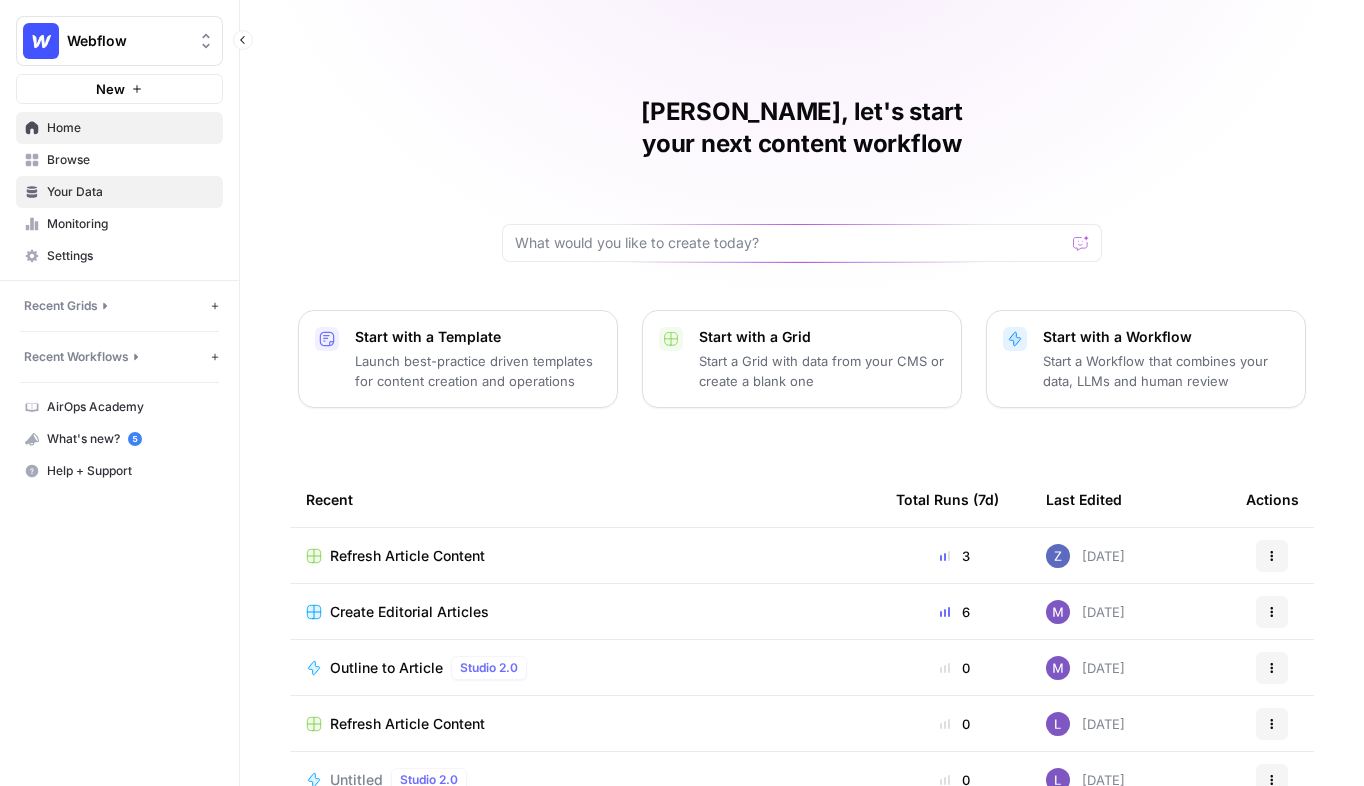 click on "Your Data" at bounding box center [130, 192] 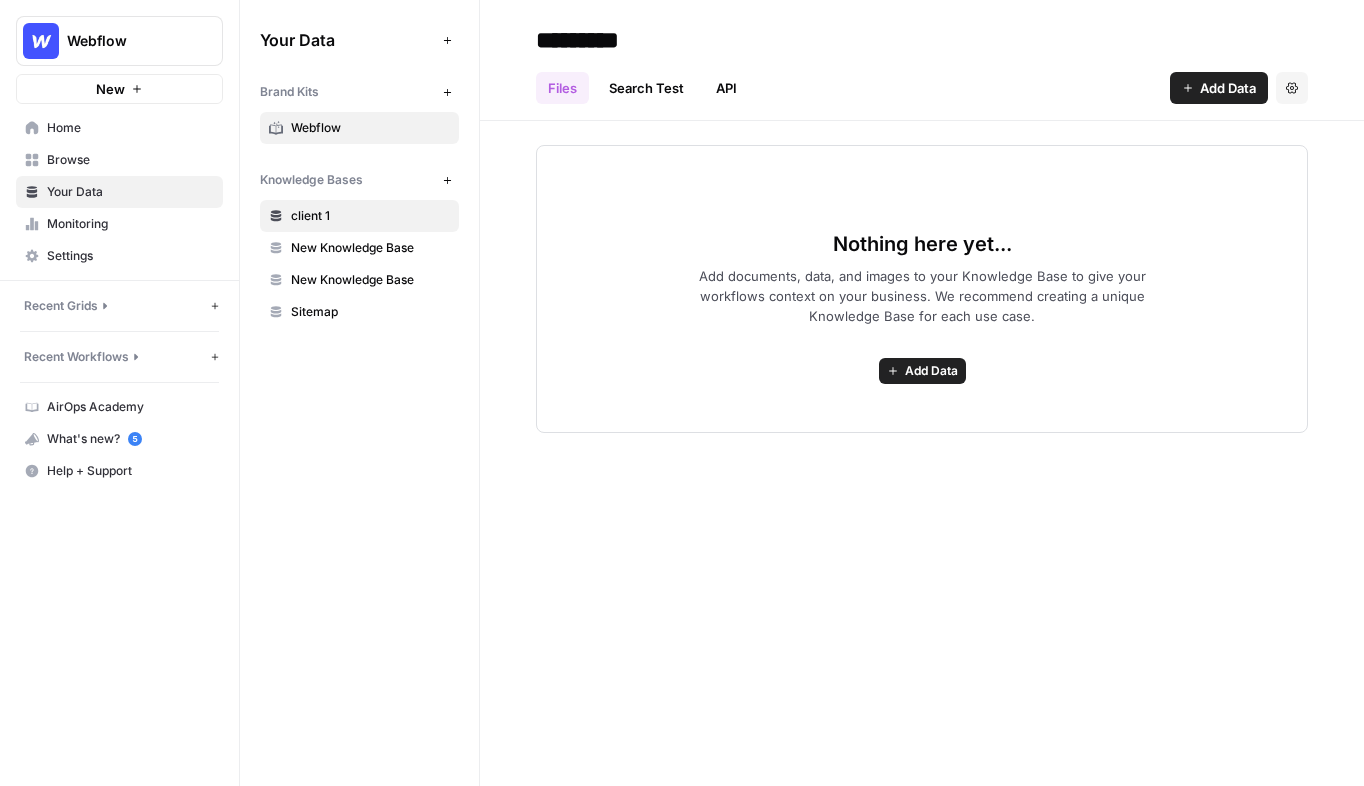 click on "Webflow" at bounding box center [370, 128] 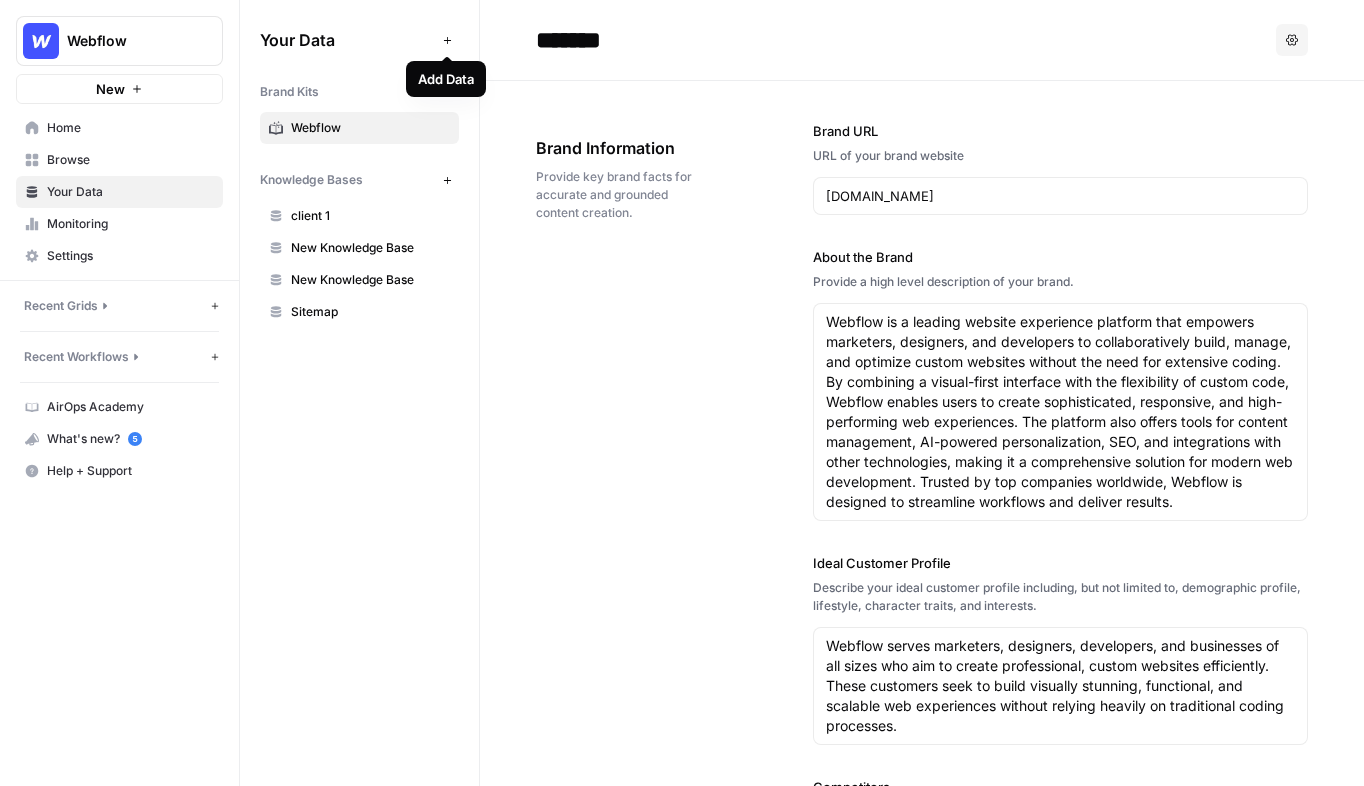click on "Brand Kits" at bounding box center (347, 92) 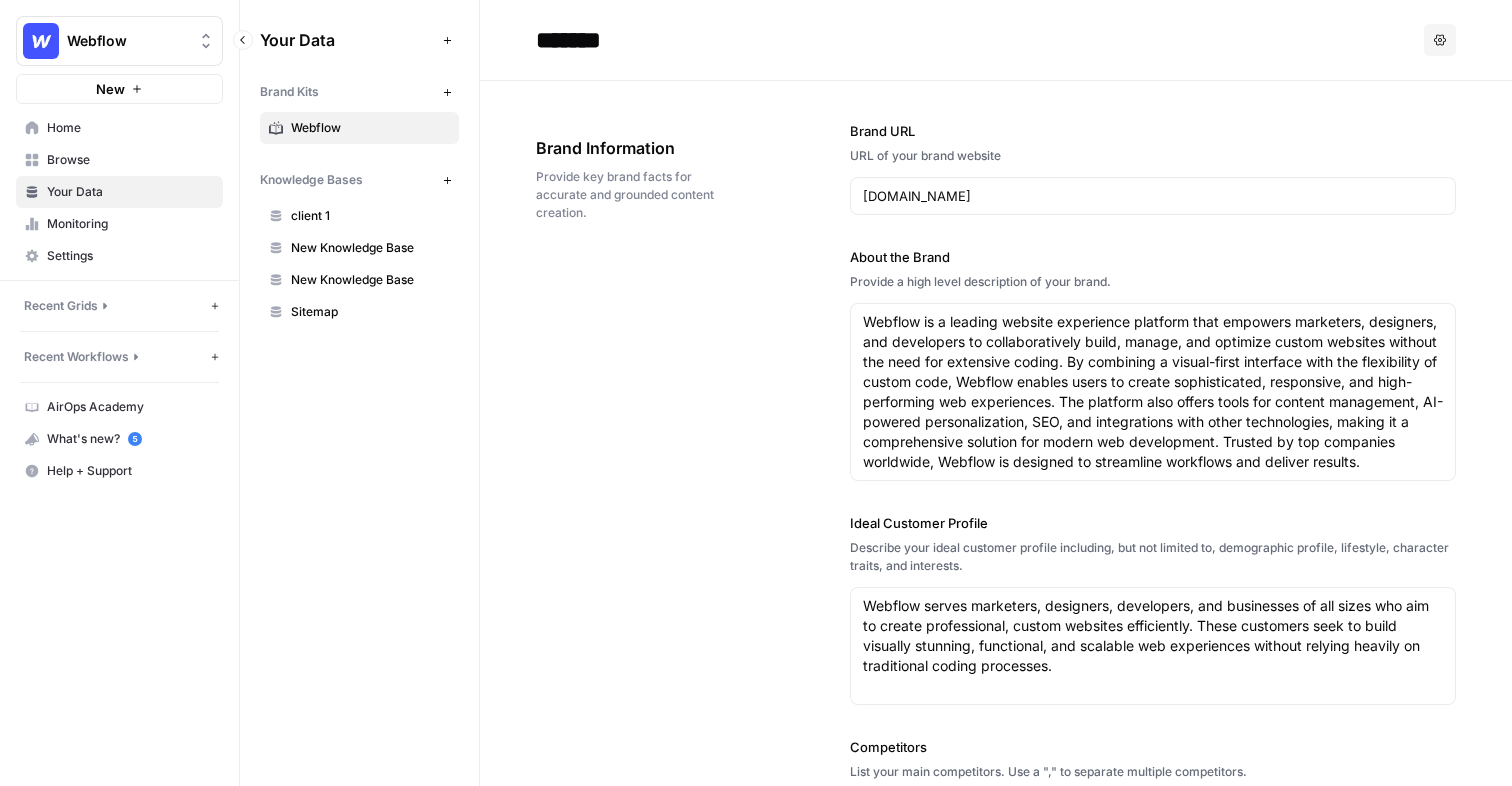 click on "Your Data" at bounding box center (130, 192) 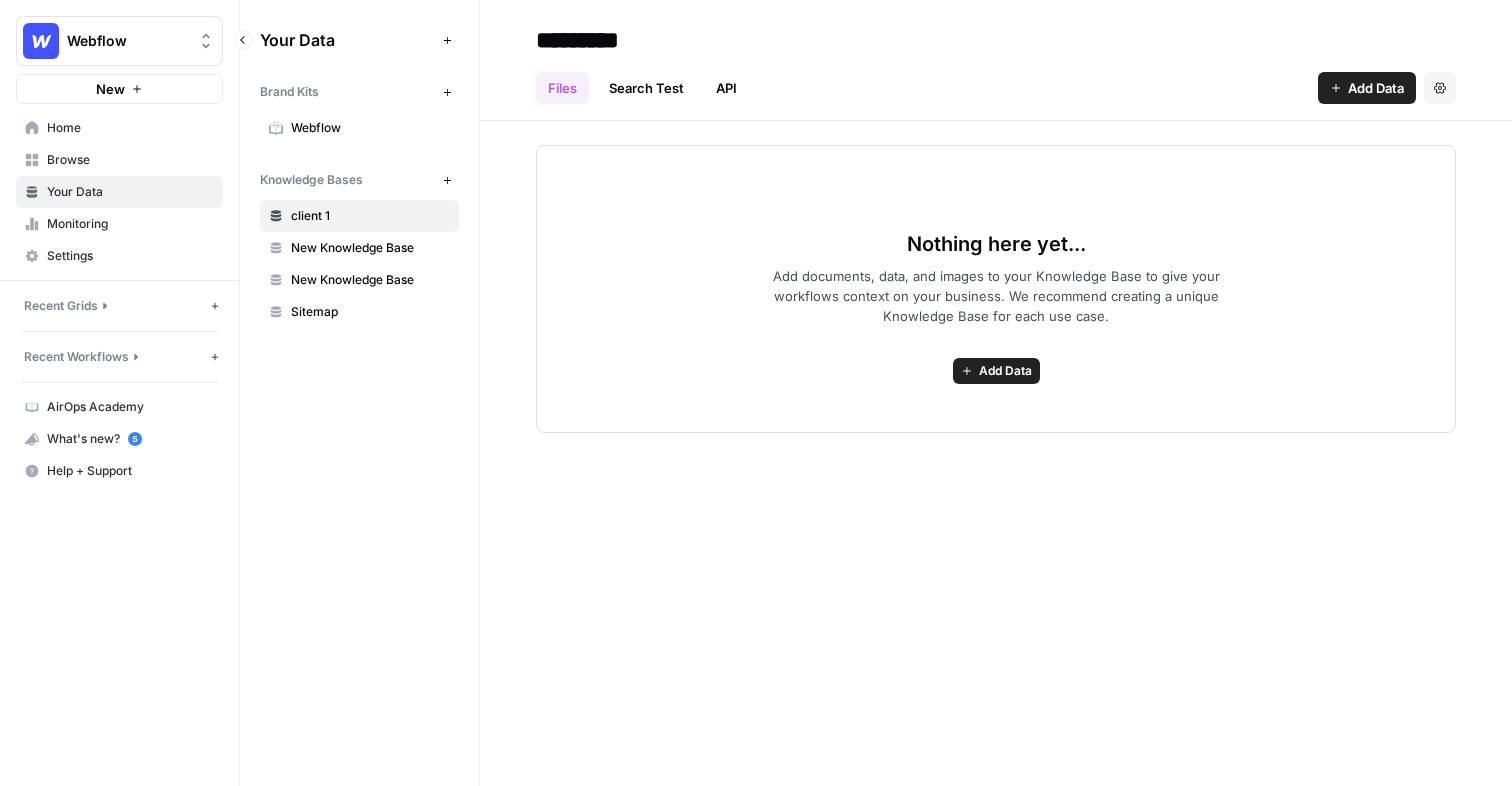 click on "Your Data" at bounding box center [130, 192] 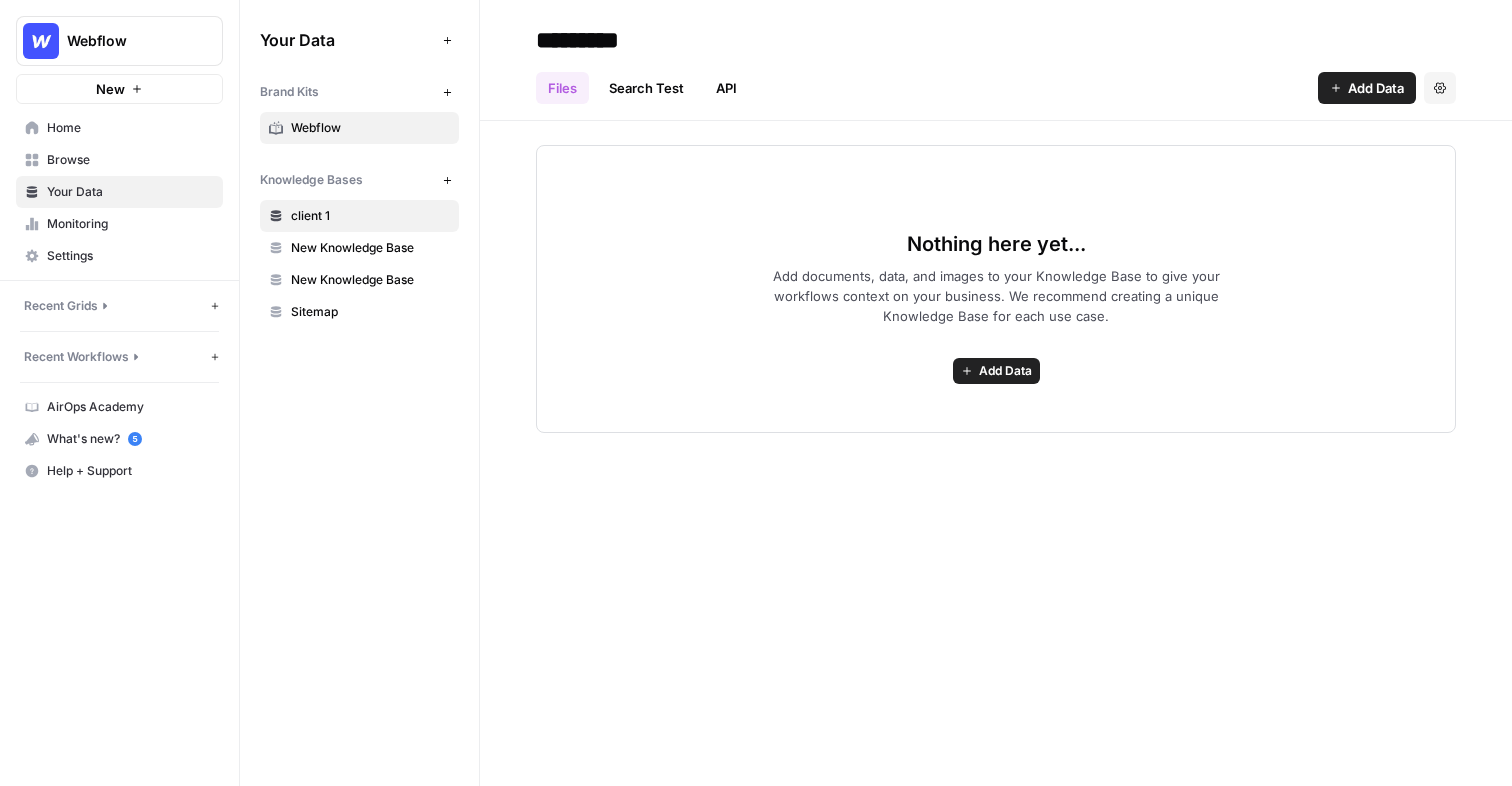click on "Webflow" at bounding box center [370, 128] 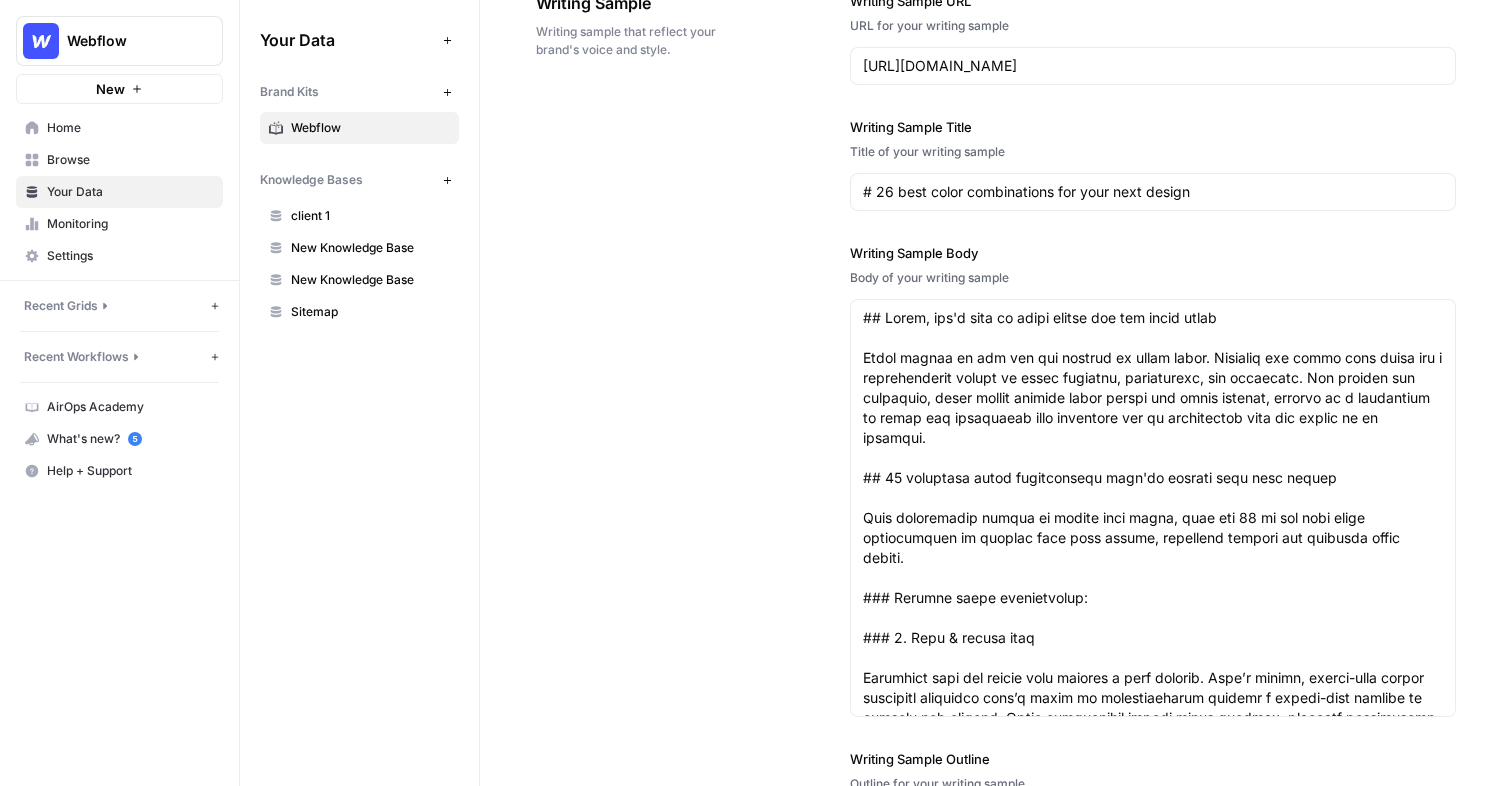 scroll, scrollTop: 2287, scrollLeft: 0, axis: vertical 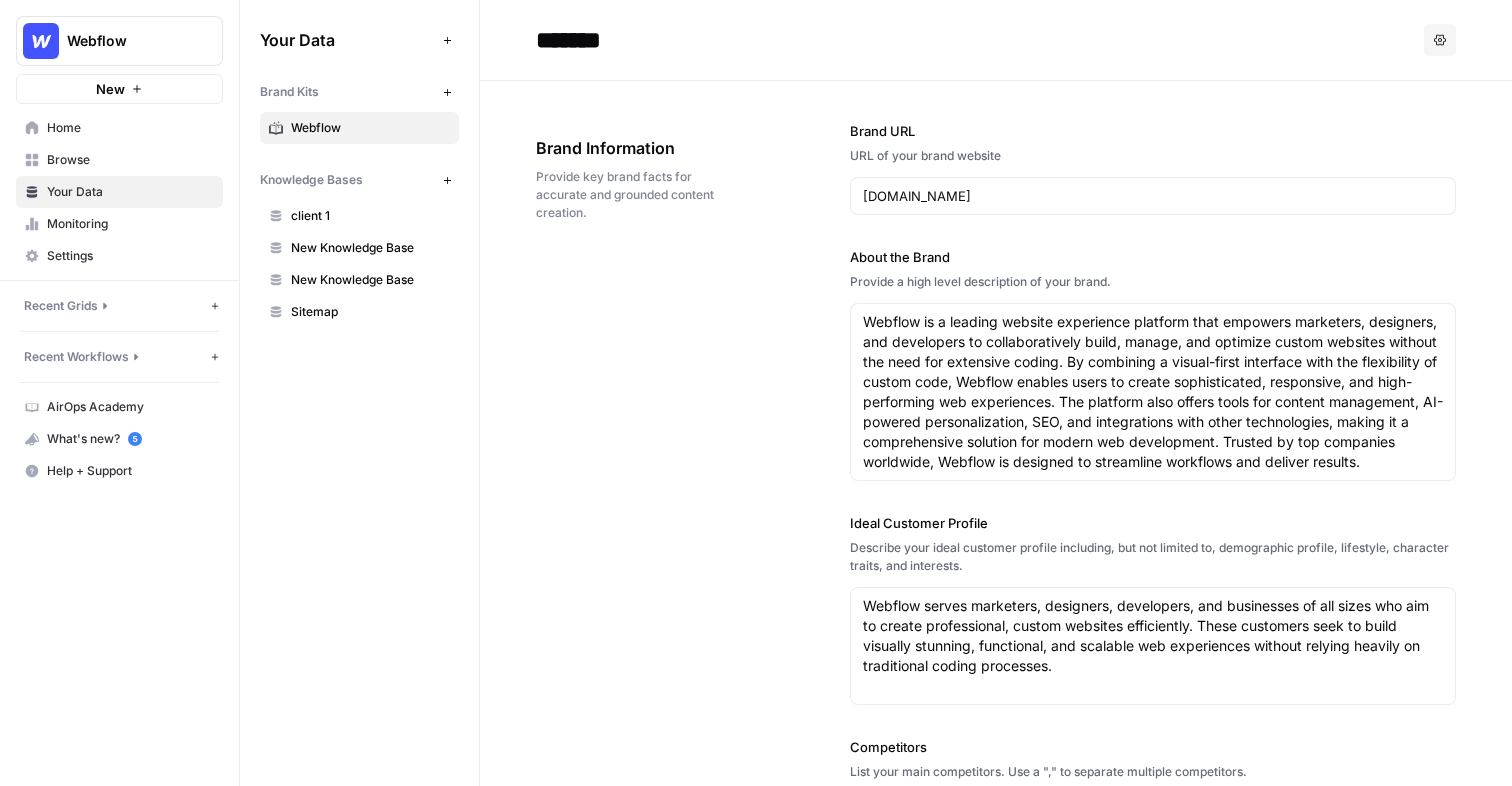 click on "Knowledge Bases" at bounding box center [311, 180] 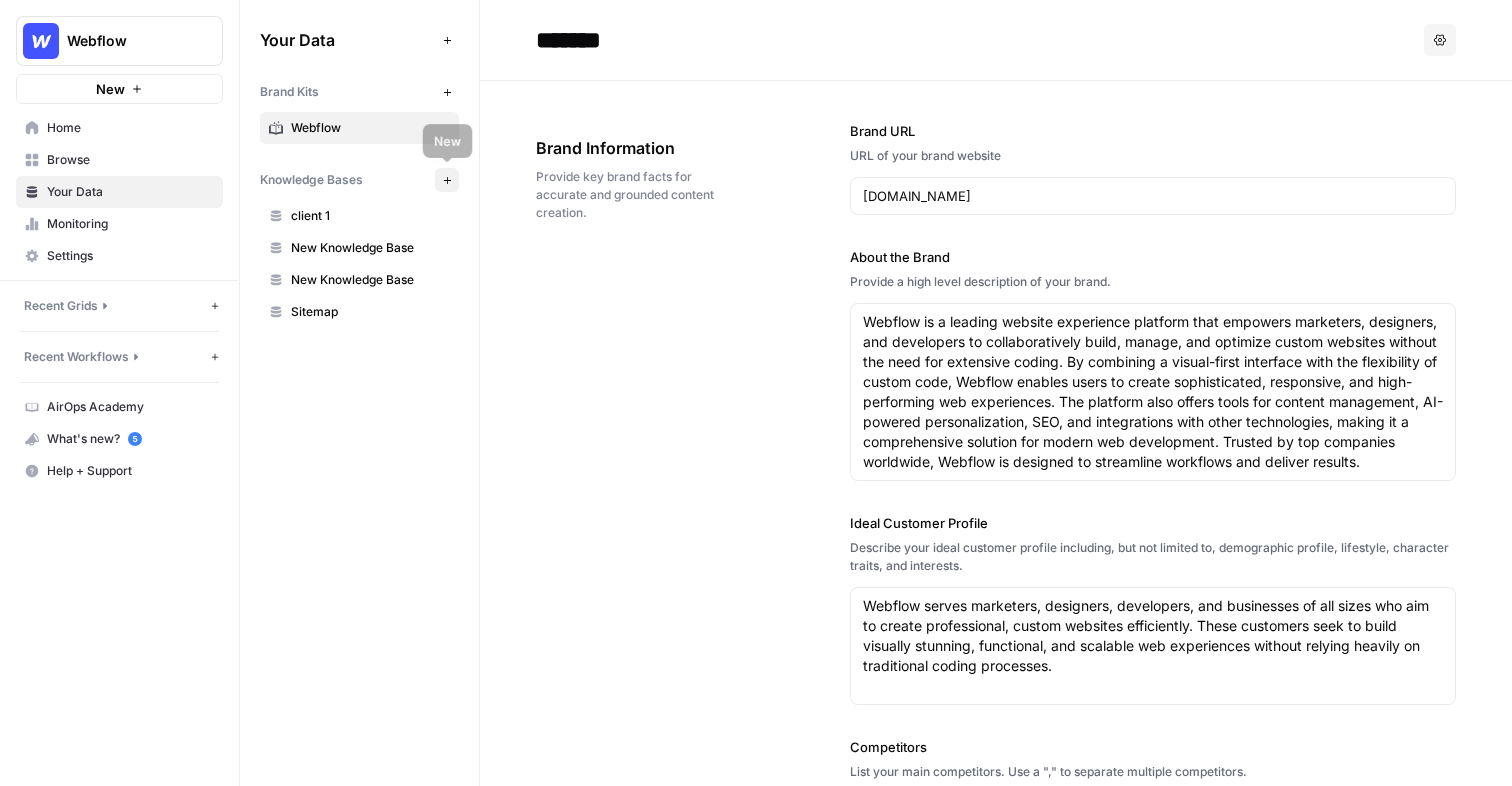 click 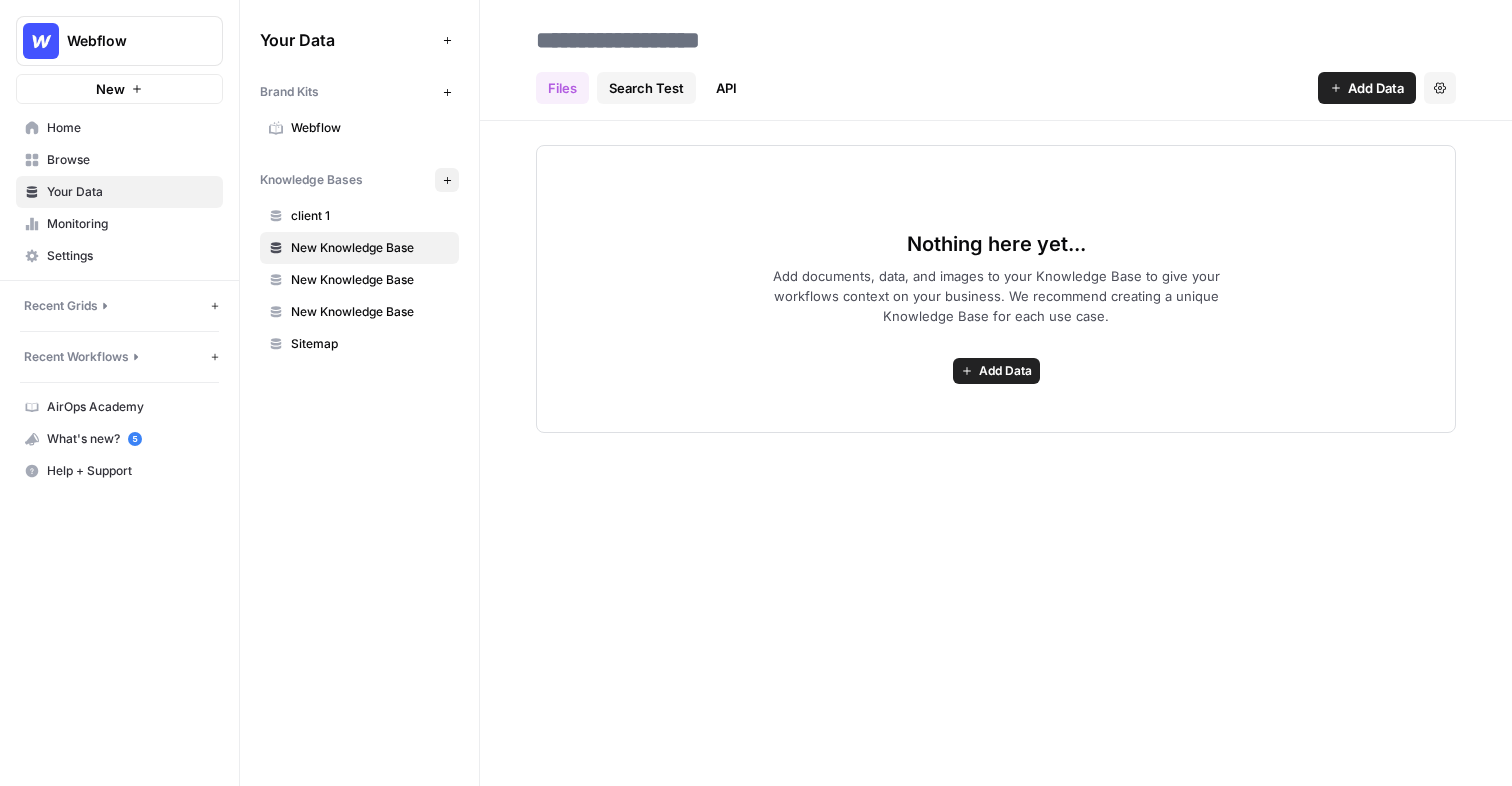 click on "Search Test" at bounding box center [646, 88] 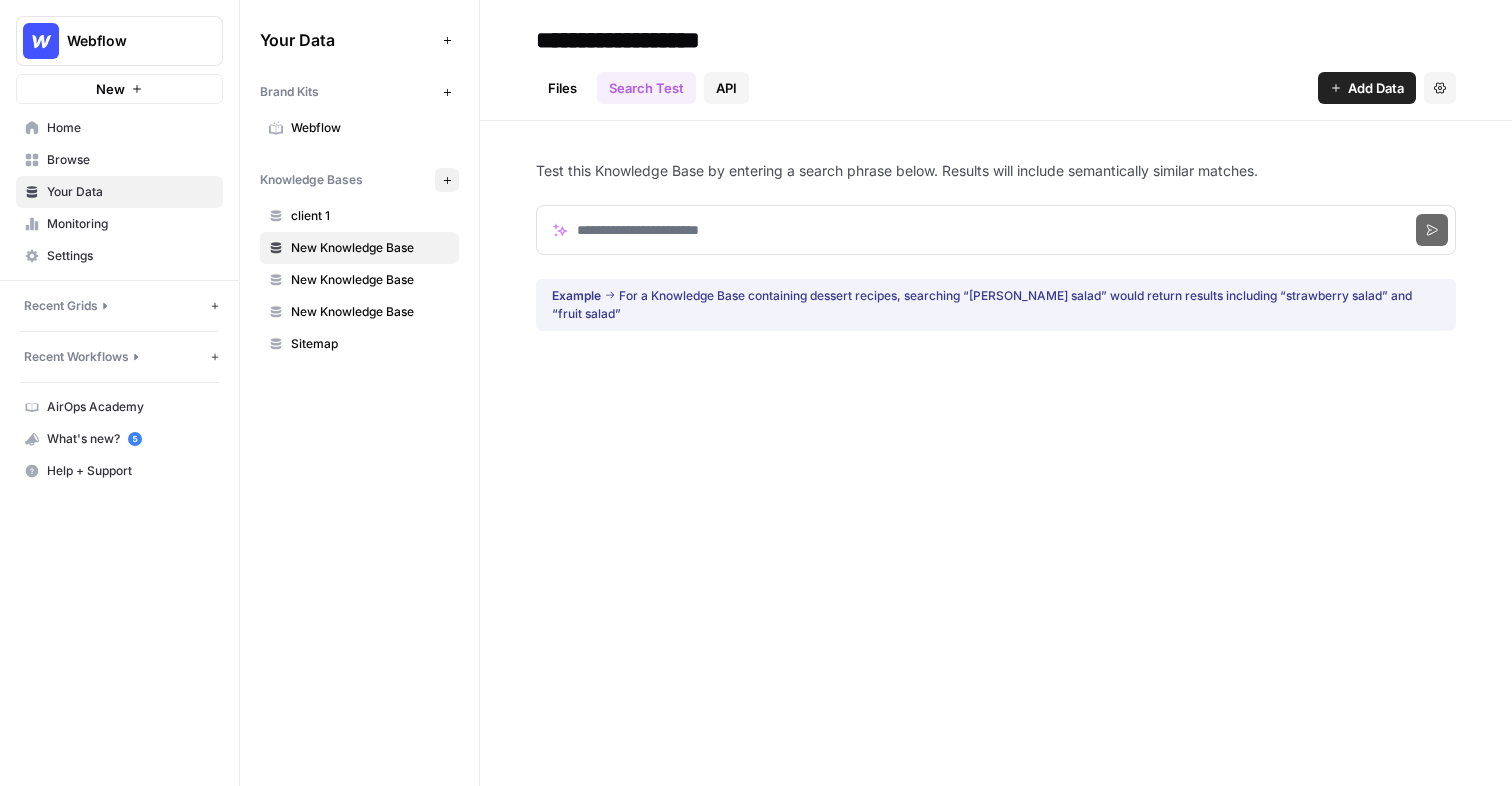 click on "API" at bounding box center (726, 88) 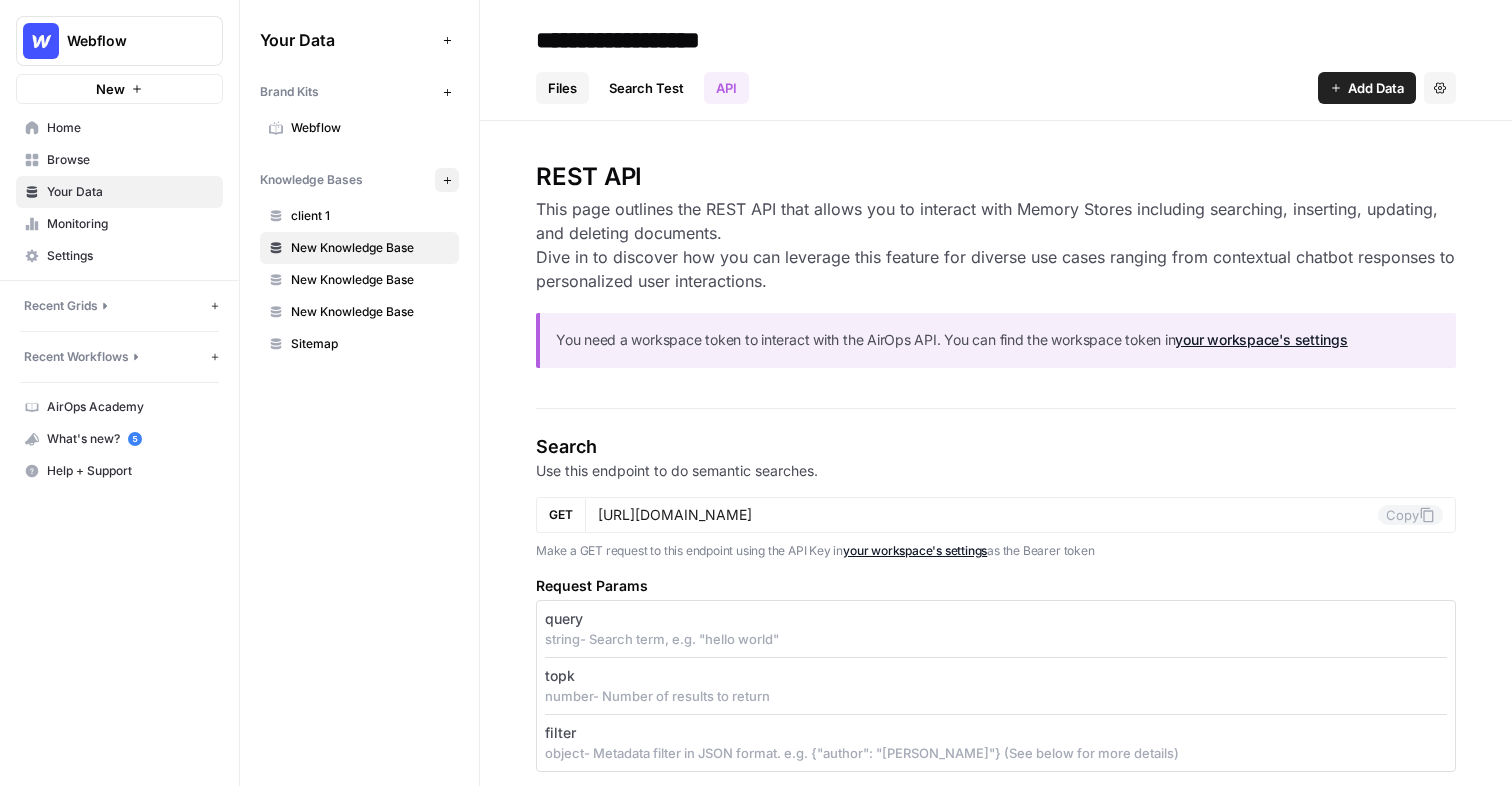 click on "Files" at bounding box center [562, 88] 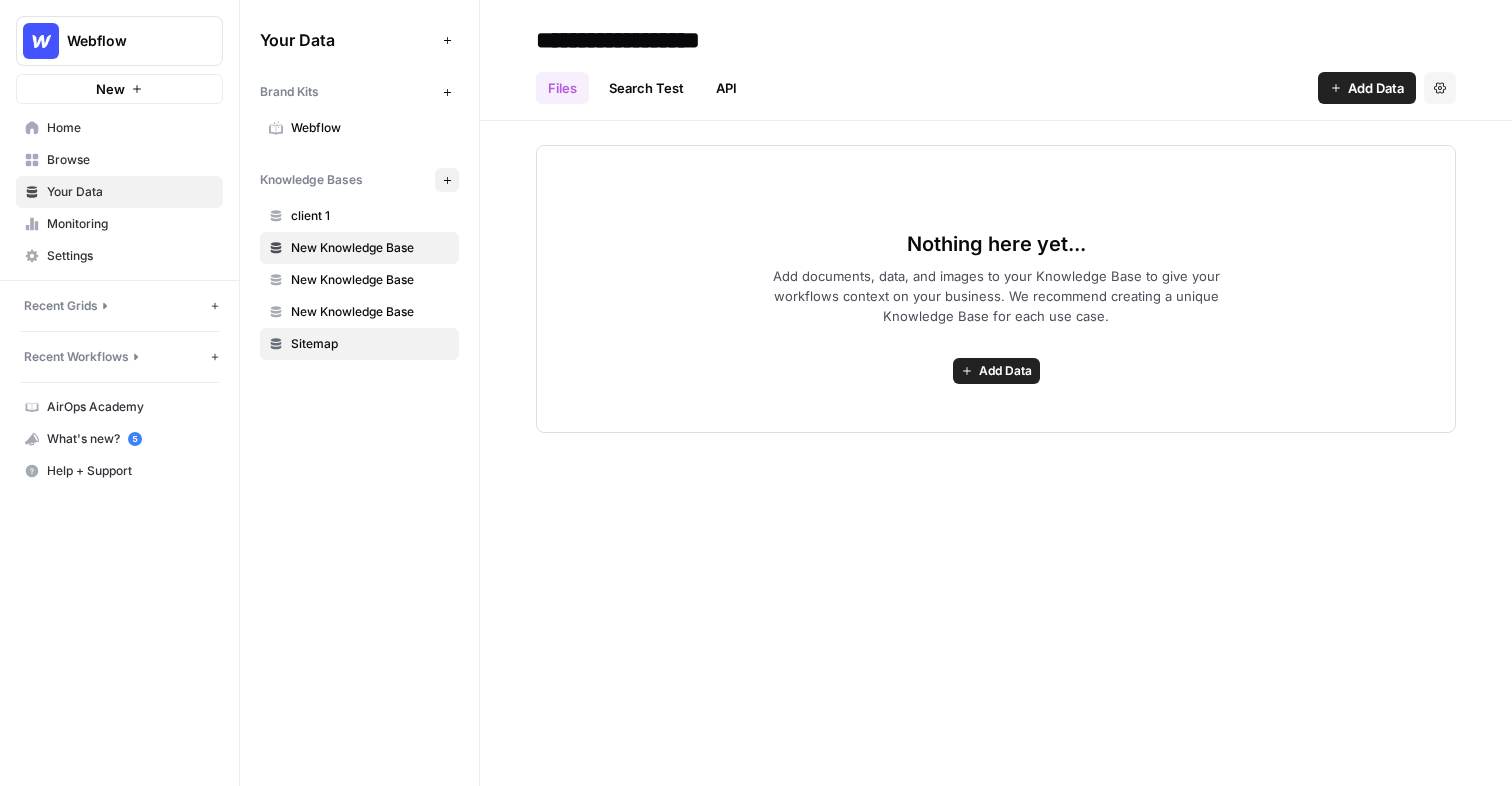 click on "Sitemap" at bounding box center (370, 344) 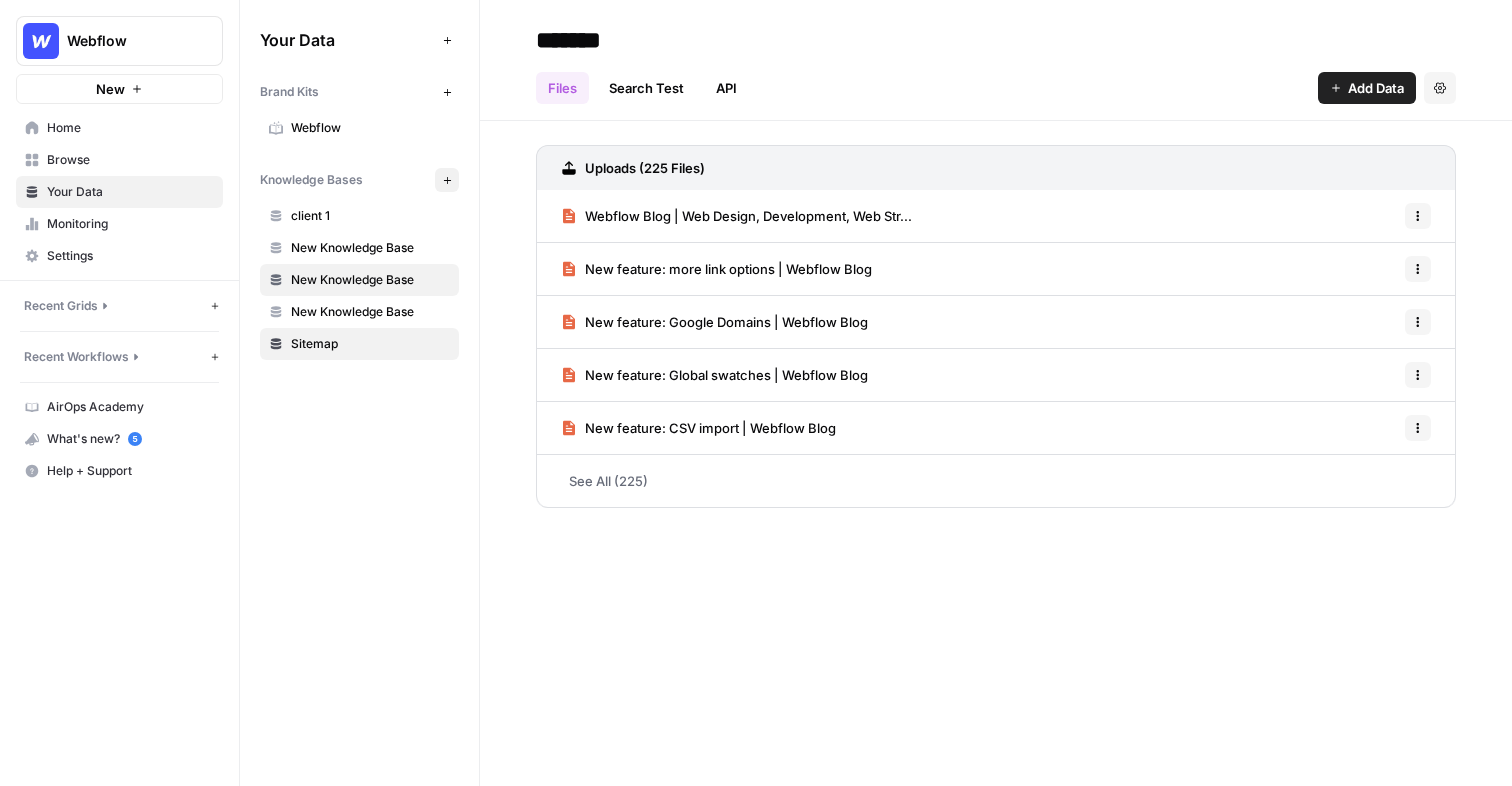 click on "New Knowledge Base" at bounding box center (370, 280) 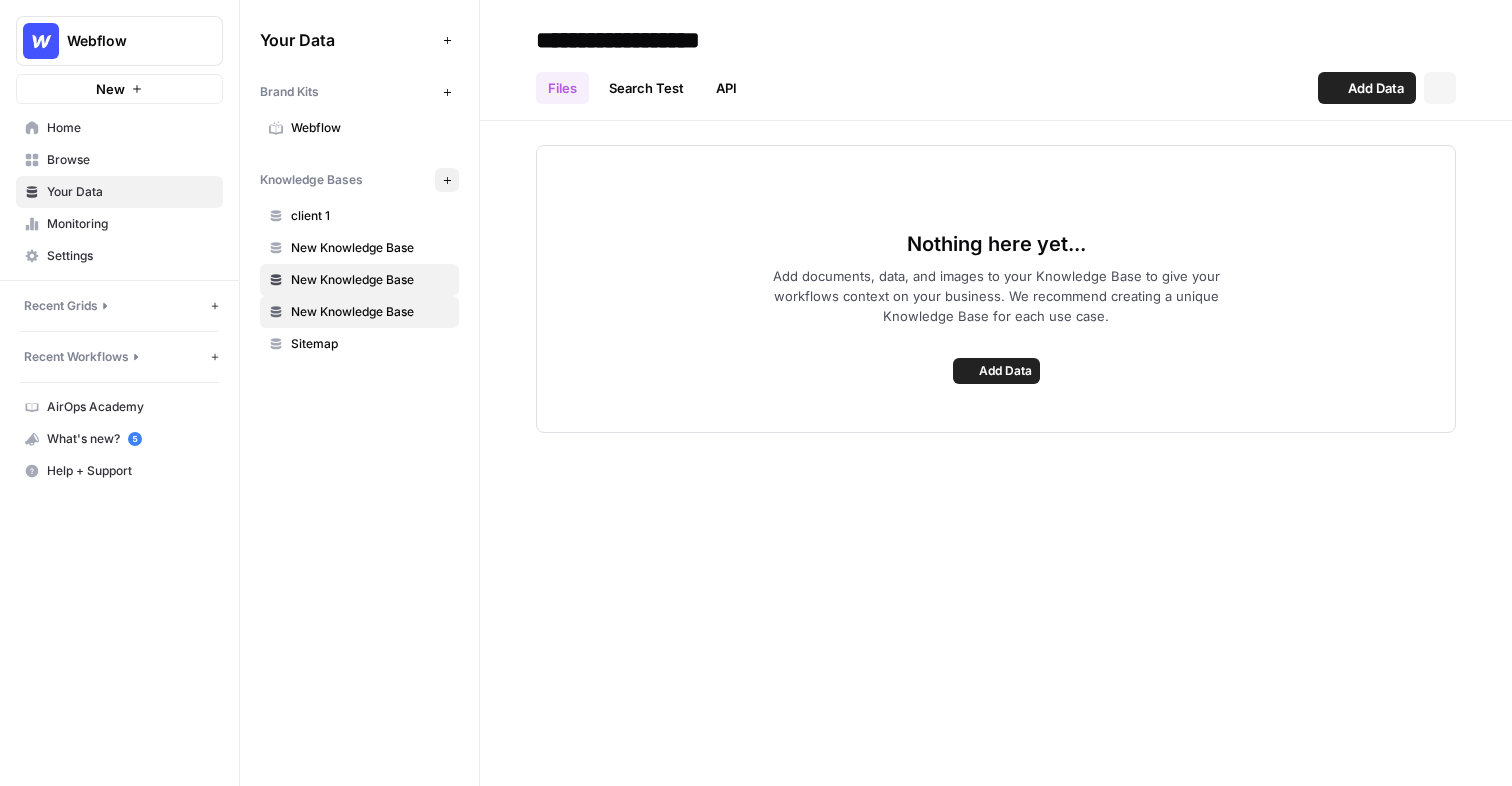 click on "New Knowledge Base" at bounding box center [370, 312] 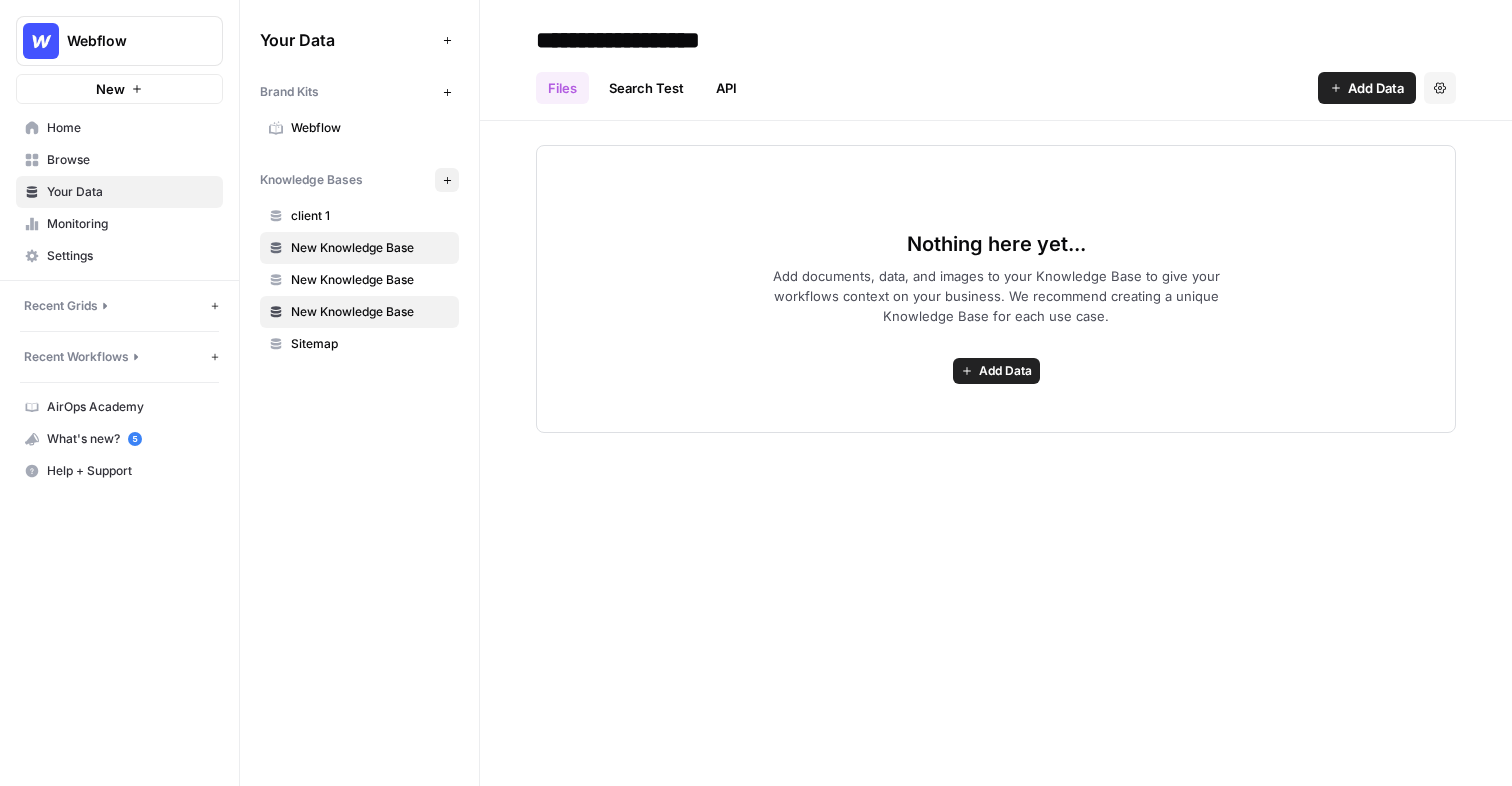 click on "New Knowledge Base" at bounding box center [370, 248] 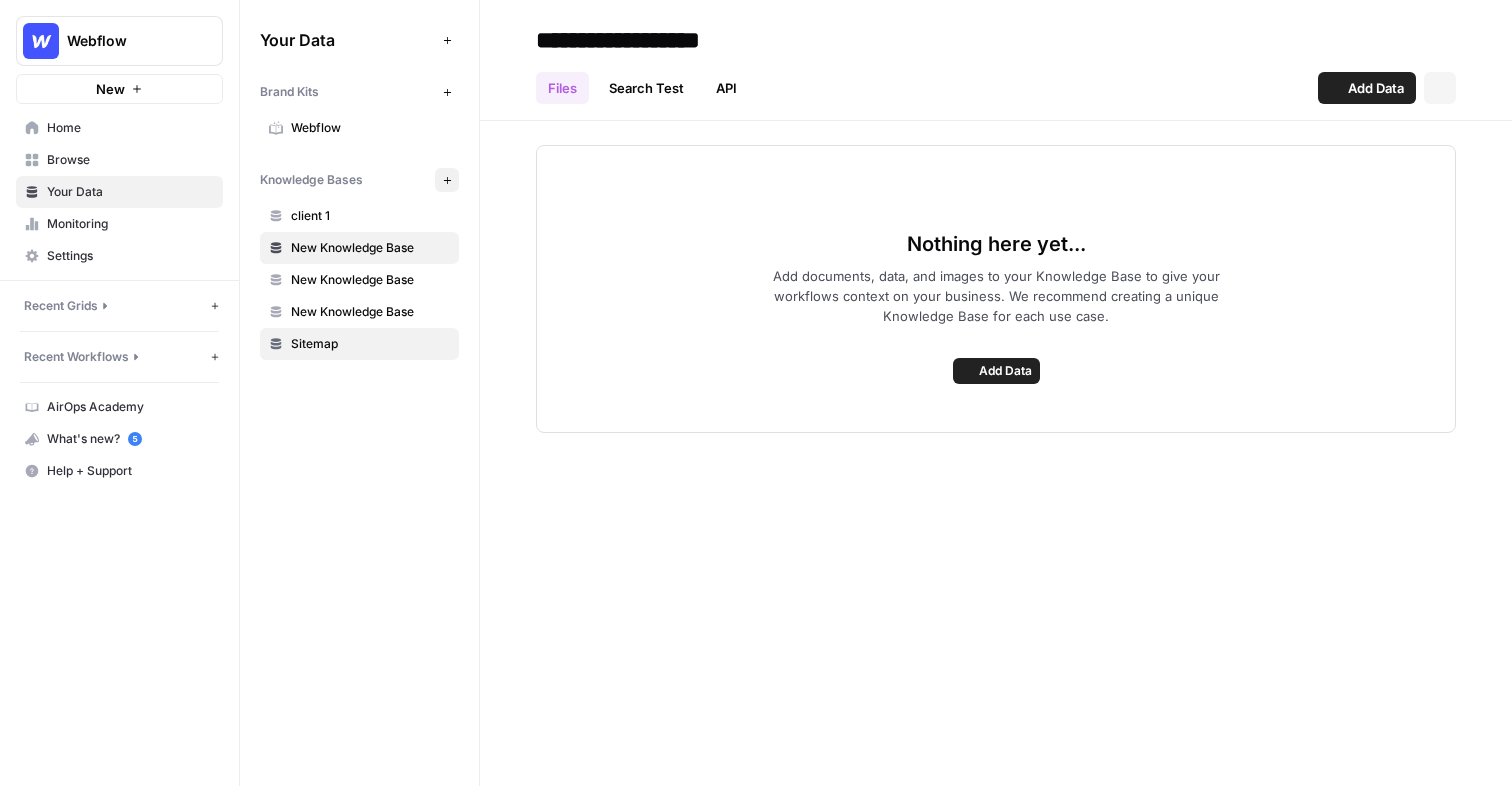click on "Sitemap" at bounding box center (370, 344) 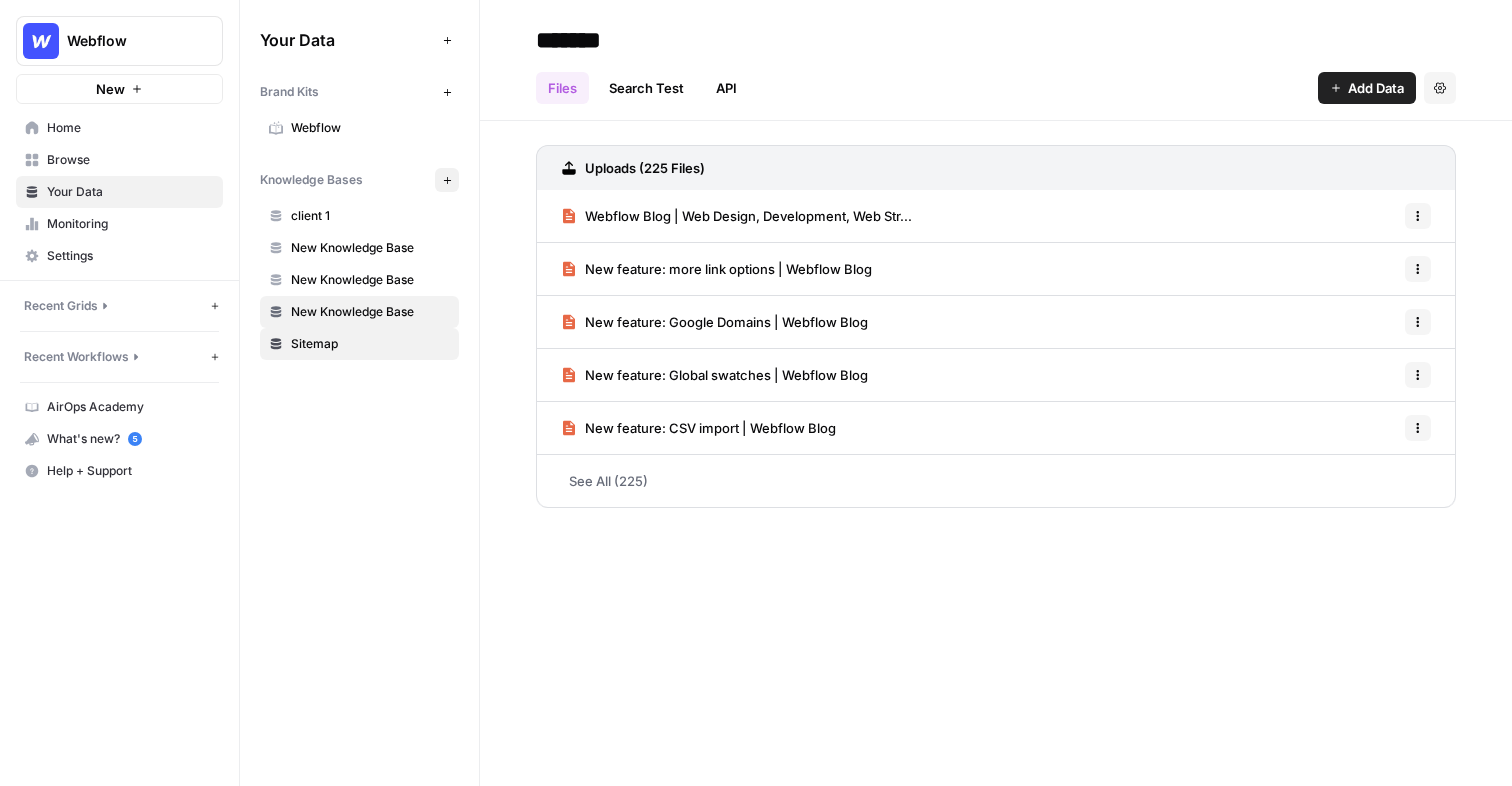 click on "New Knowledge Base" at bounding box center (359, 312) 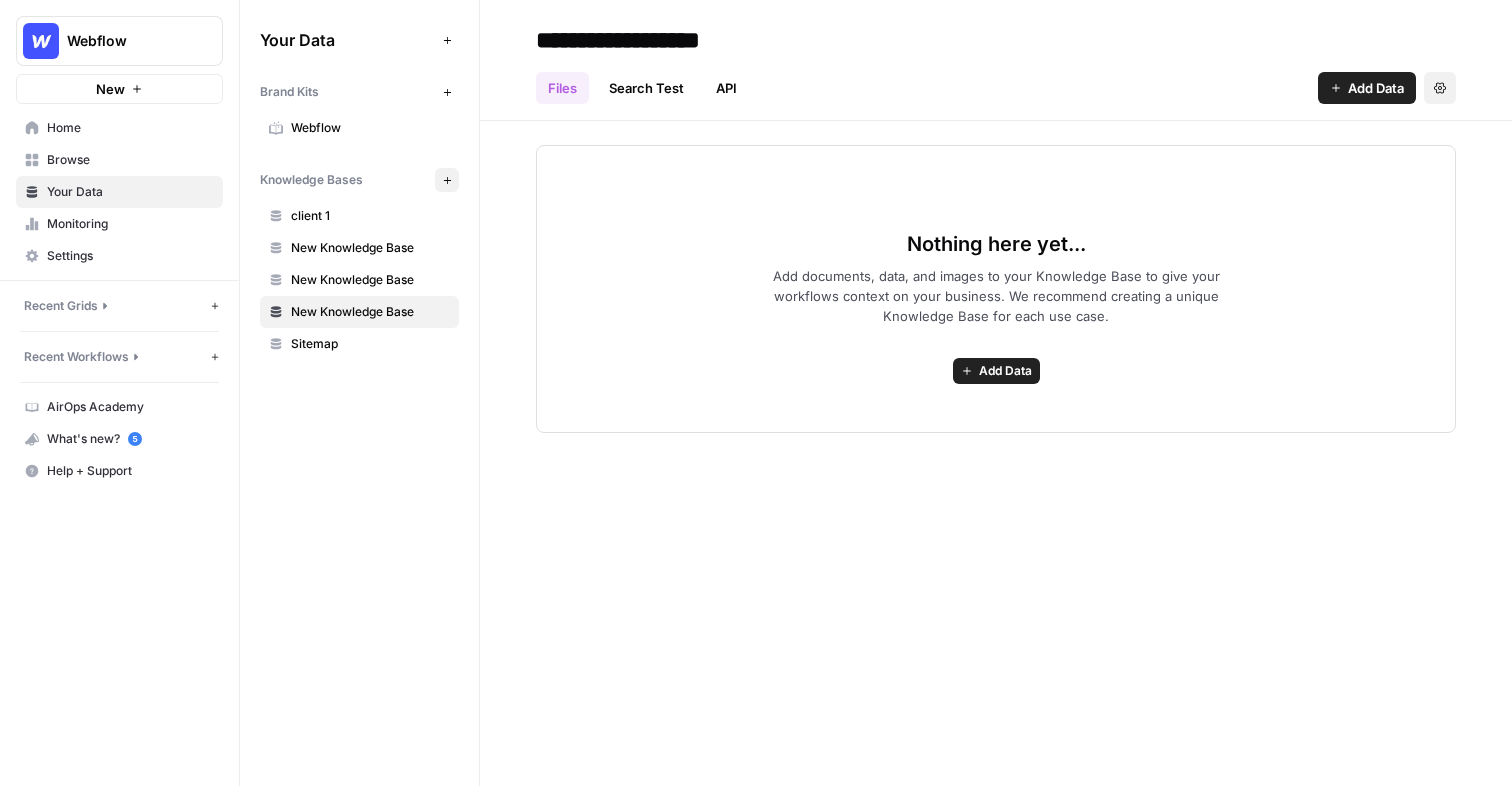 click on "Settings" at bounding box center (1440, 88) 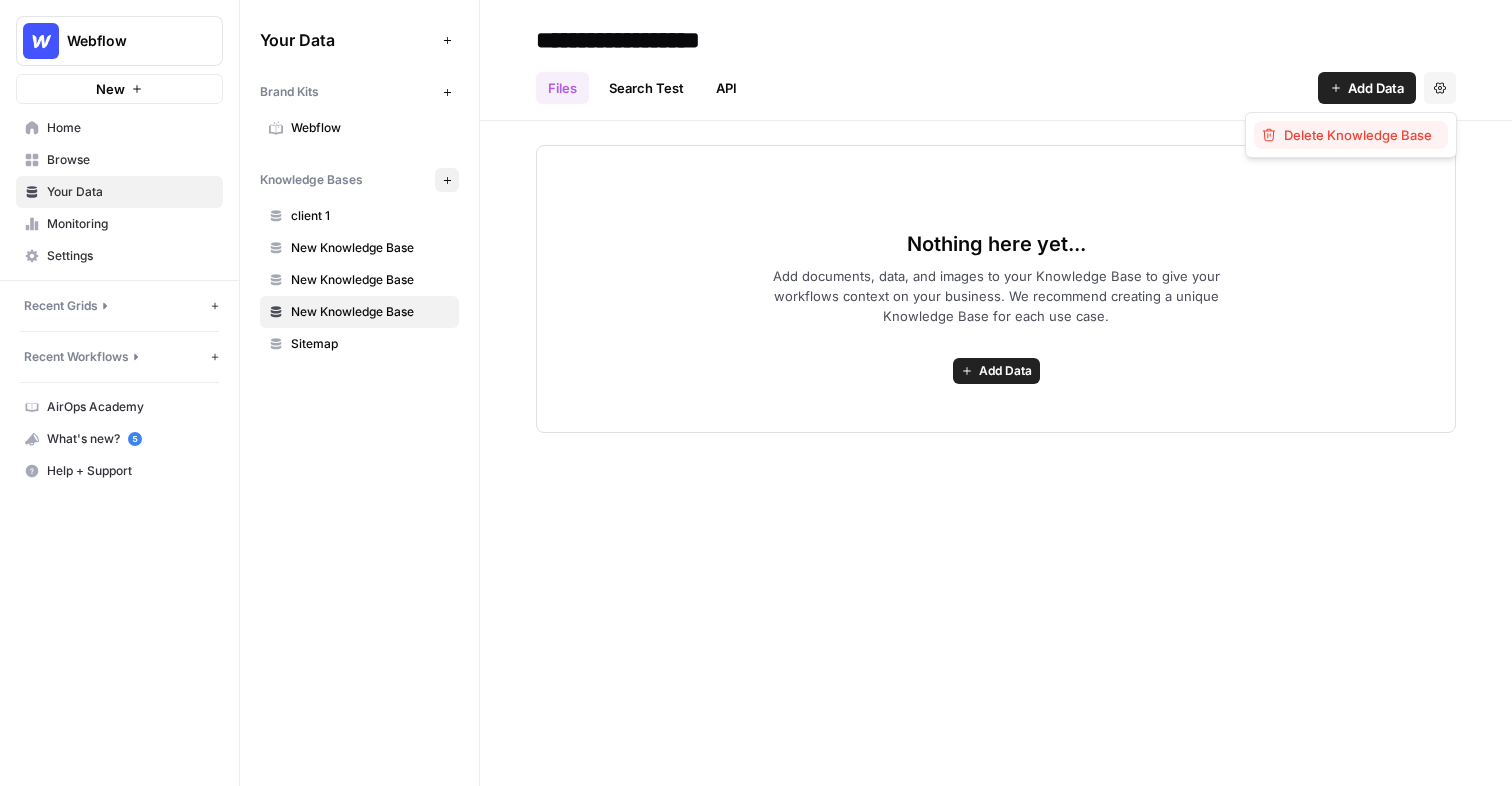 click on "Delete Knowledge Base" at bounding box center [1358, 135] 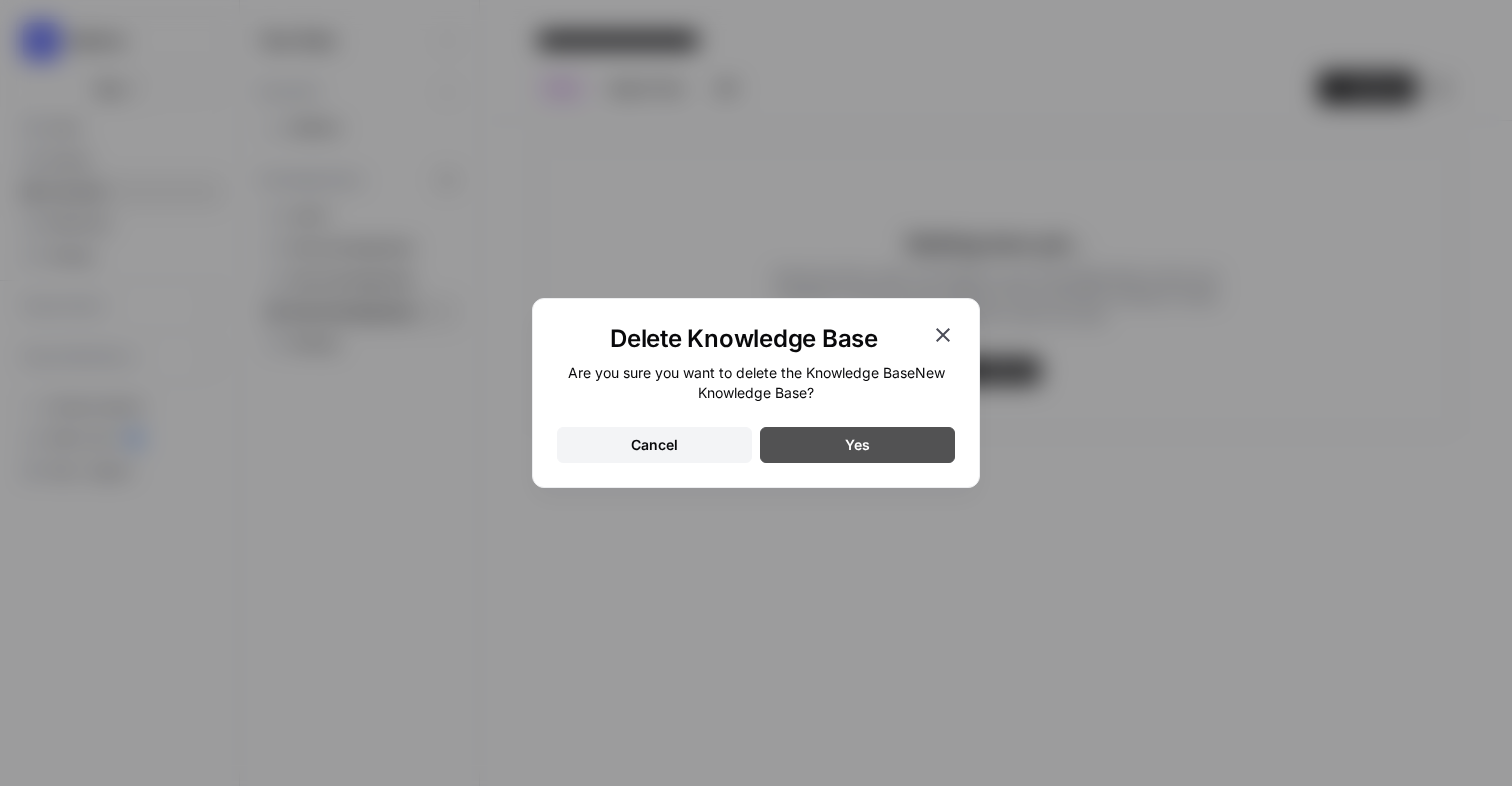 click on "Yes" at bounding box center [857, 445] 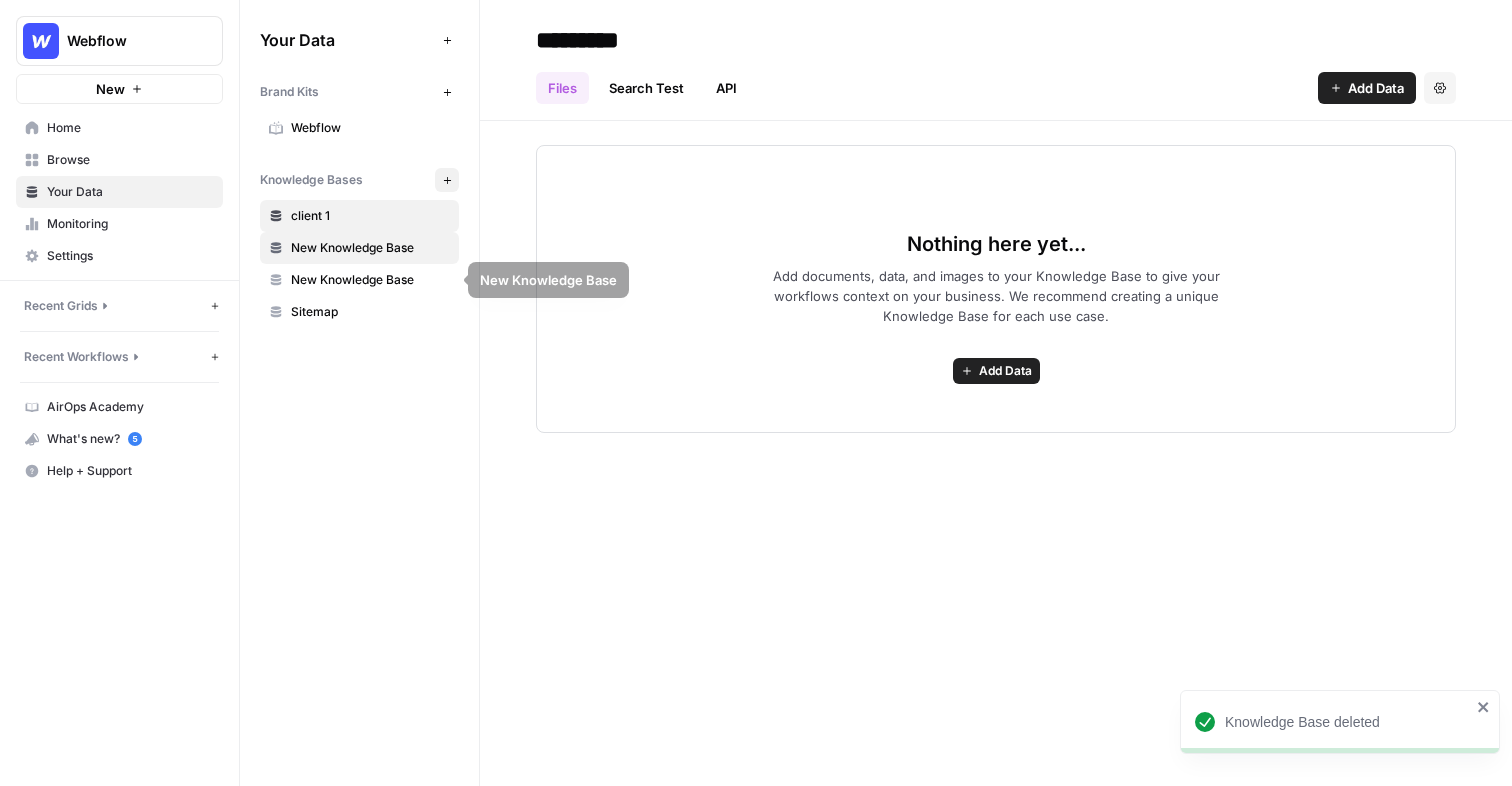 click on "New Knowledge Base" at bounding box center (370, 248) 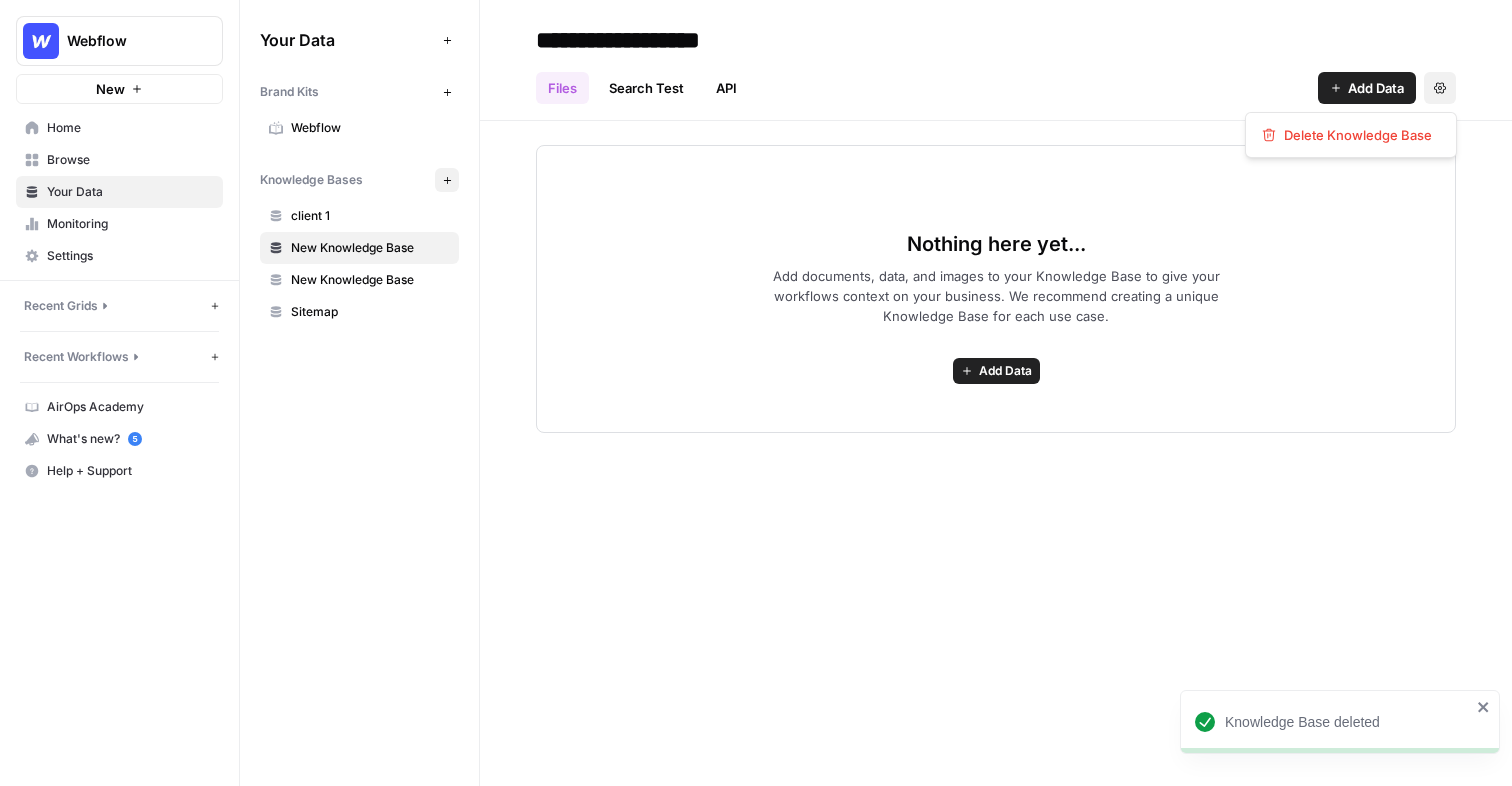 click on "Settings" at bounding box center [1440, 88] 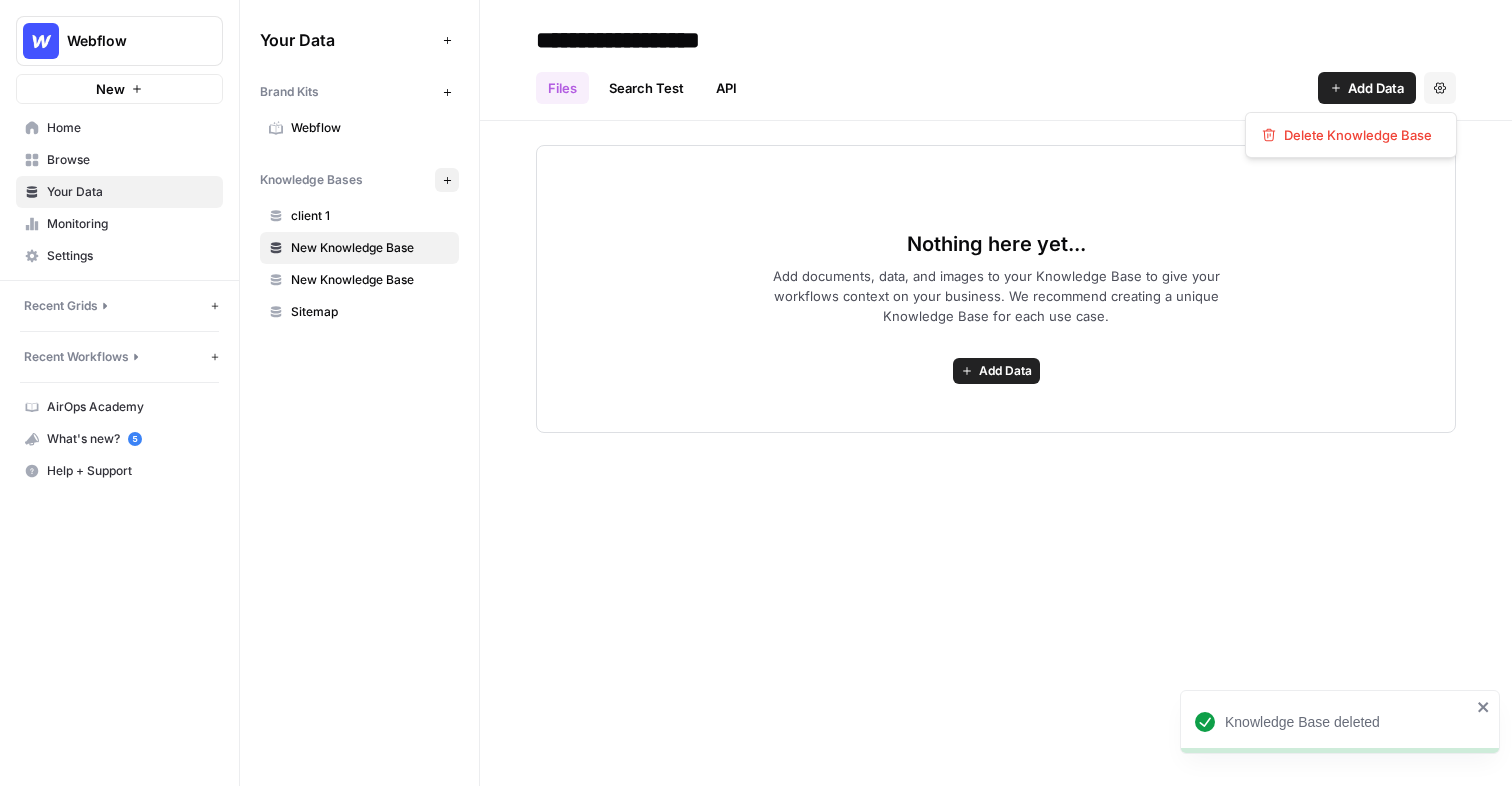 click on "Delete Knowledge Base" at bounding box center (1351, 135) 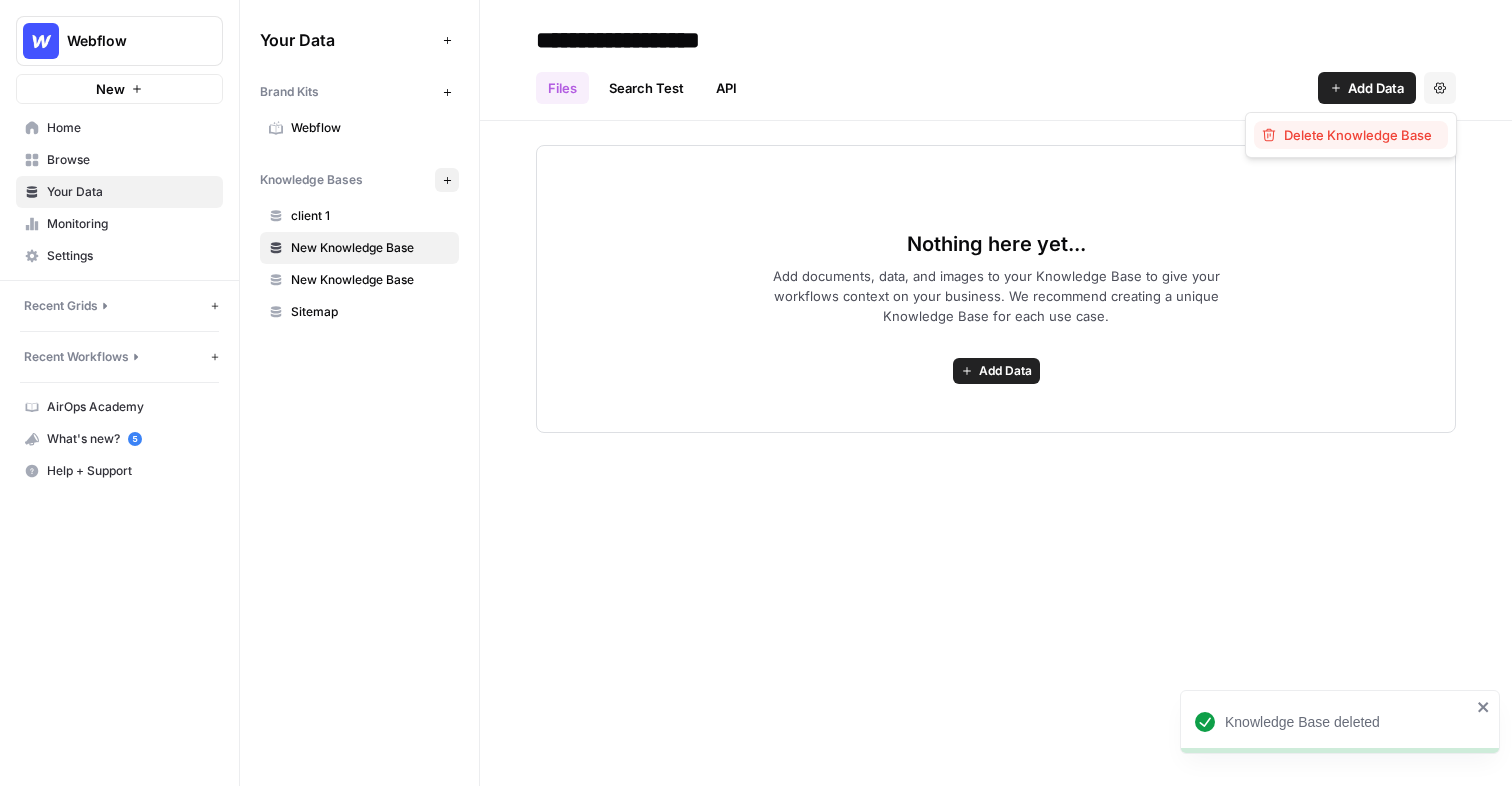 click on "Delete Knowledge Base" at bounding box center [1358, 135] 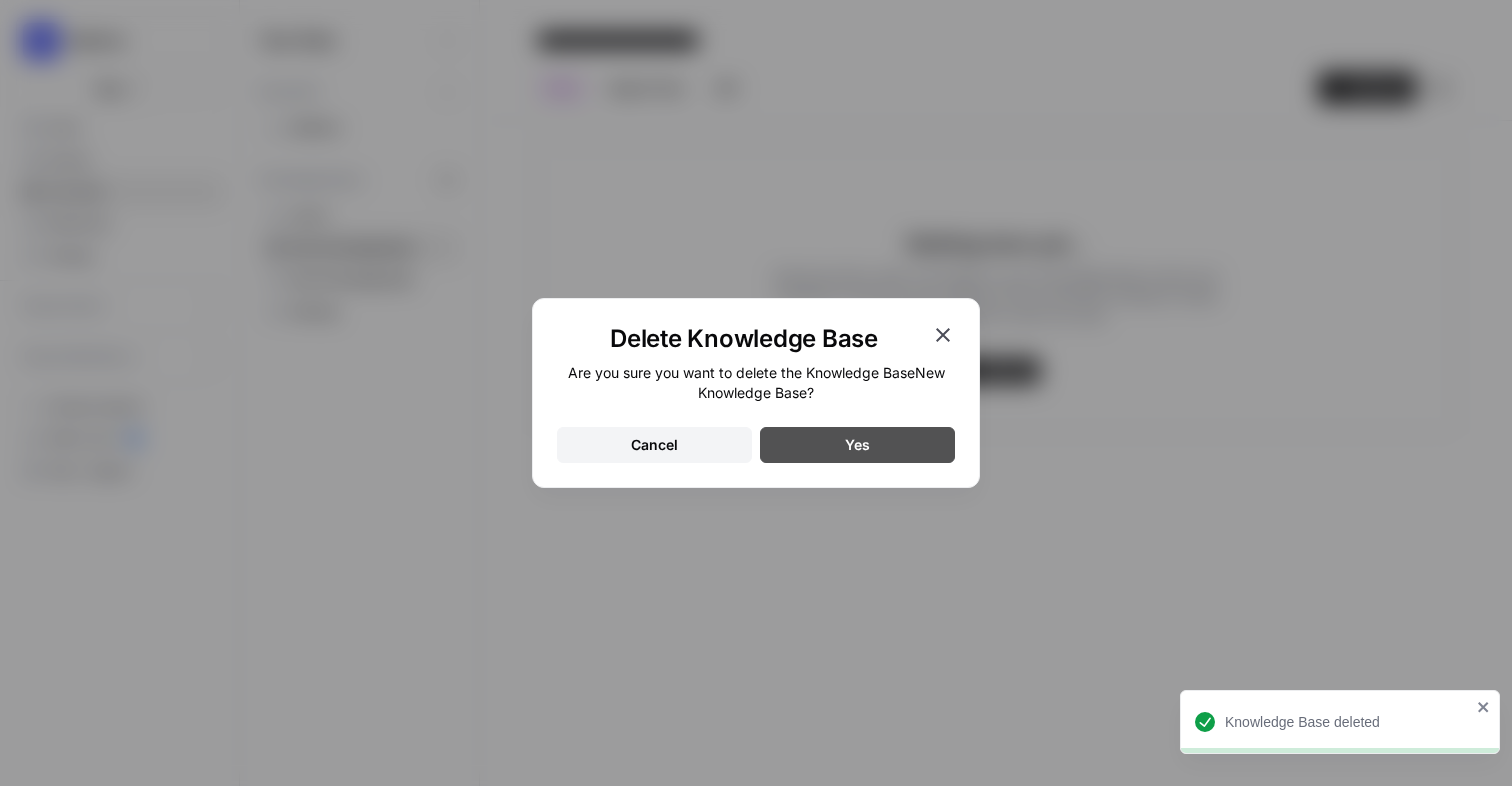 click on "Yes" at bounding box center (857, 445) 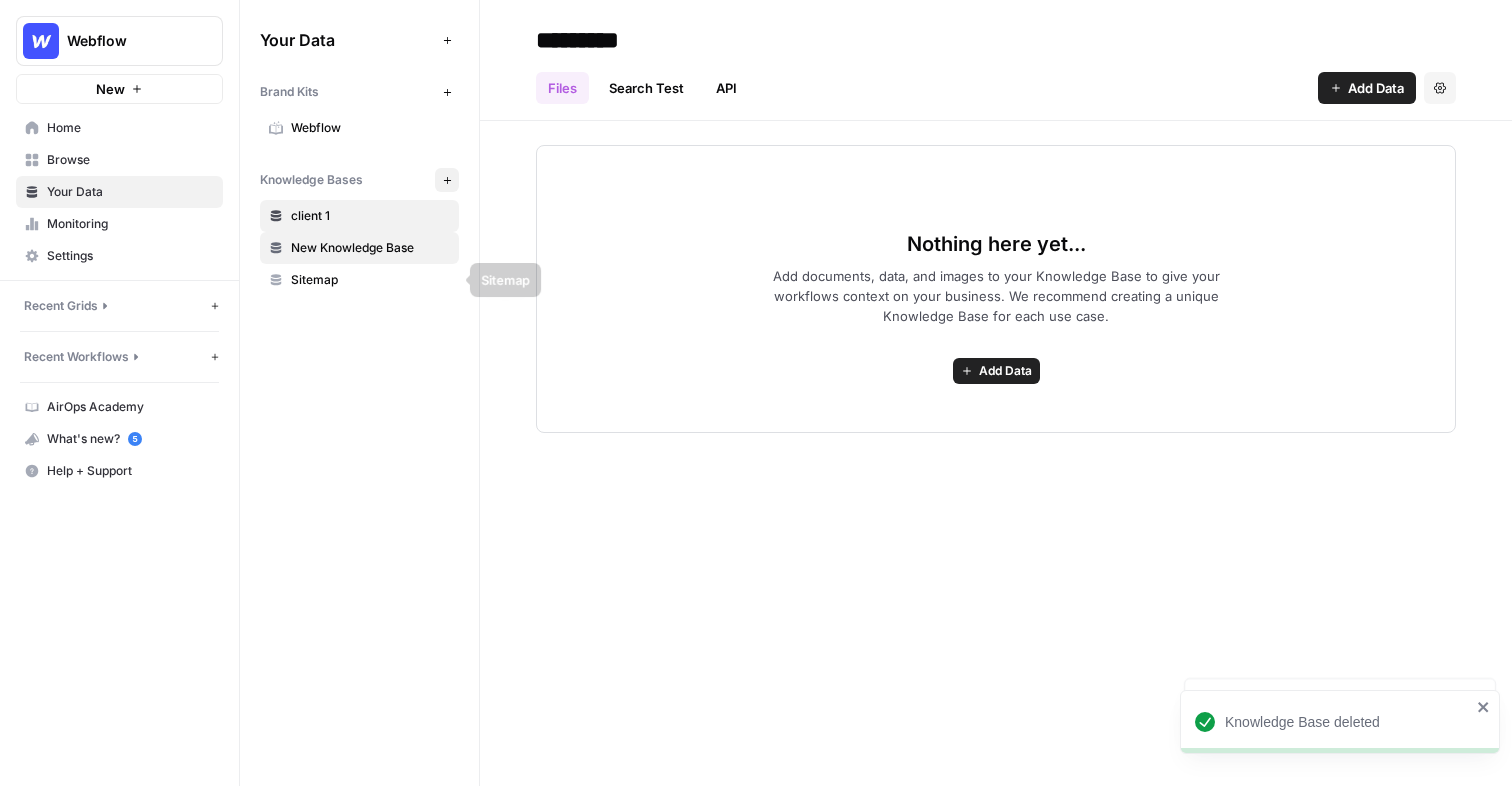 click on "New Knowledge Base" at bounding box center (370, 248) 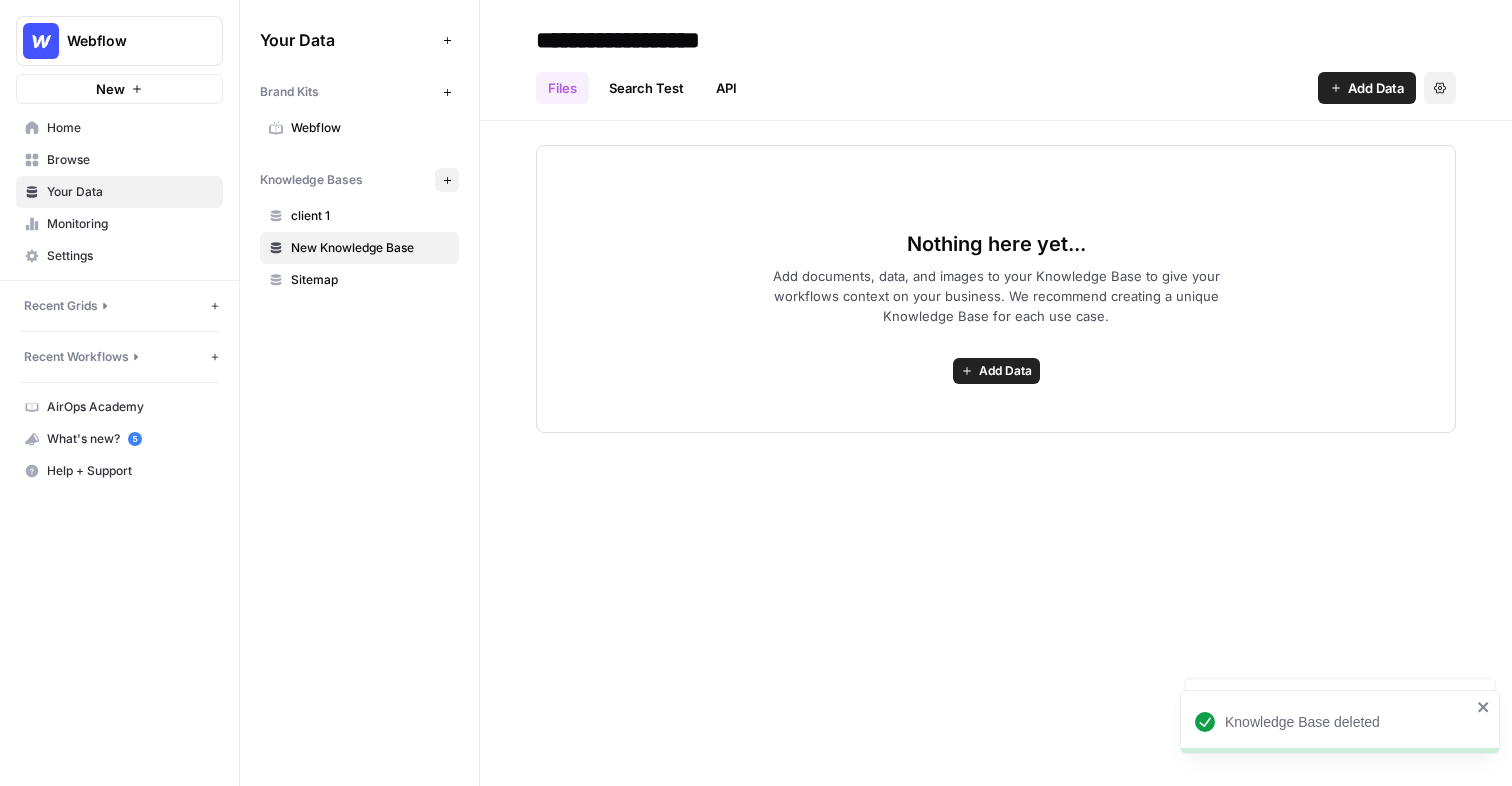 click 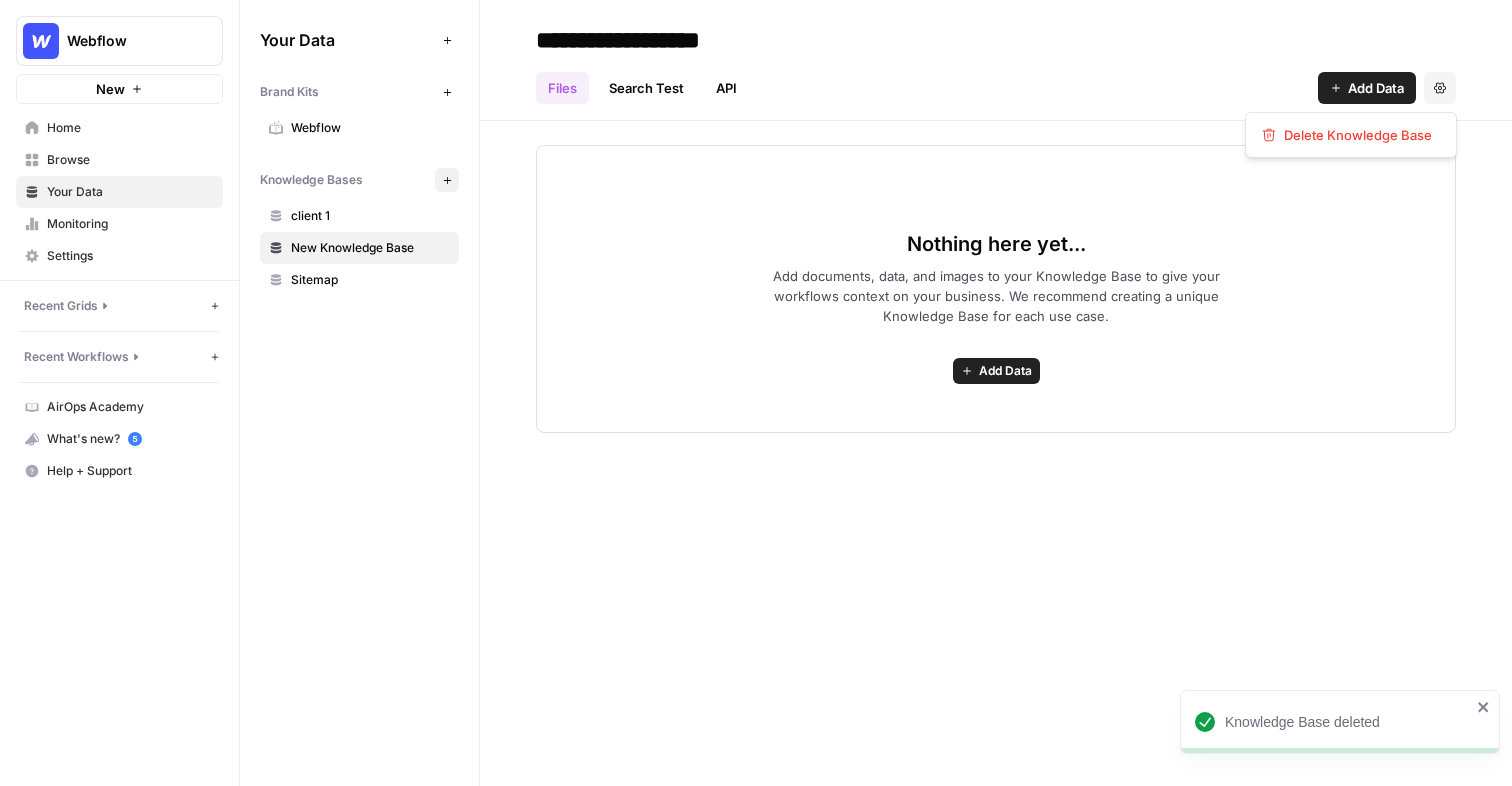 click on "Files Search Test API Add Data Settings" at bounding box center [996, 80] 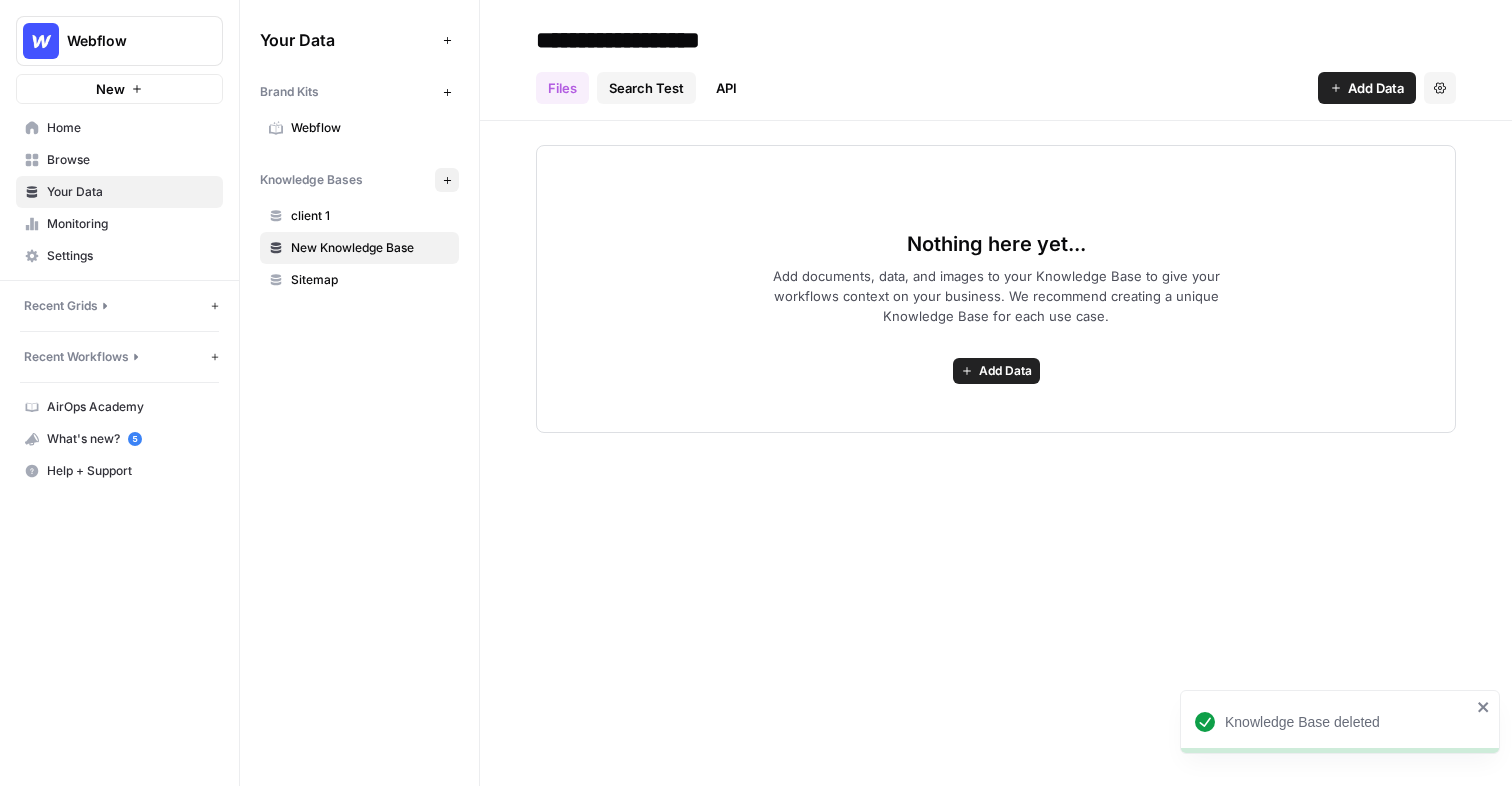 click on "Search Test" at bounding box center (646, 88) 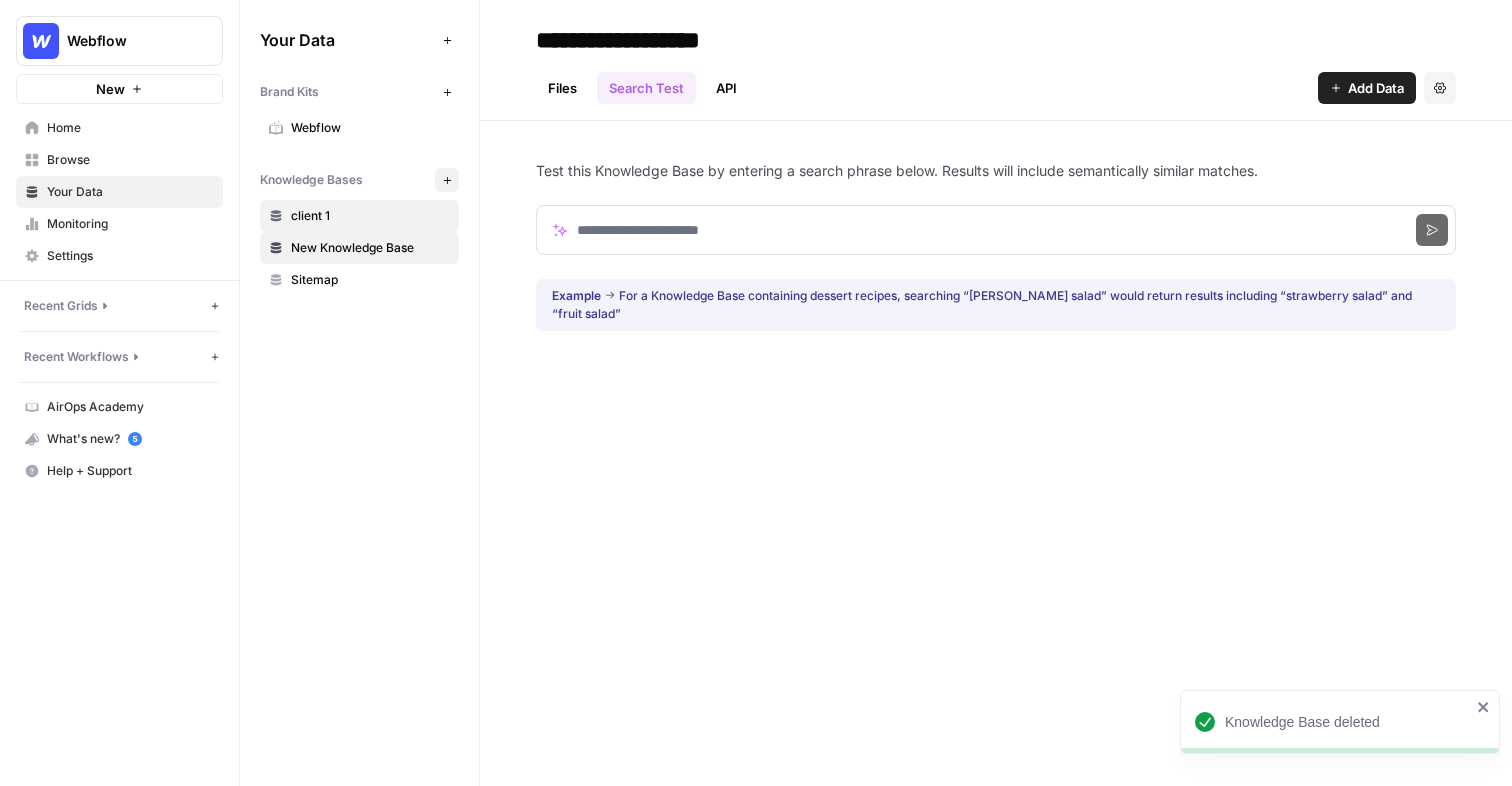 click on "client 1" at bounding box center (359, 216) 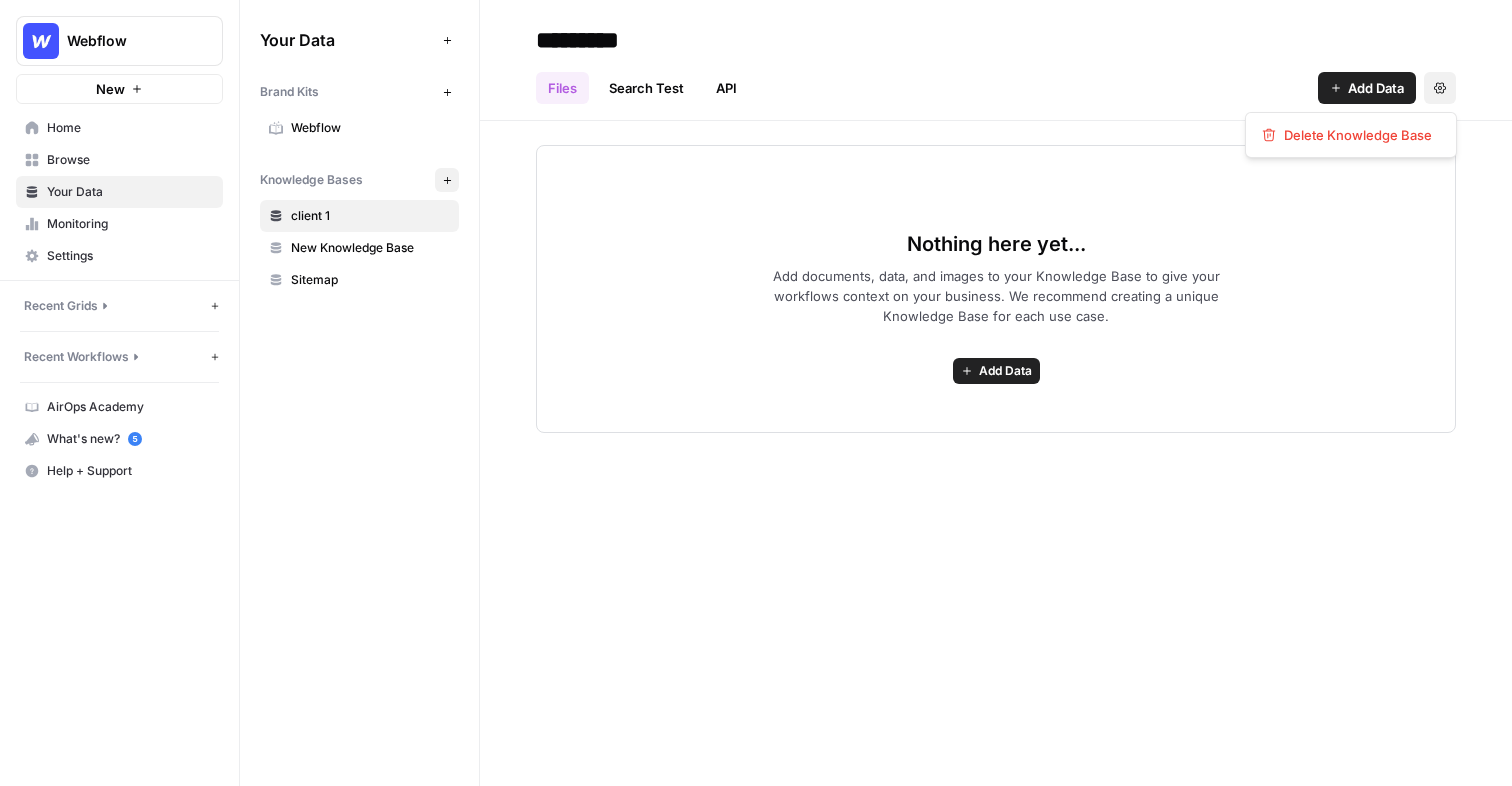 click 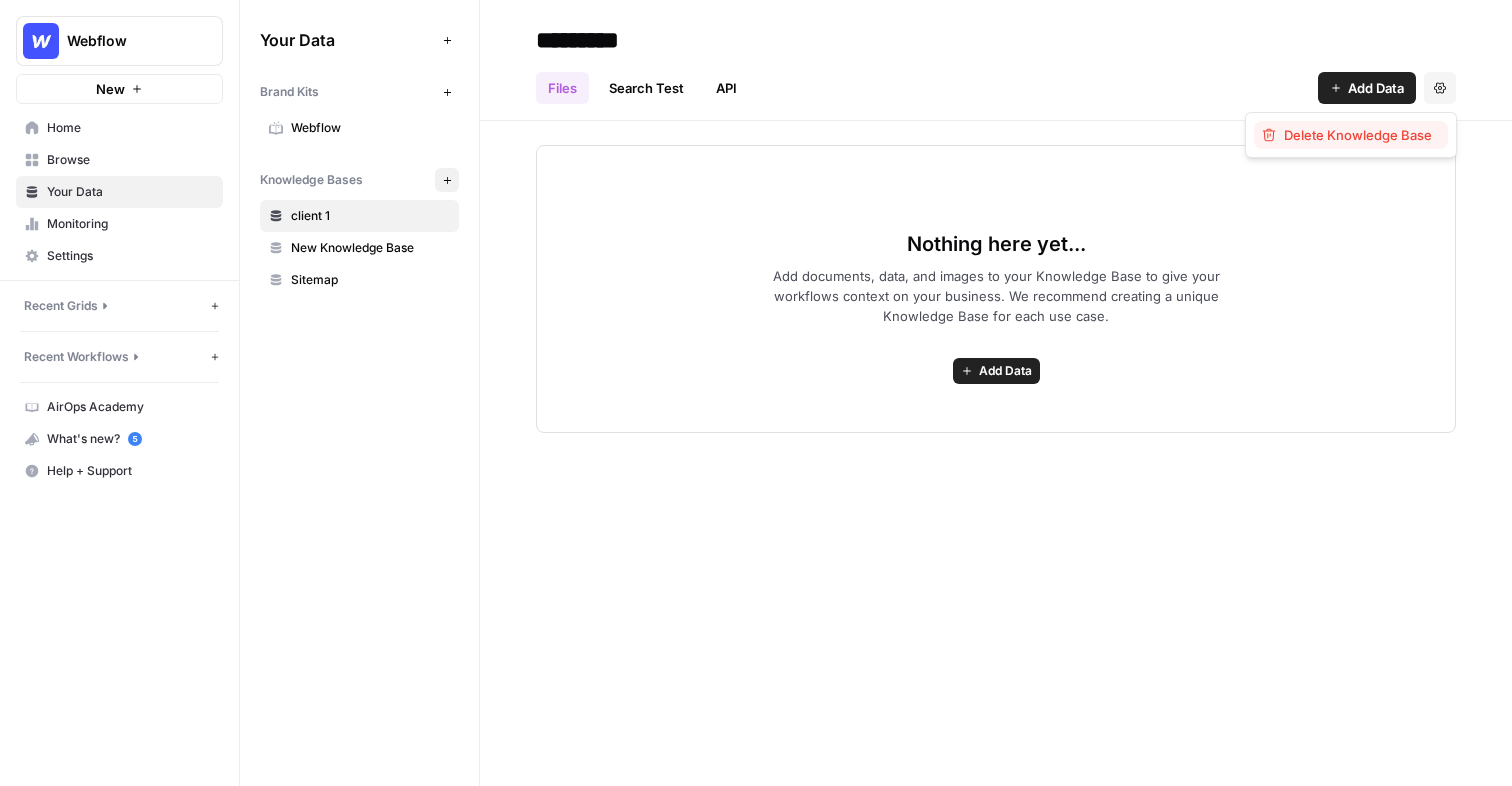 click on "Delete Knowledge Base" at bounding box center (1358, 135) 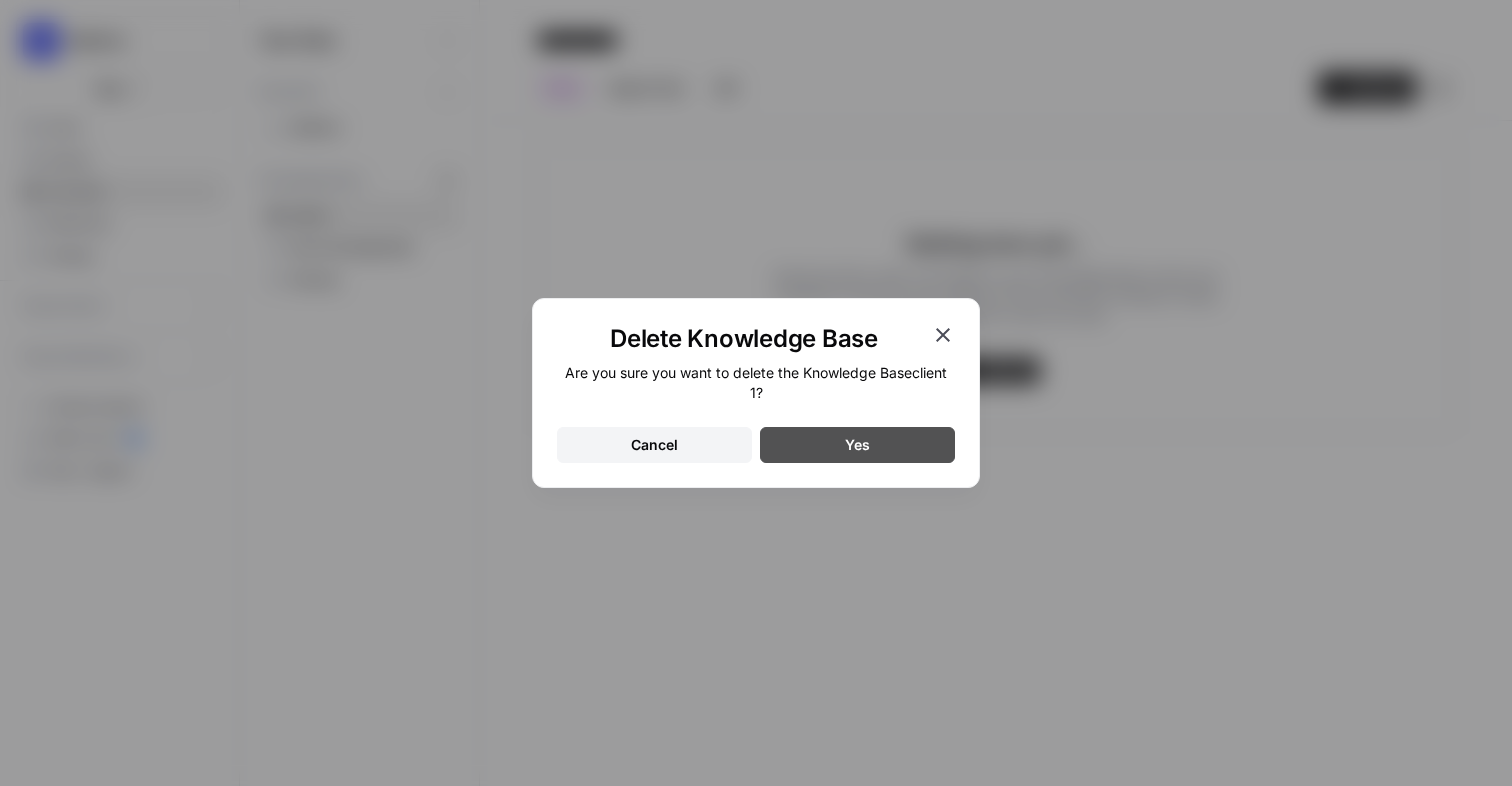 click on "Yes" at bounding box center [857, 445] 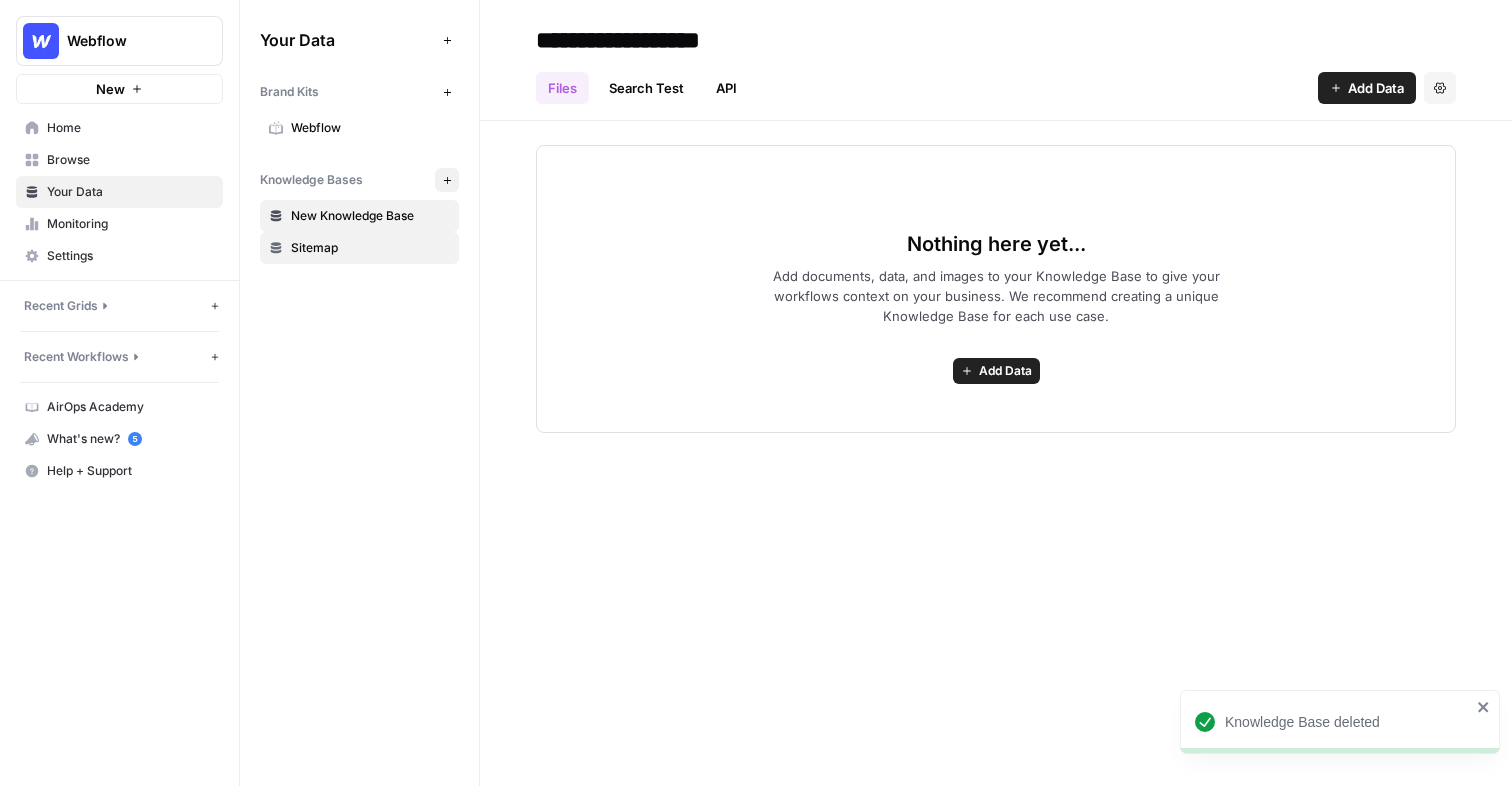 click on "Sitemap" at bounding box center [370, 248] 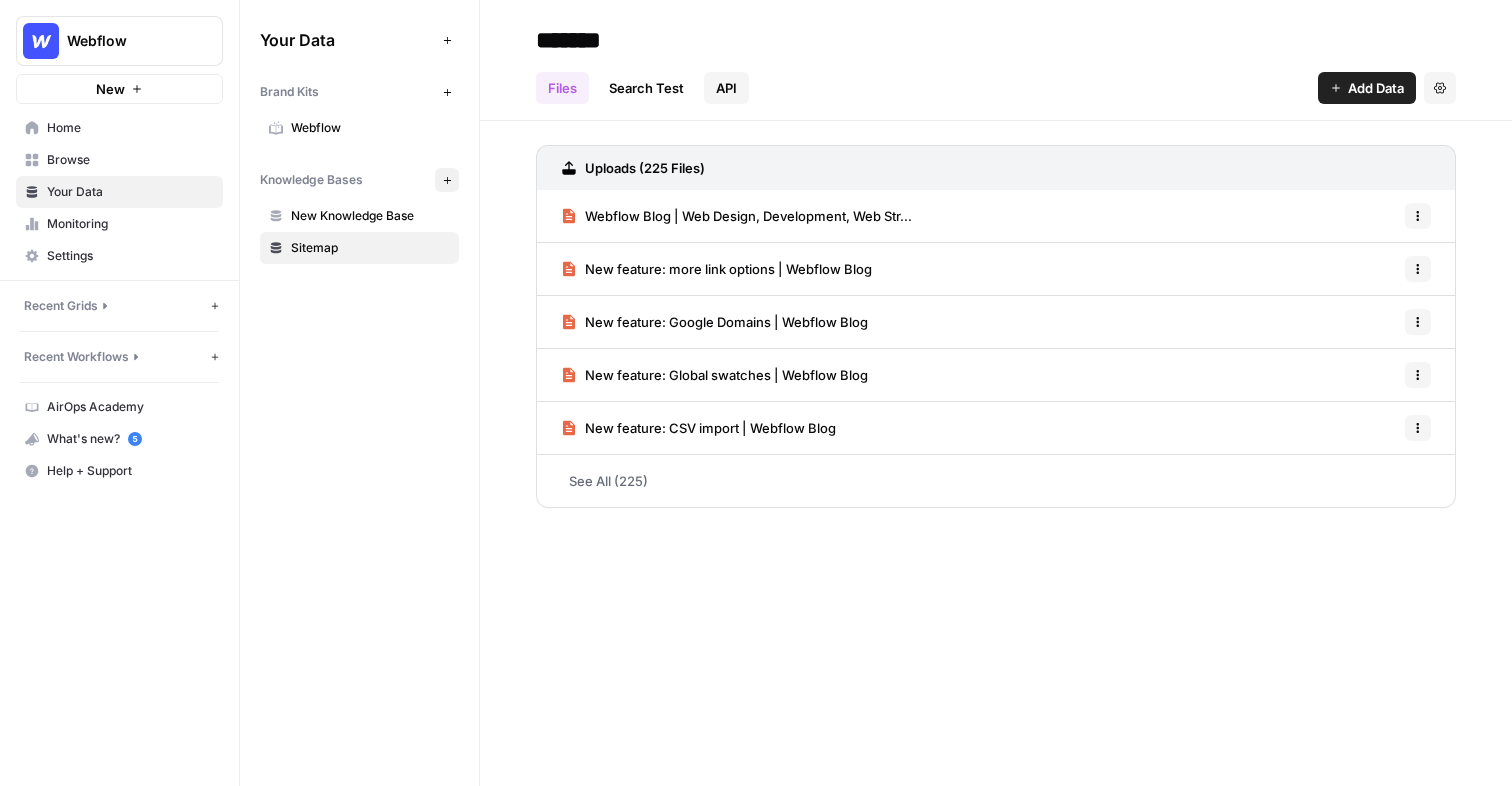 click on "API" at bounding box center (726, 88) 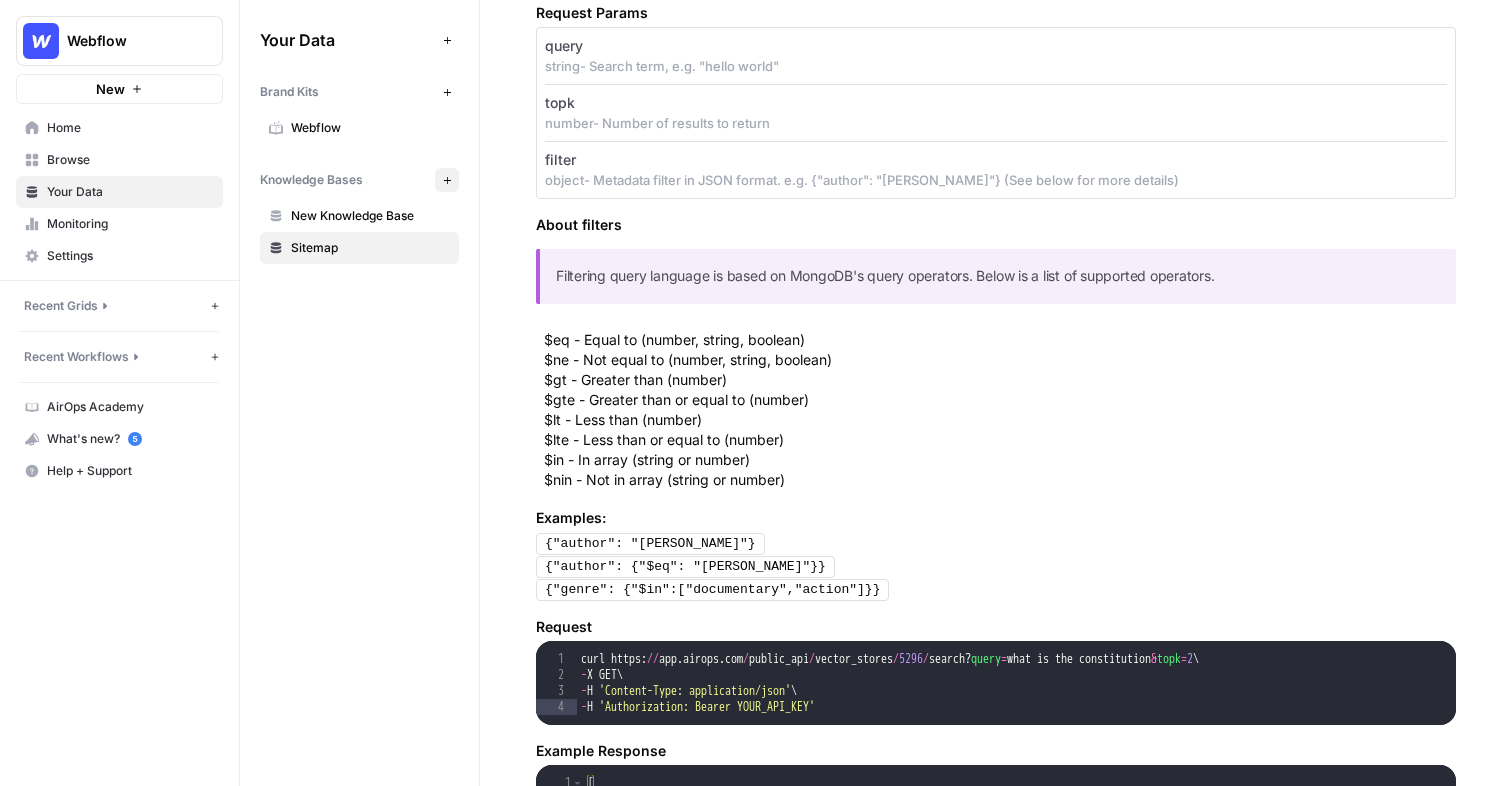 scroll, scrollTop: 0, scrollLeft: 0, axis: both 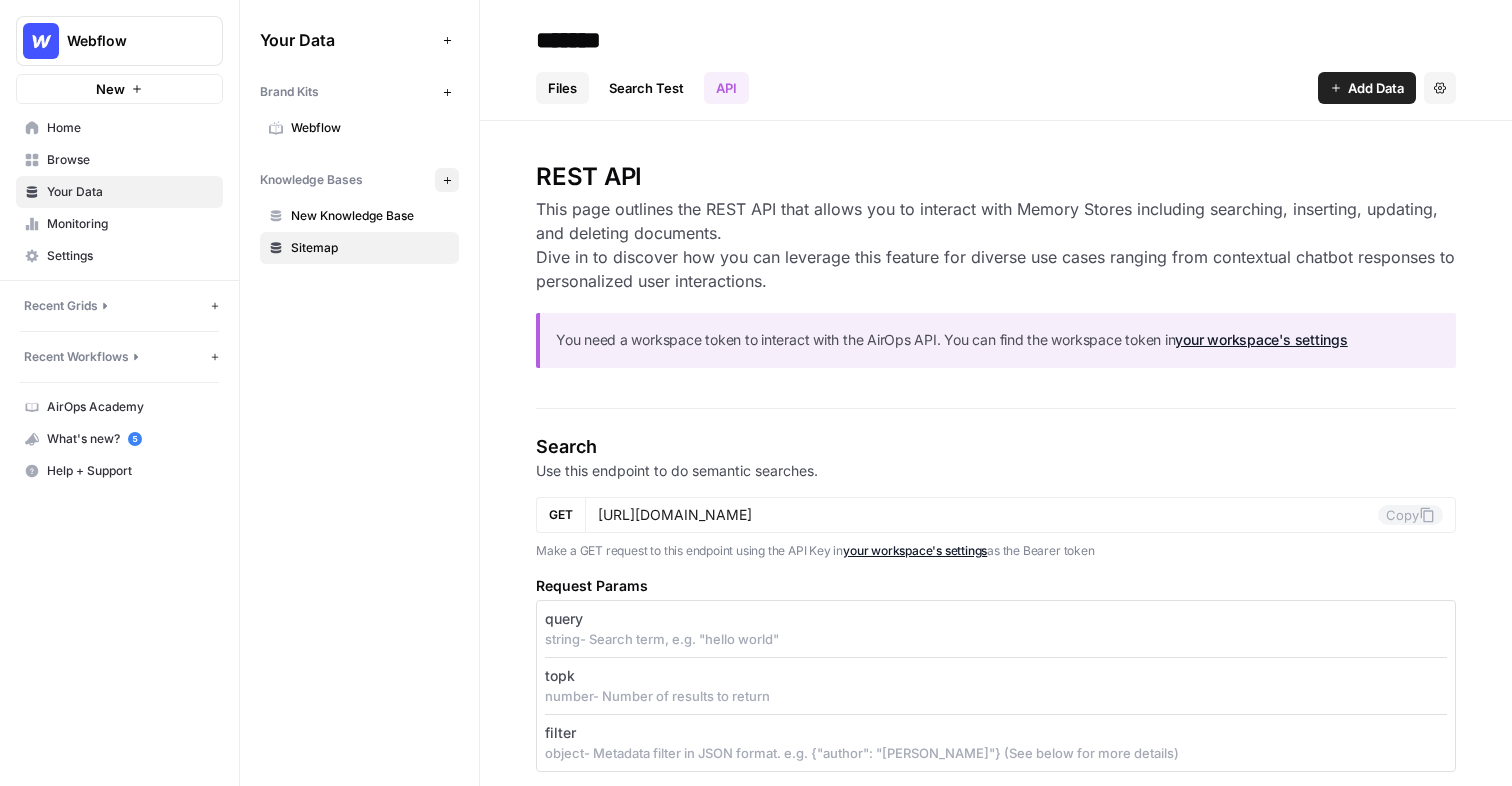 click on "Files" at bounding box center [562, 88] 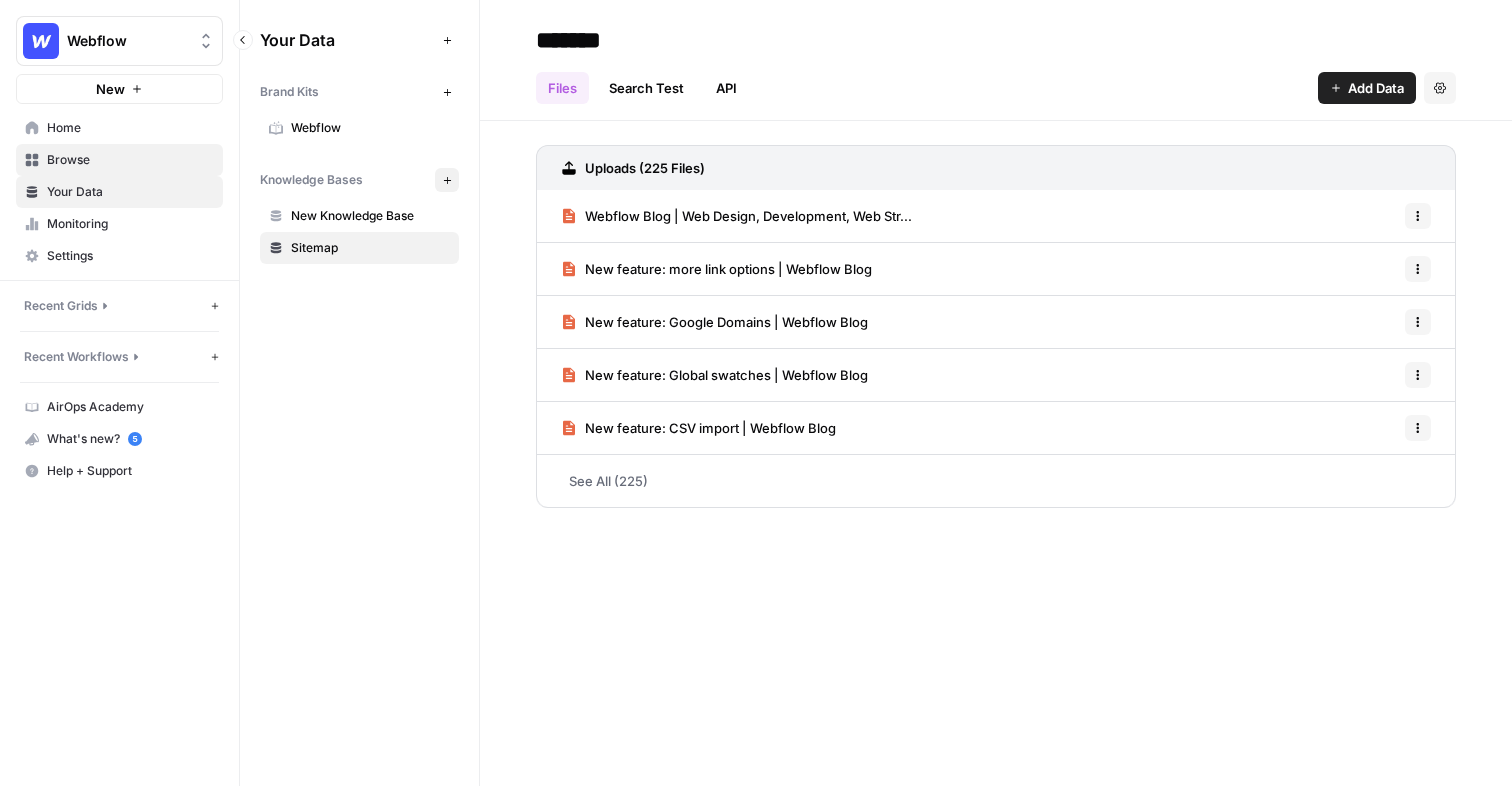 click on "Browse" at bounding box center [130, 160] 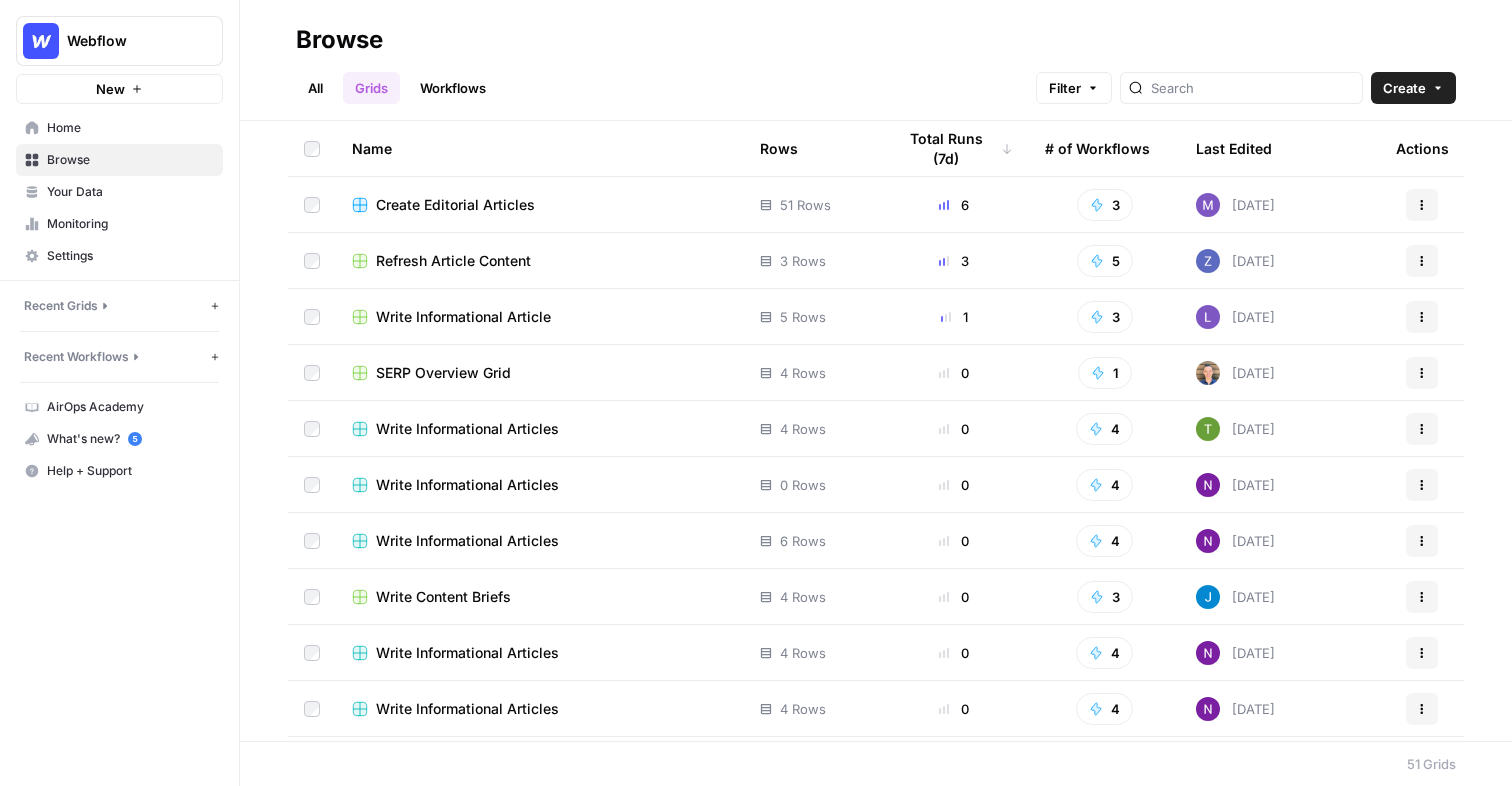click on "Create Editorial Articles" at bounding box center (455, 205) 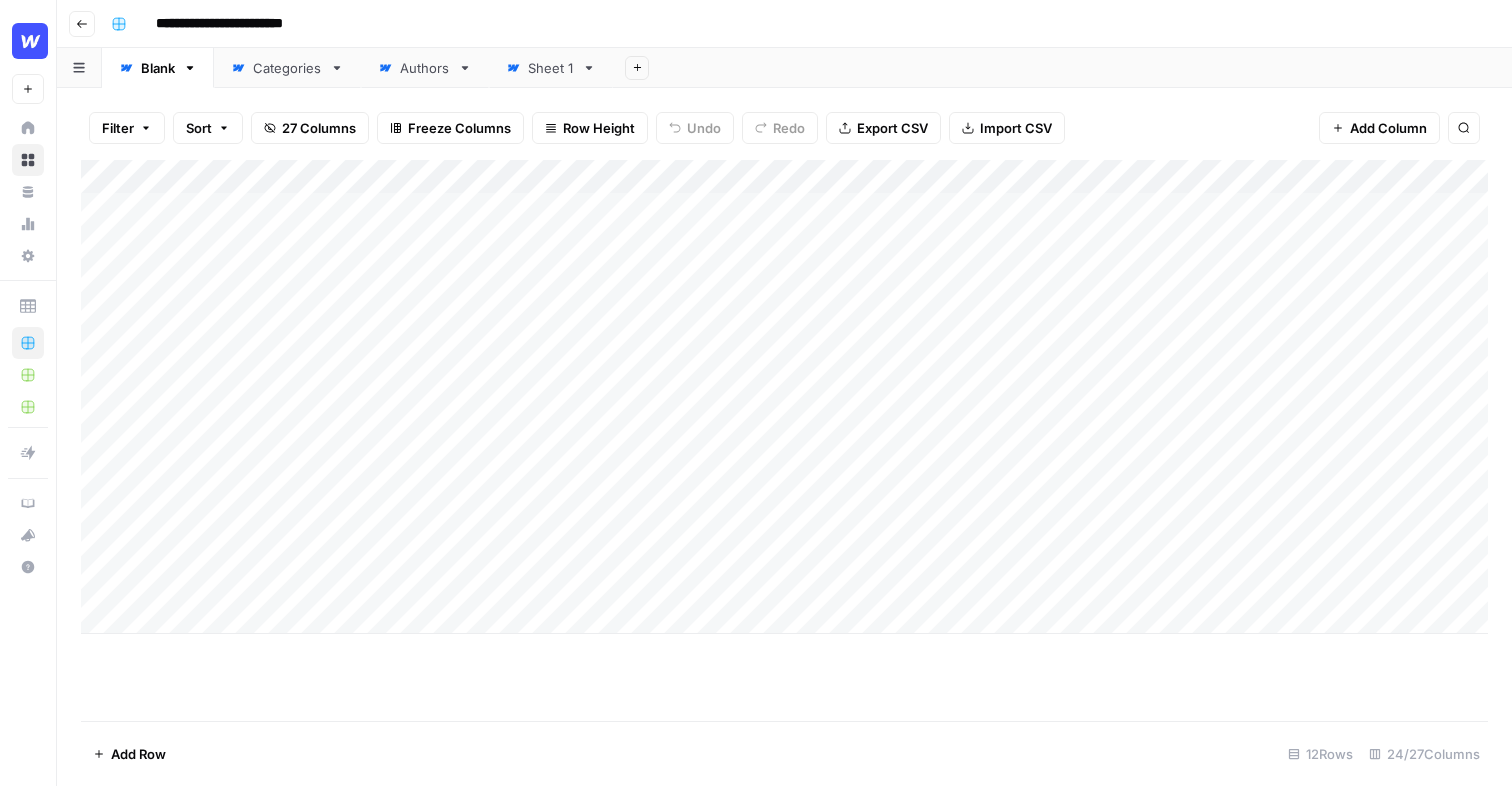 click on "Add Column" at bounding box center (784, 397) 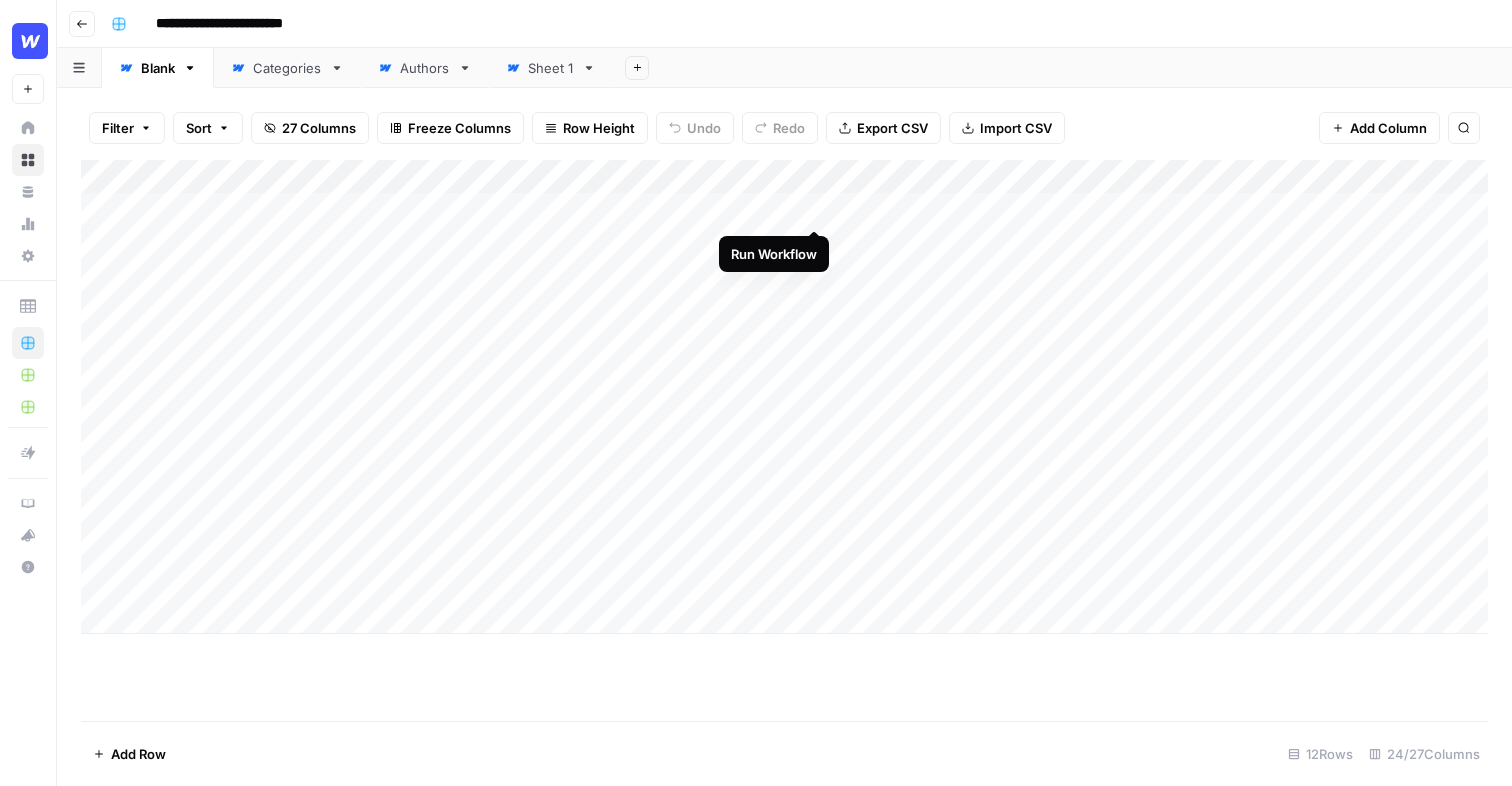 click on "Add Column" at bounding box center (784, 397) 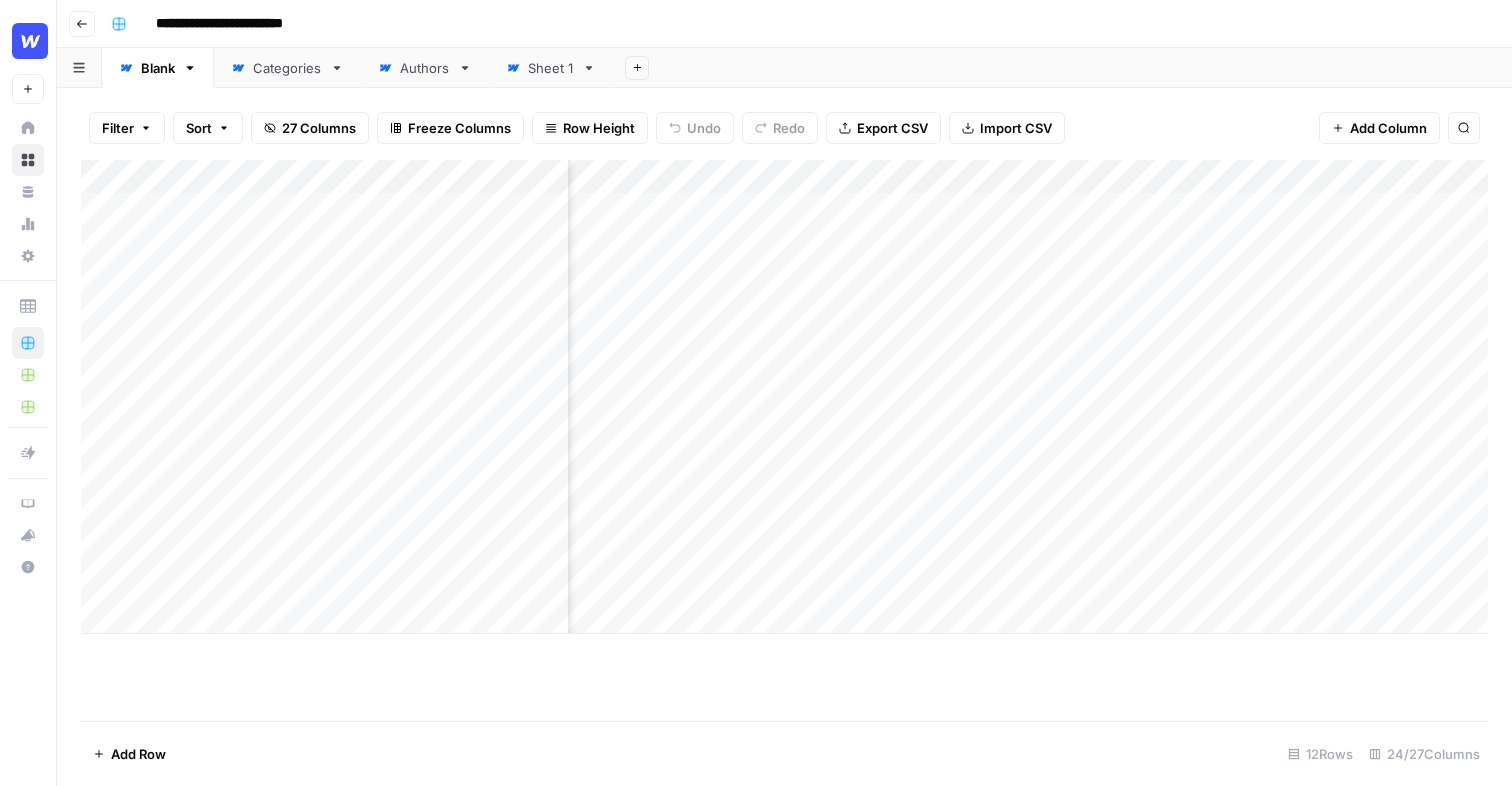 scroll, scrollTop: 0, scrollLeft: 347, axis: horizontal 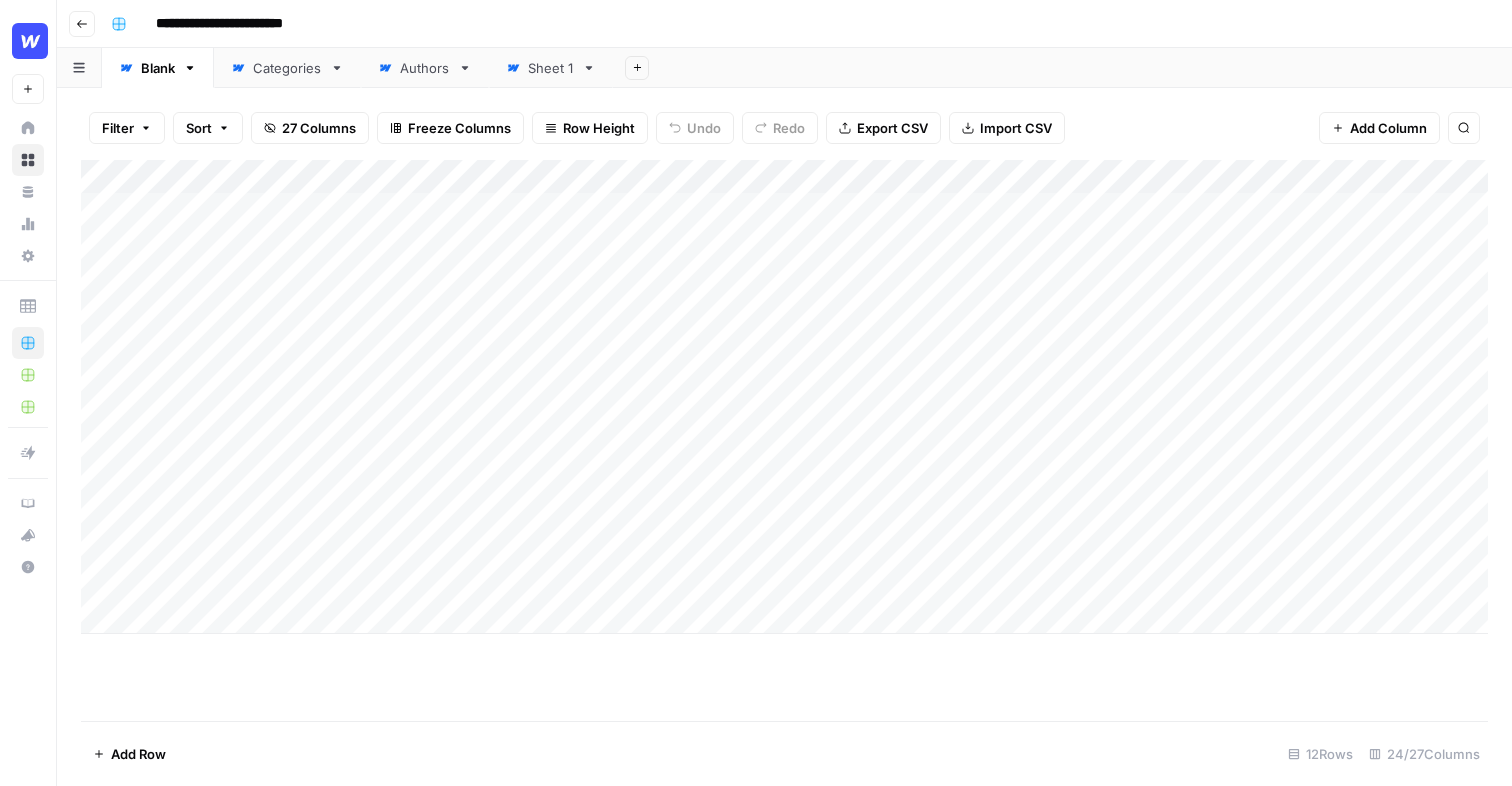 click on "Add Column" at bounding box center [784, 397] 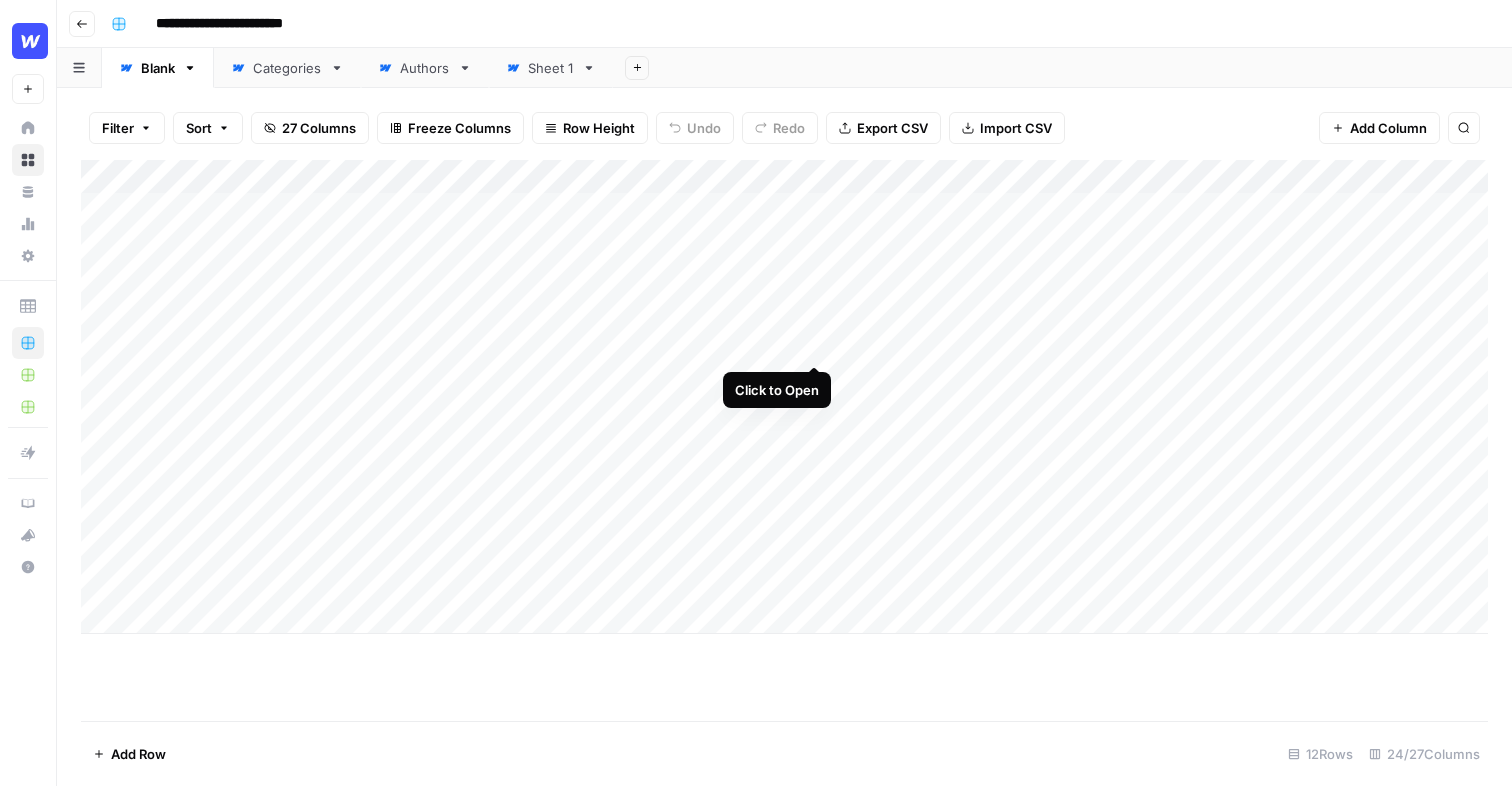 click on "Add Column" at bounding box center [784, 397] 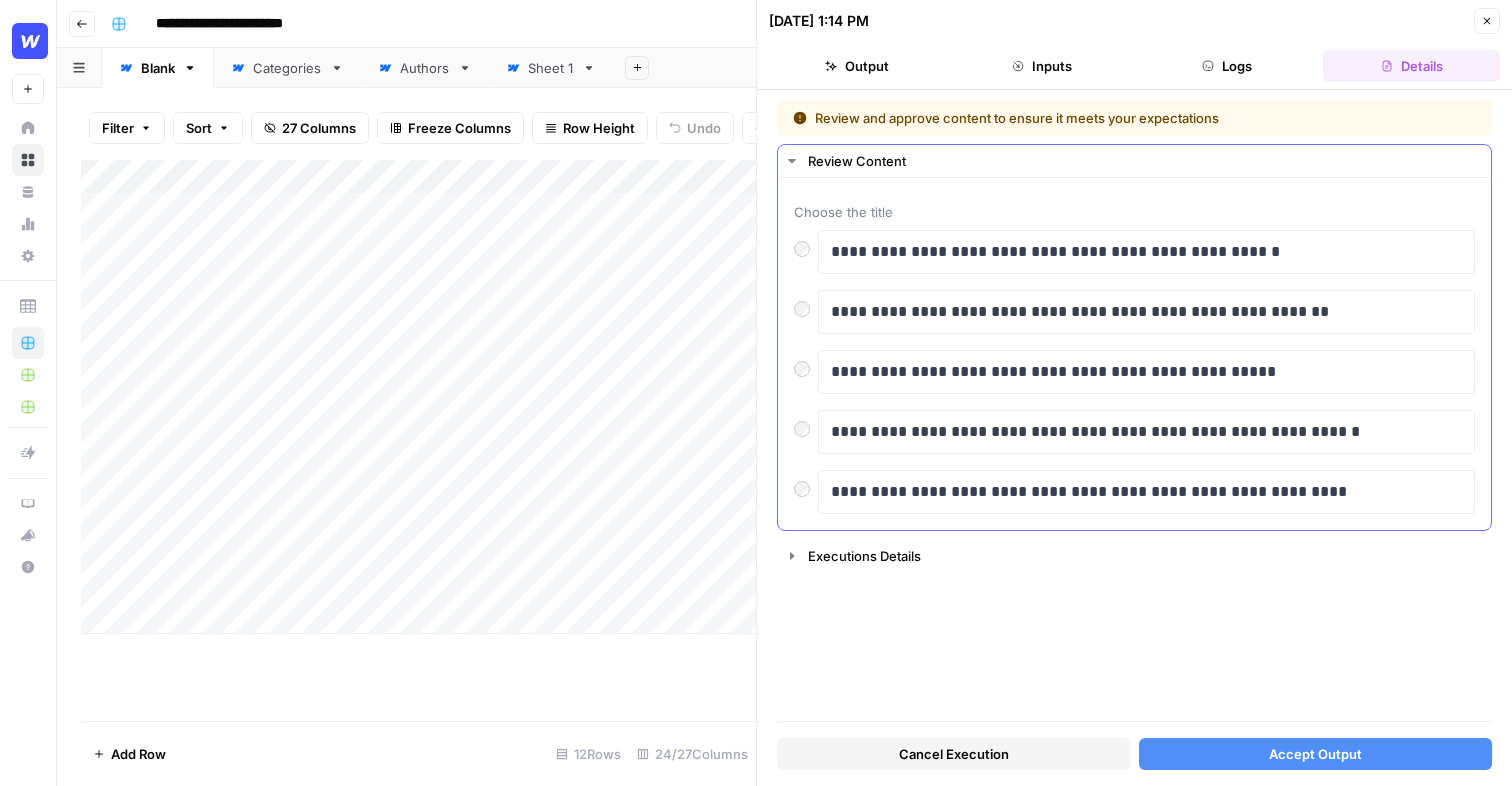 click on "**********" at bounding box center [1134, 372] 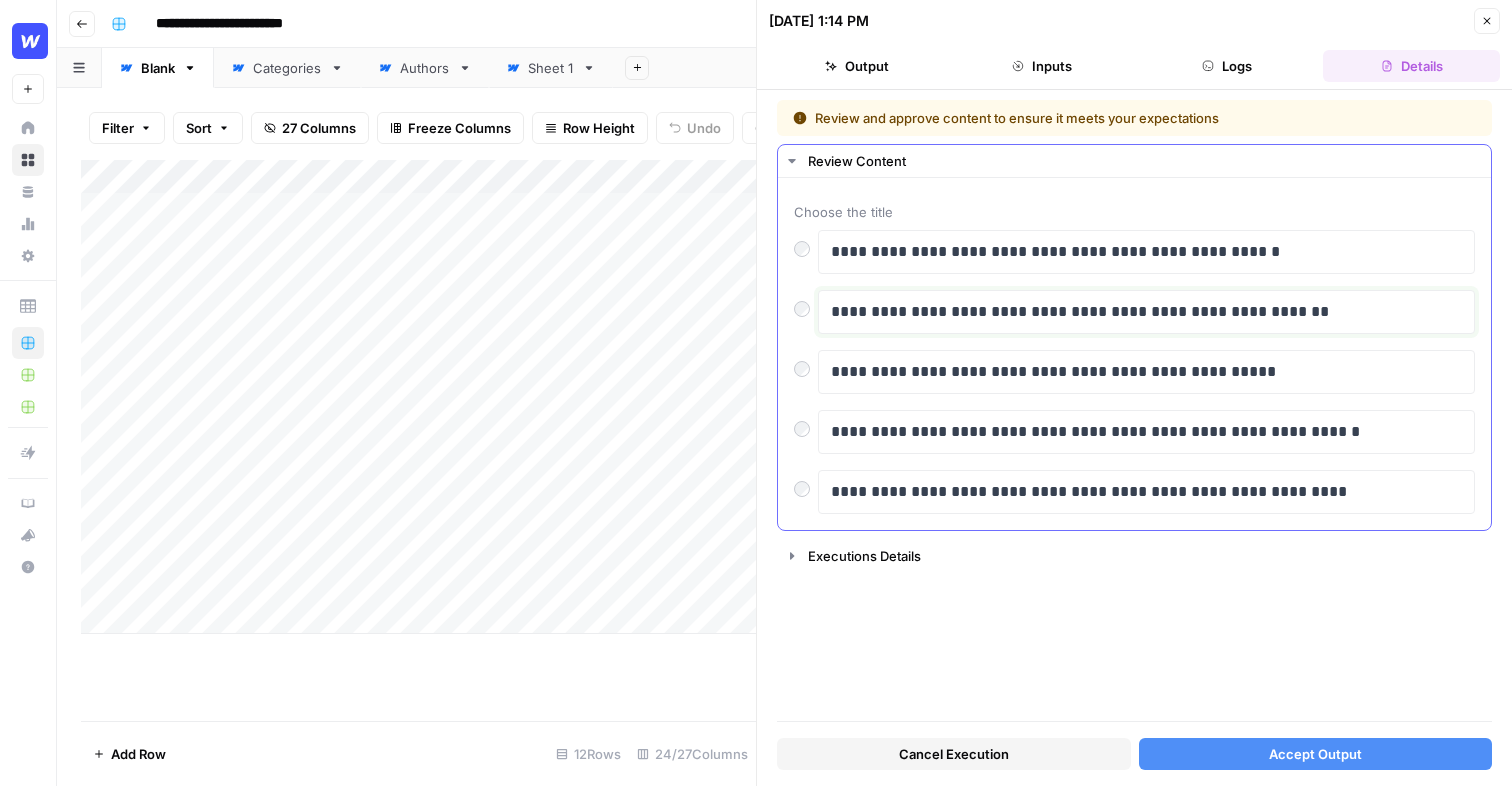 click on "**********" at bounding box center [1146, 312] 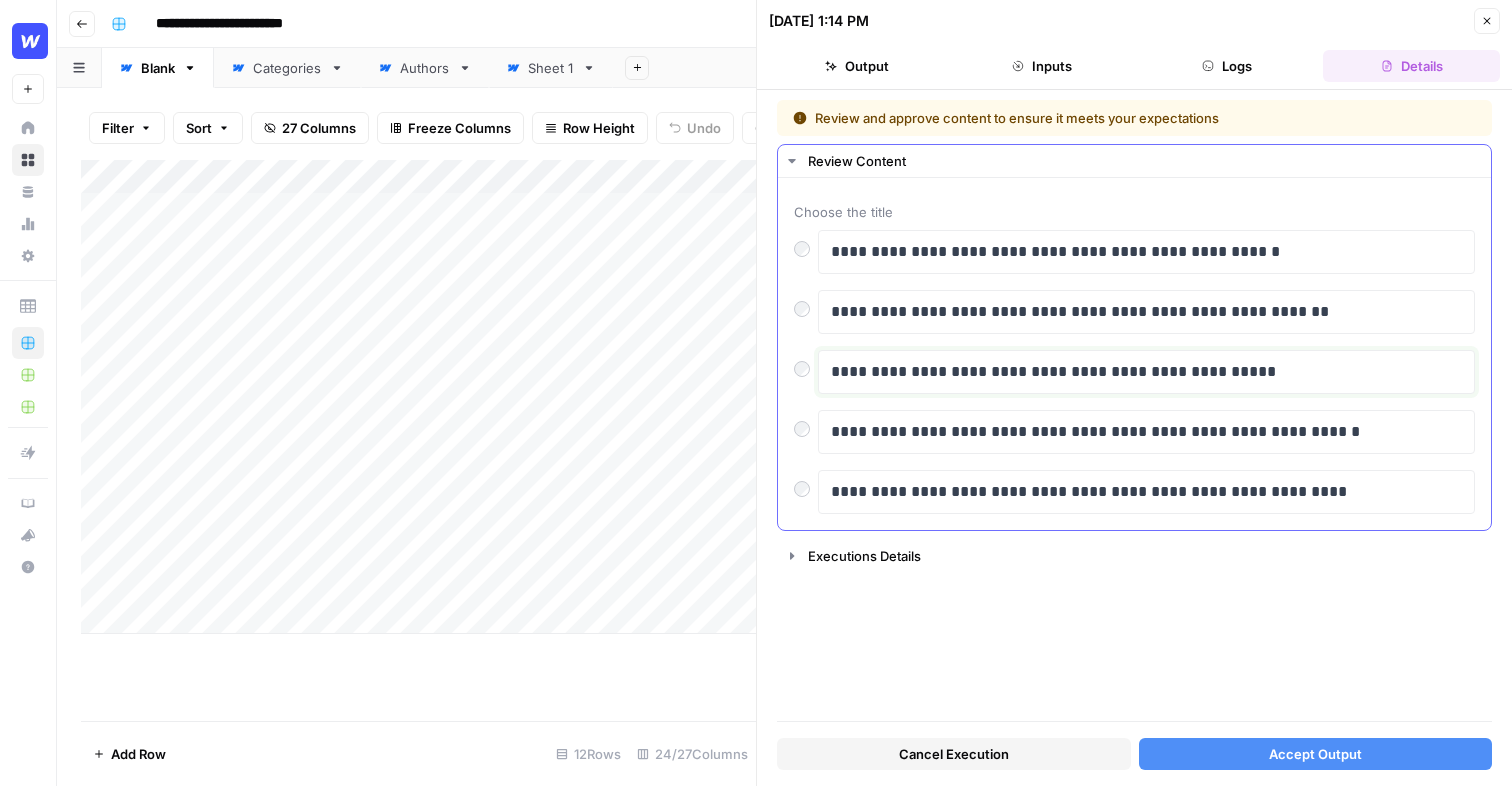 click on "**********" at bounding box center [1146, 372] 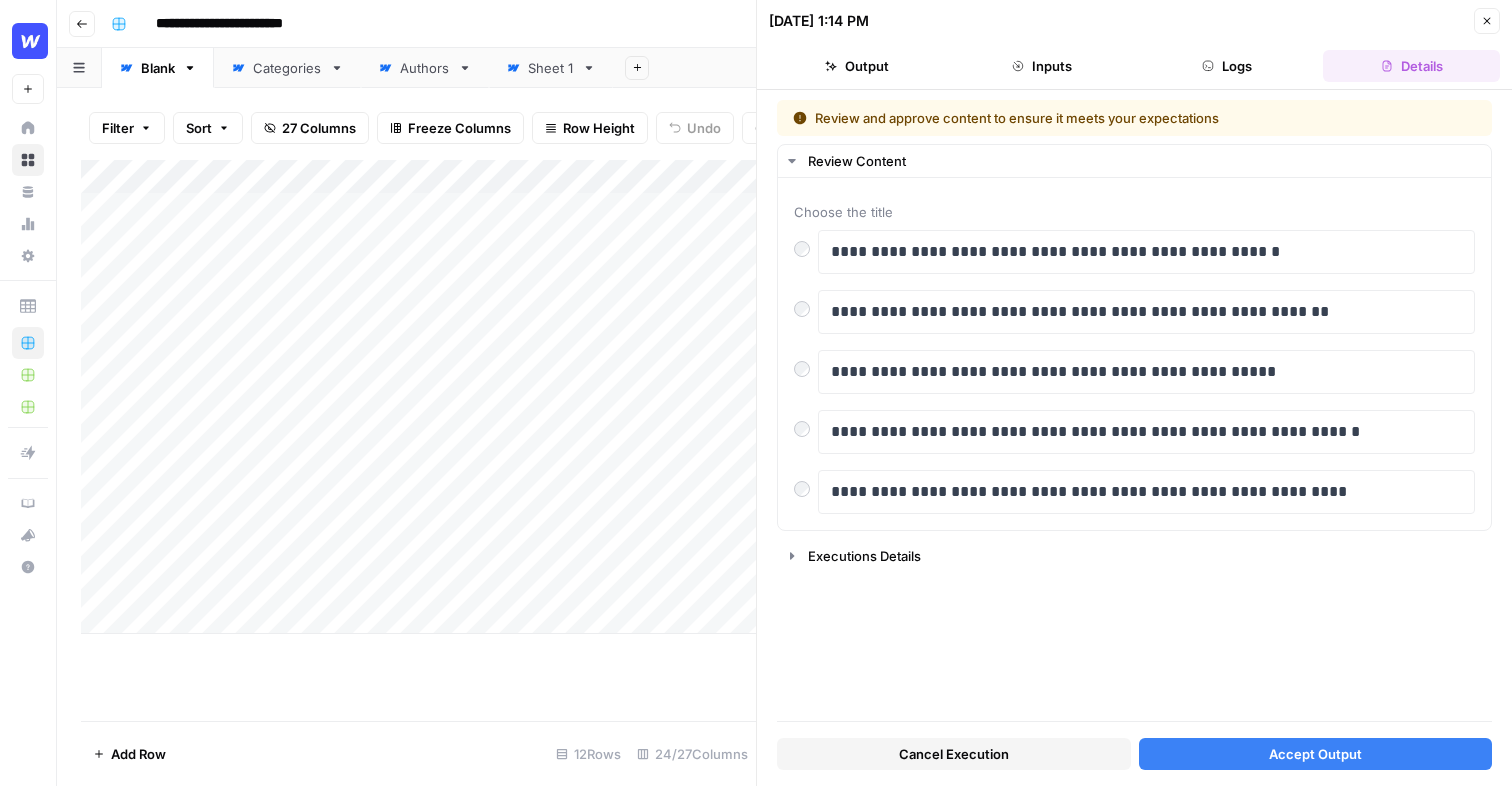 click on "Accept Output" at bounding box center (1315, 754) 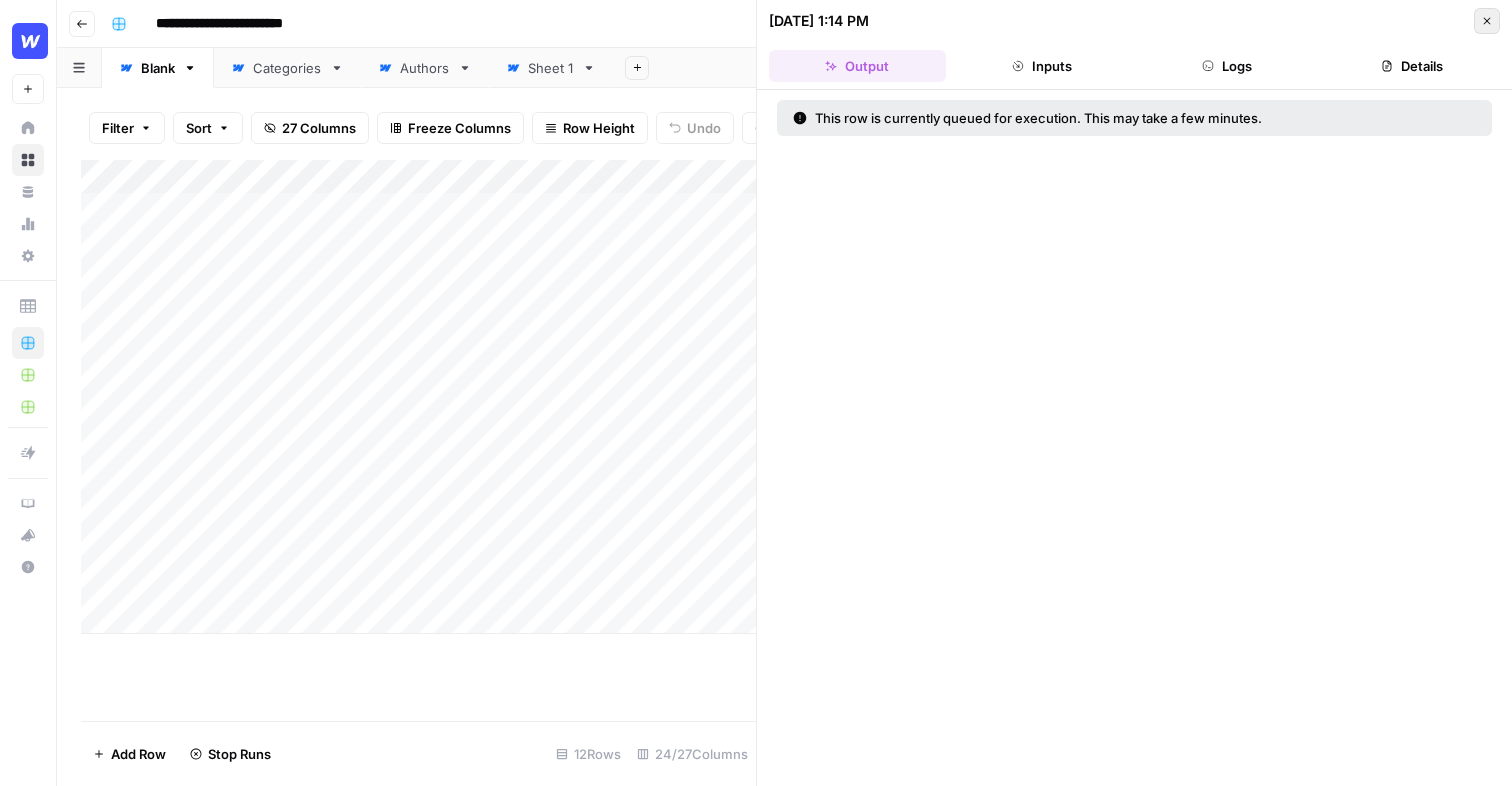click 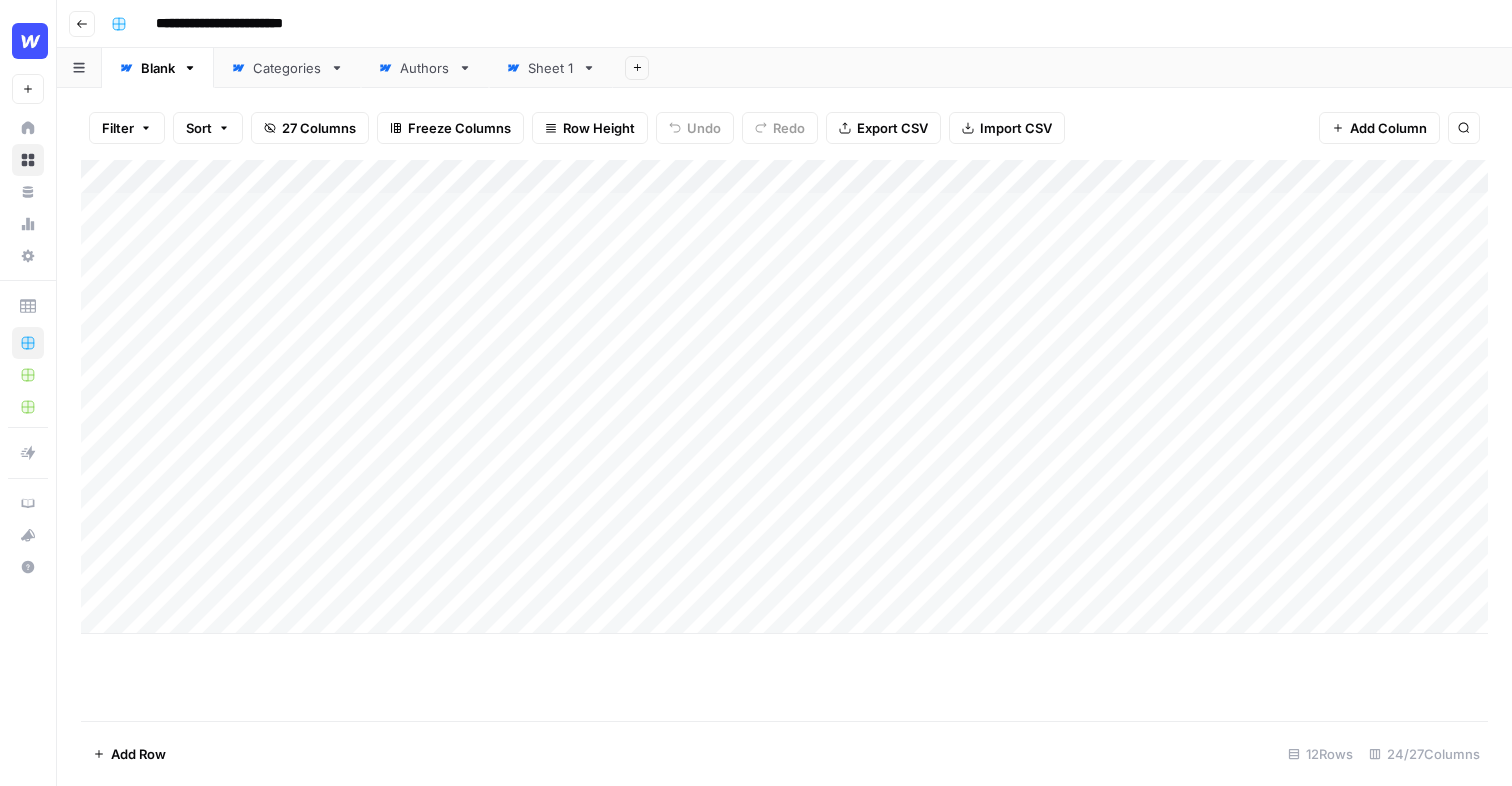 click on "Add Column" at bounding box center (784, 397) 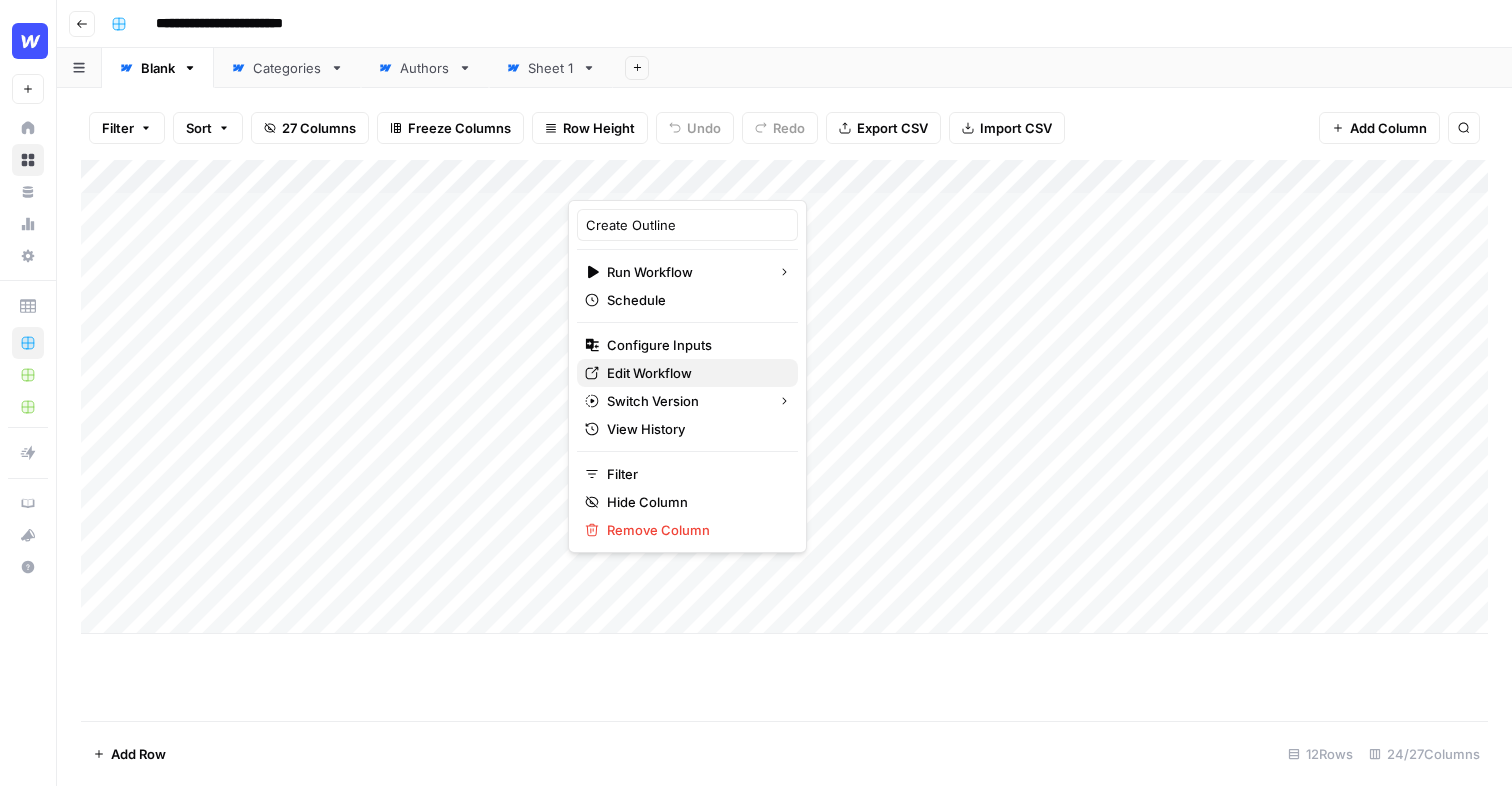 click on "Edit Workflow" at bounding box center [649, 373] 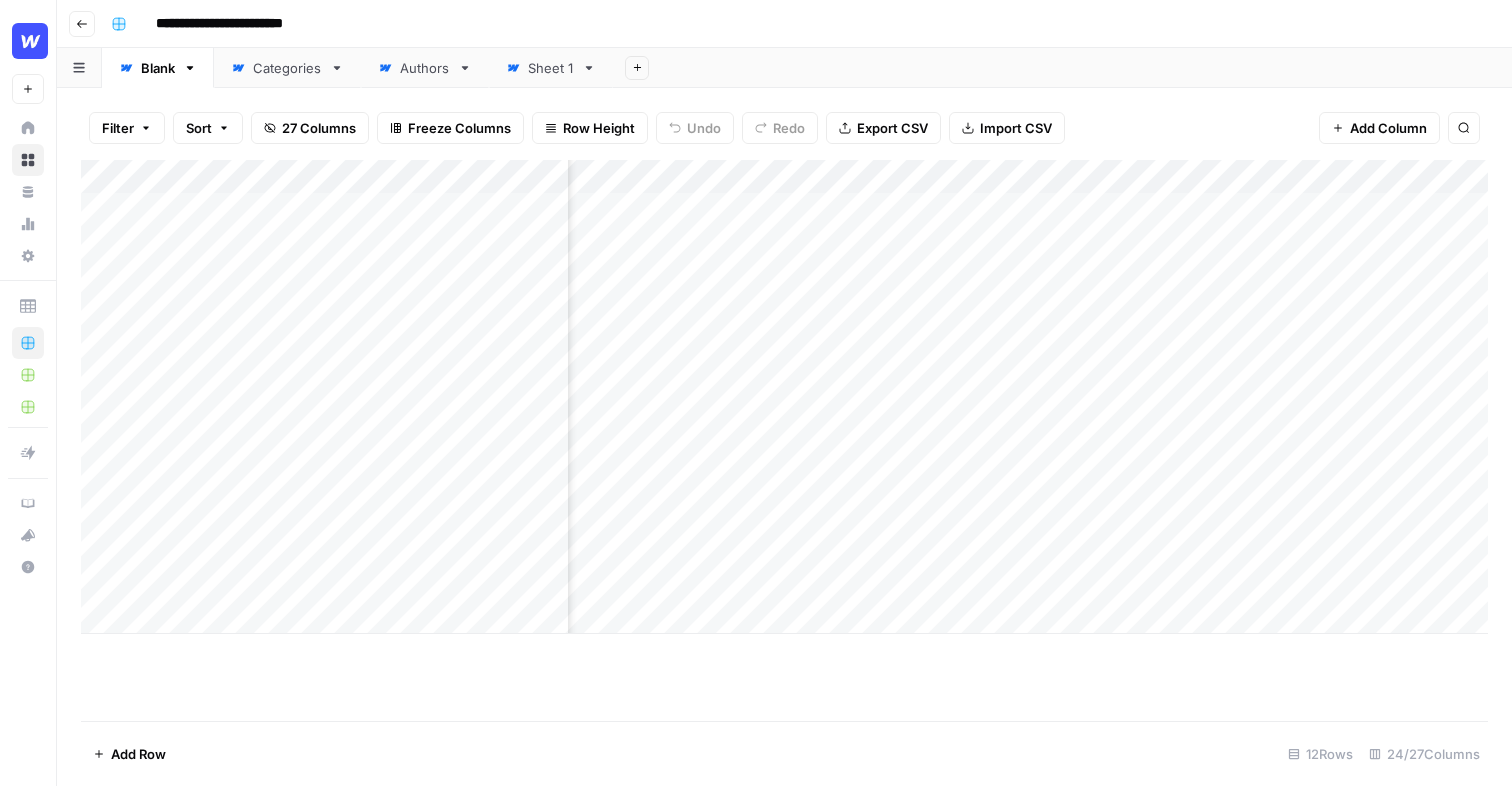 scroll, scrollTop: 0, scrollLeft: 559, axis: horizontal 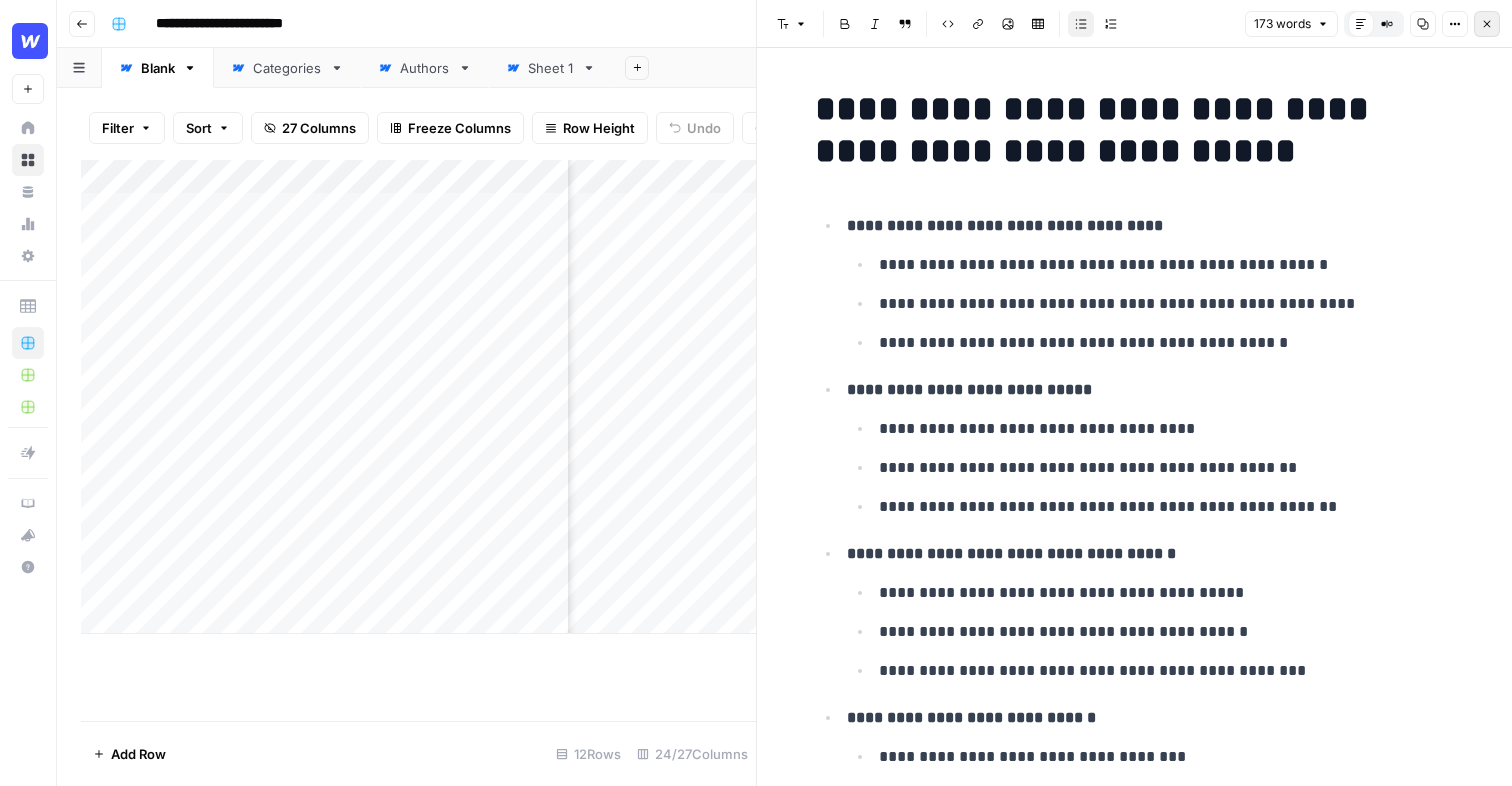 click 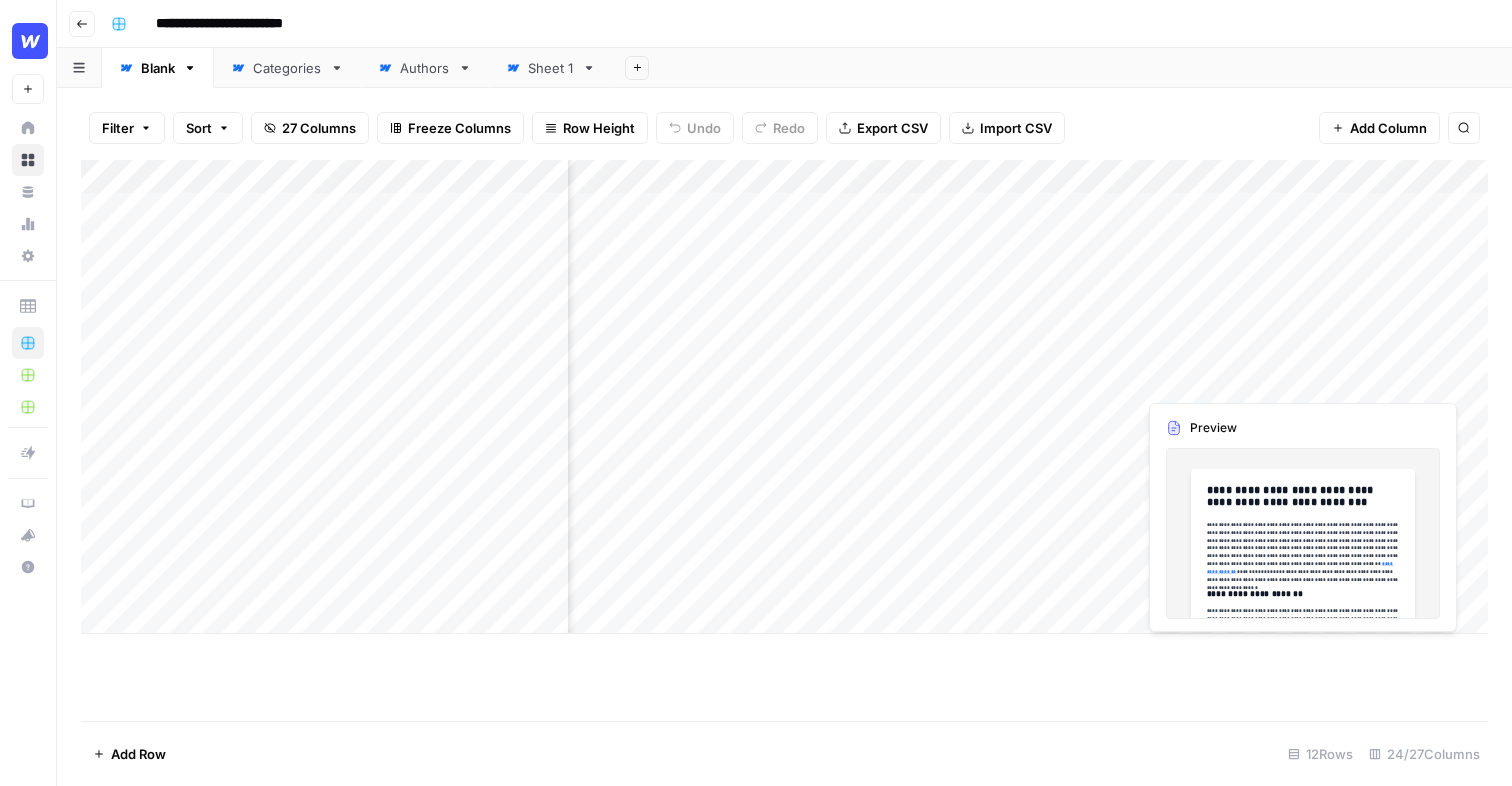 scroll, scrollTop: 0, scrollLeft: 734, axis: horizontal 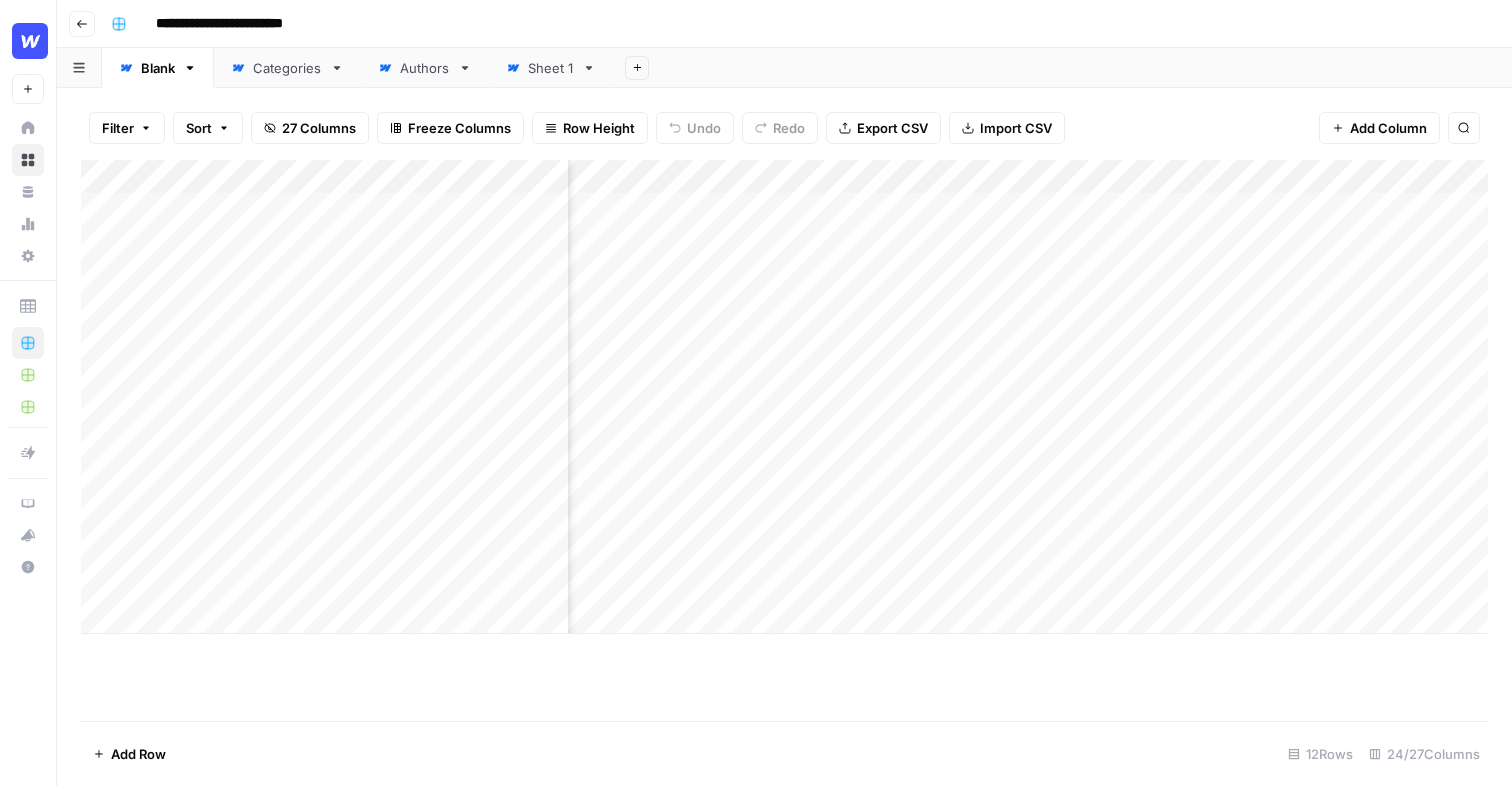 click on "Add Column" at bounding box center [784, 397] 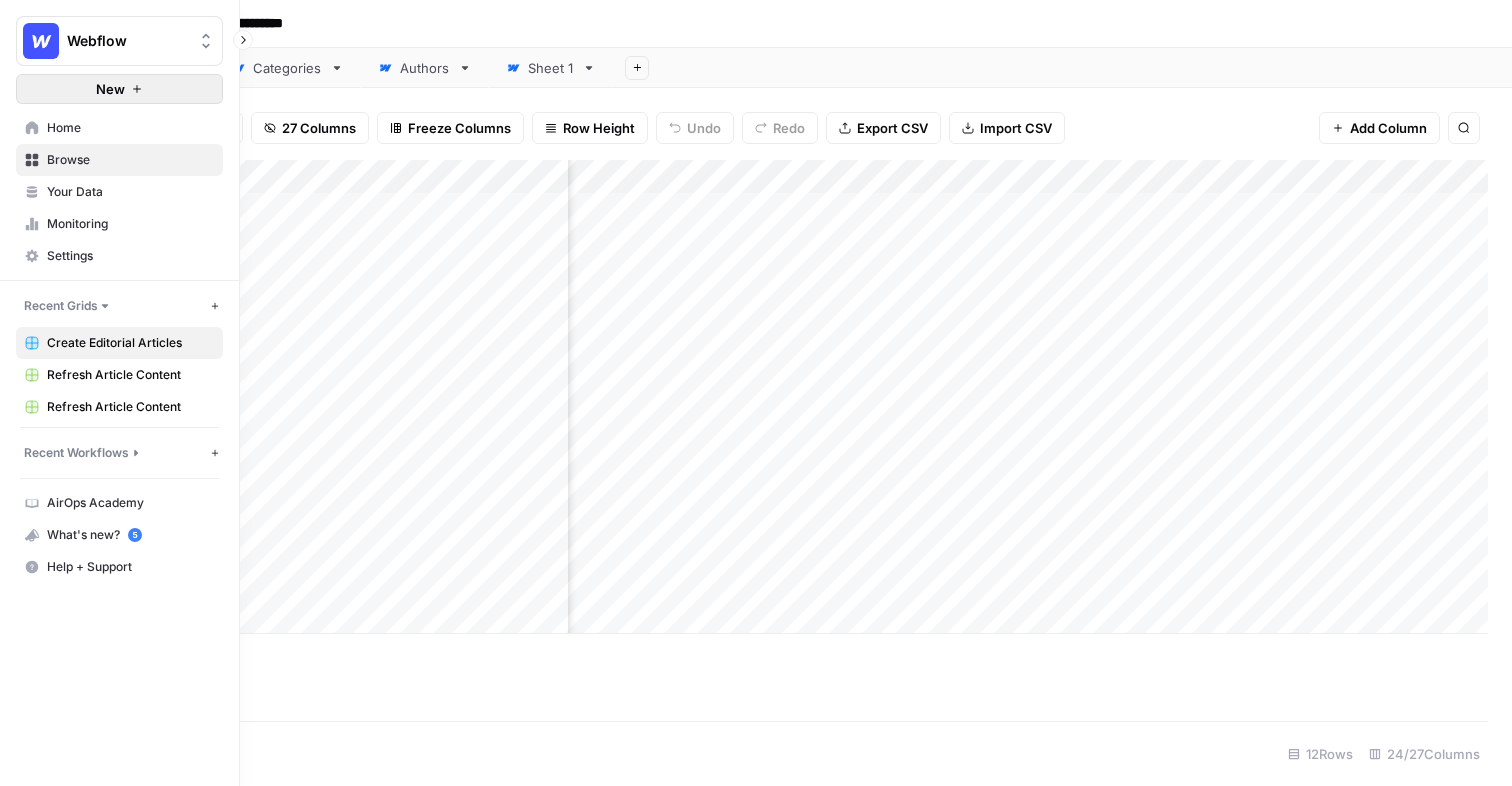 click on "New" at bounding box center [119, 89] 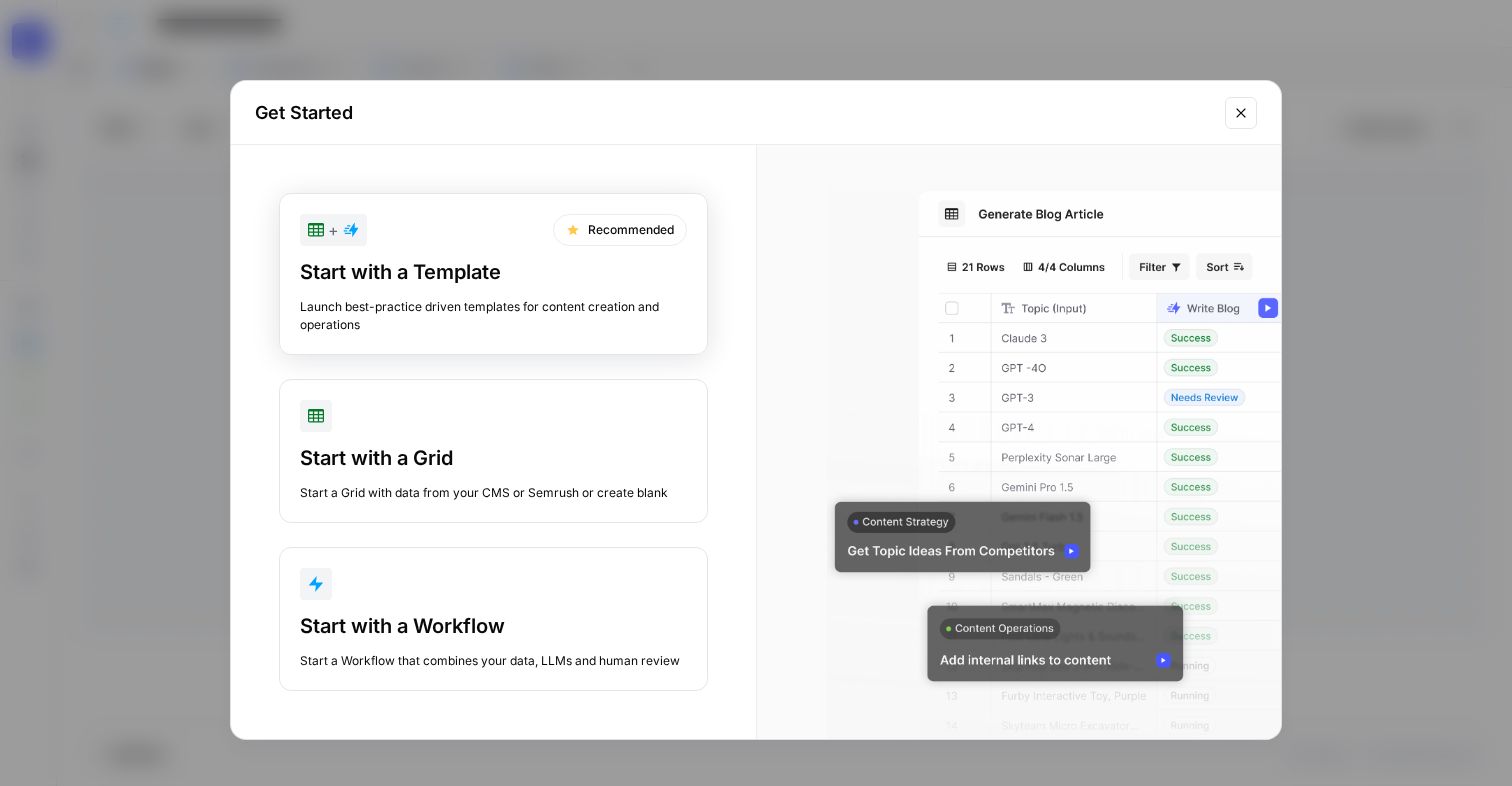 click on "Launch best-practice driven templates for content creation and operations" at bounding box center (493, 316) 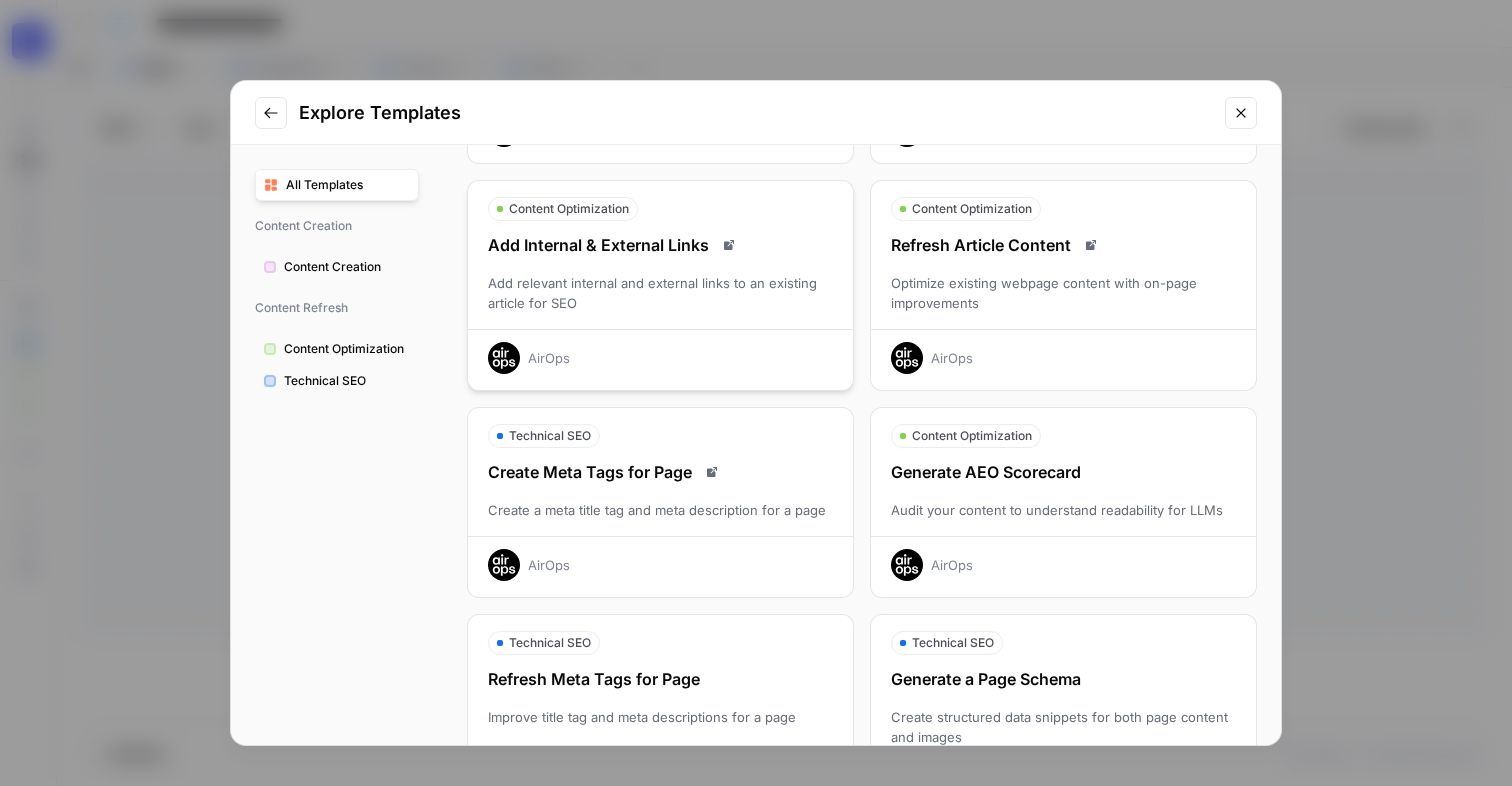 scroll, scrollTop: 583, scrollLeft: 0, axis: vertical 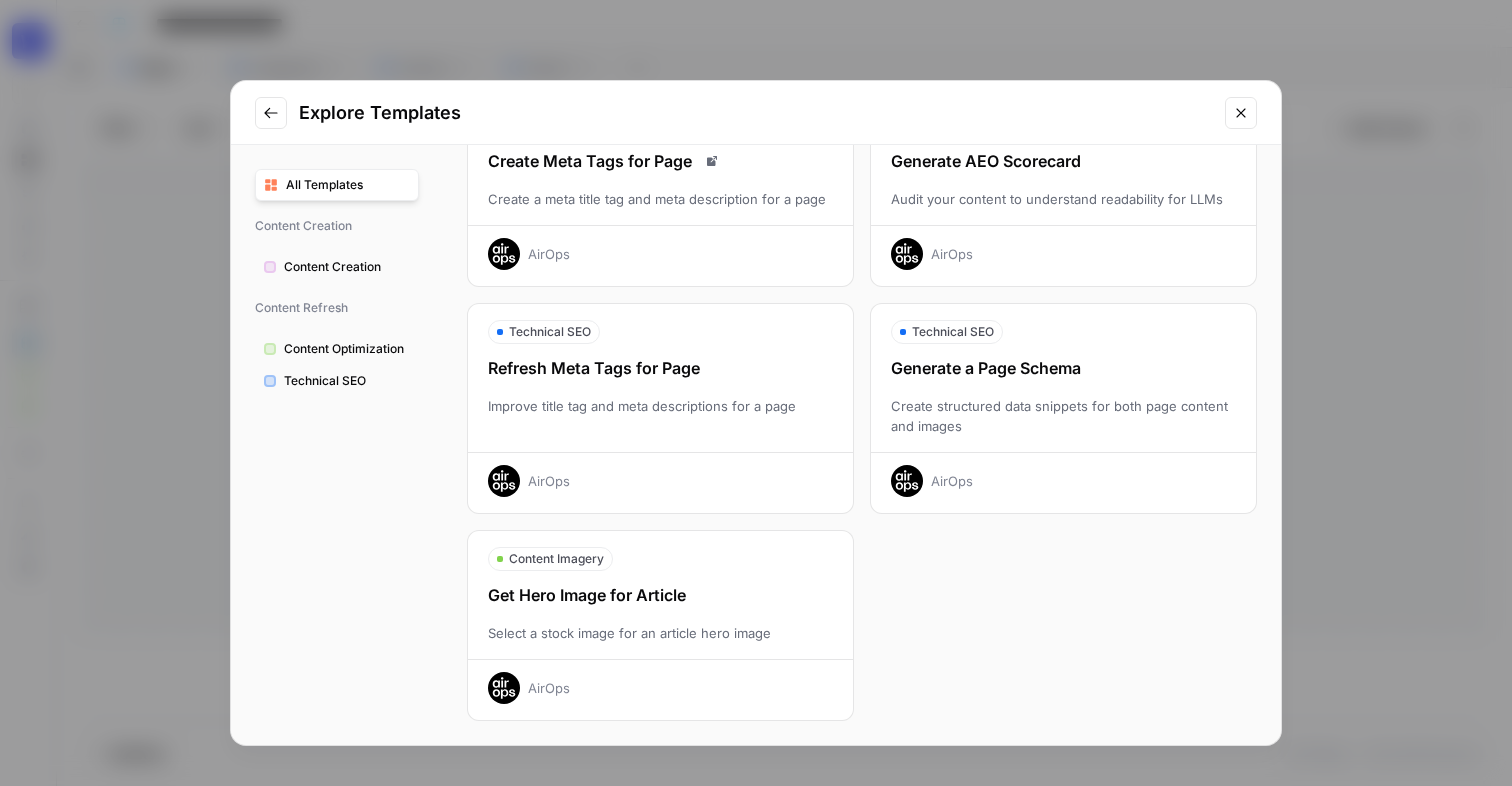 click 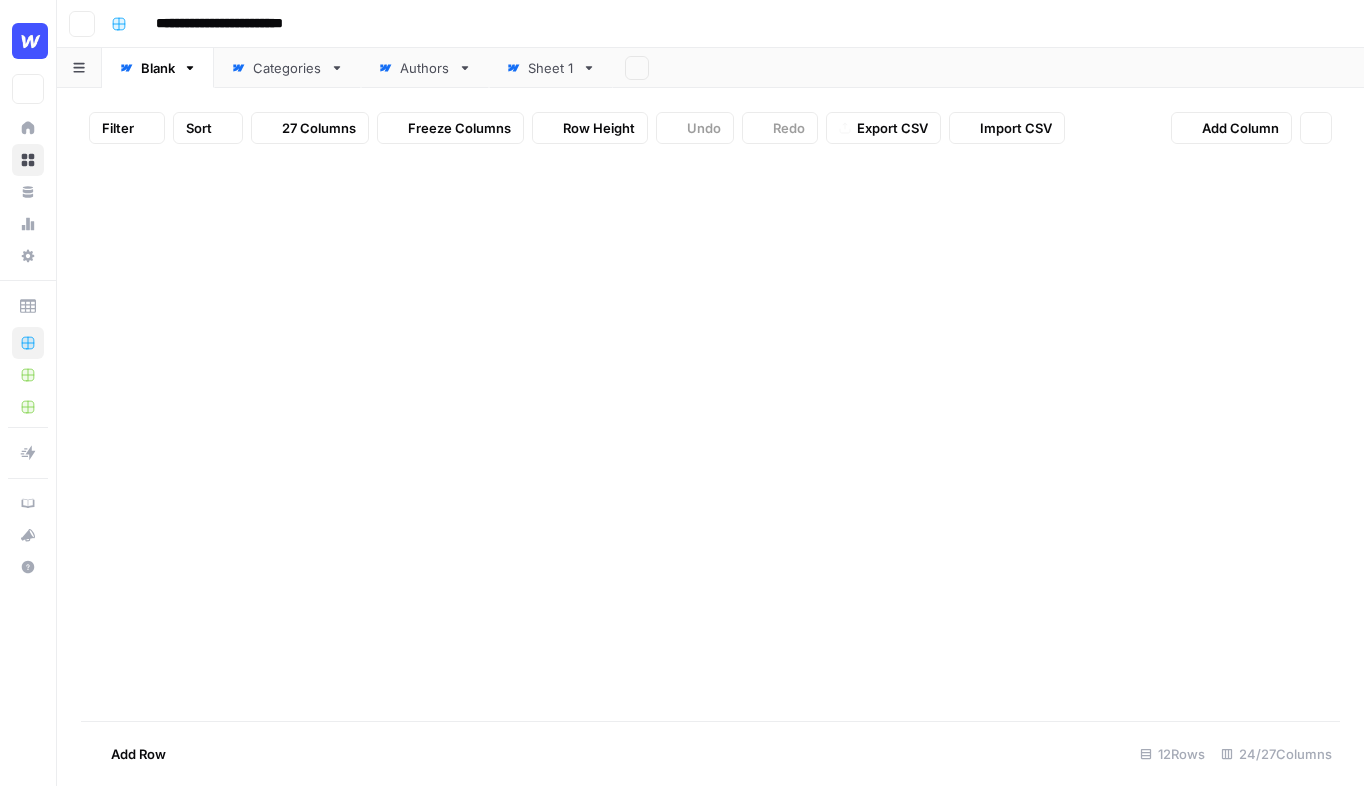 scroll, scrollTop: 0, scrollLeft: 0, axis: both 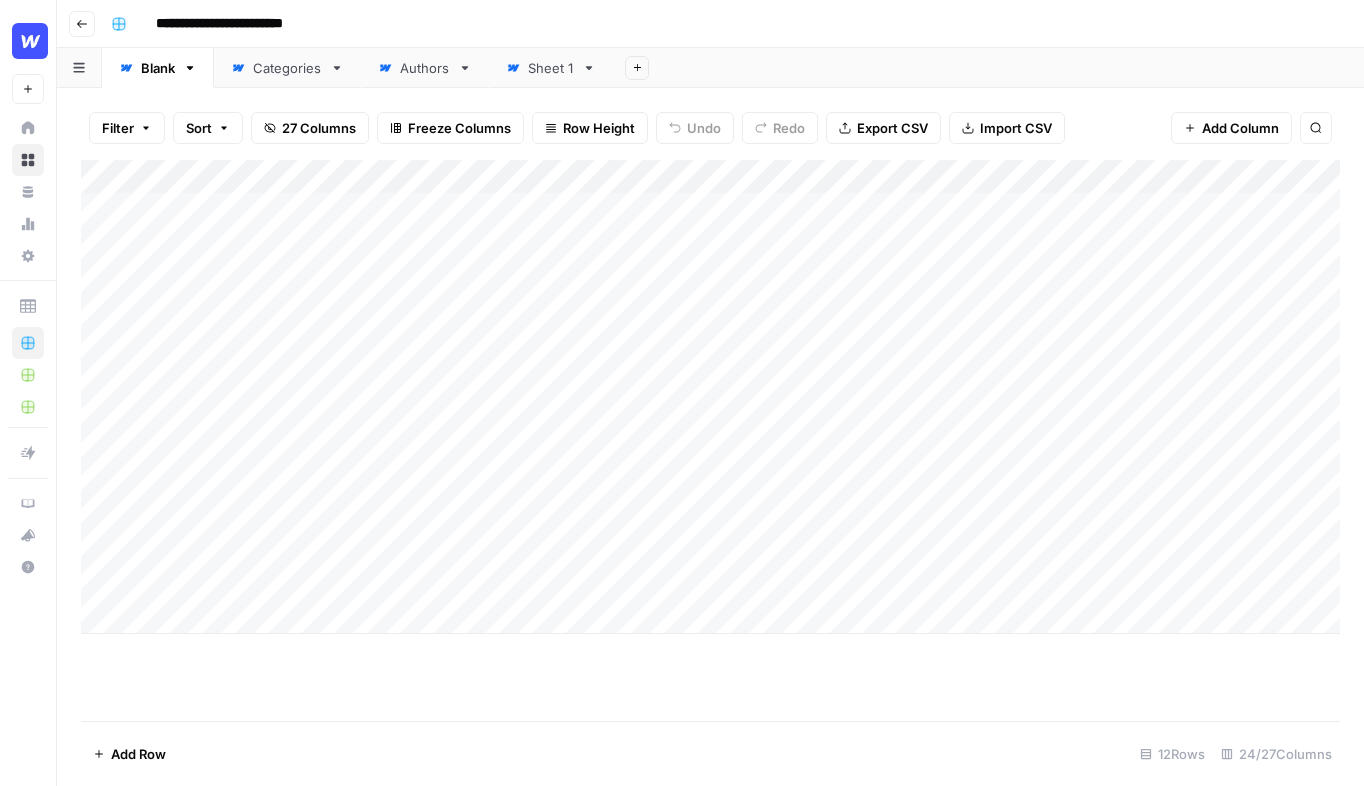 click on "Add Column" at bounding box center [710, 397] 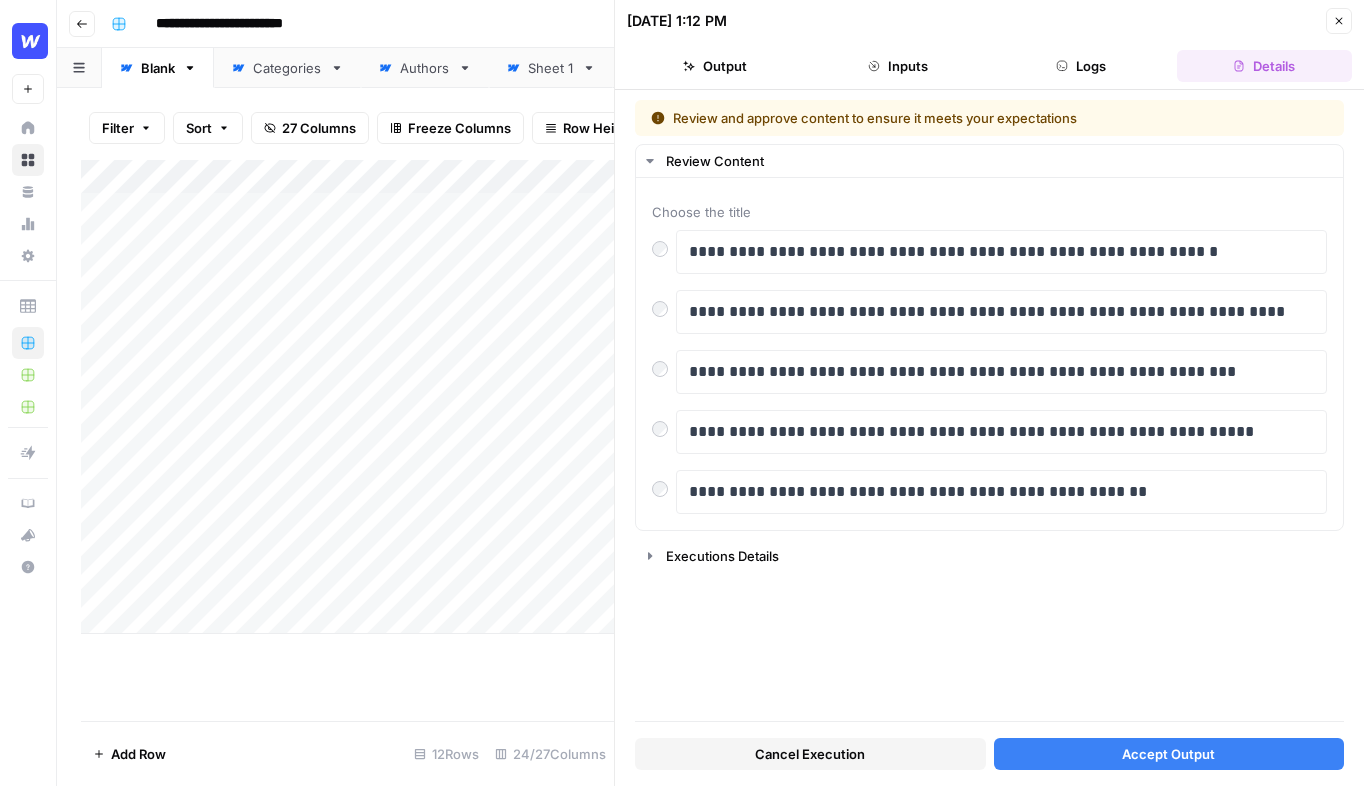 click on "Accept Output" at bounding box center (1168, 754) 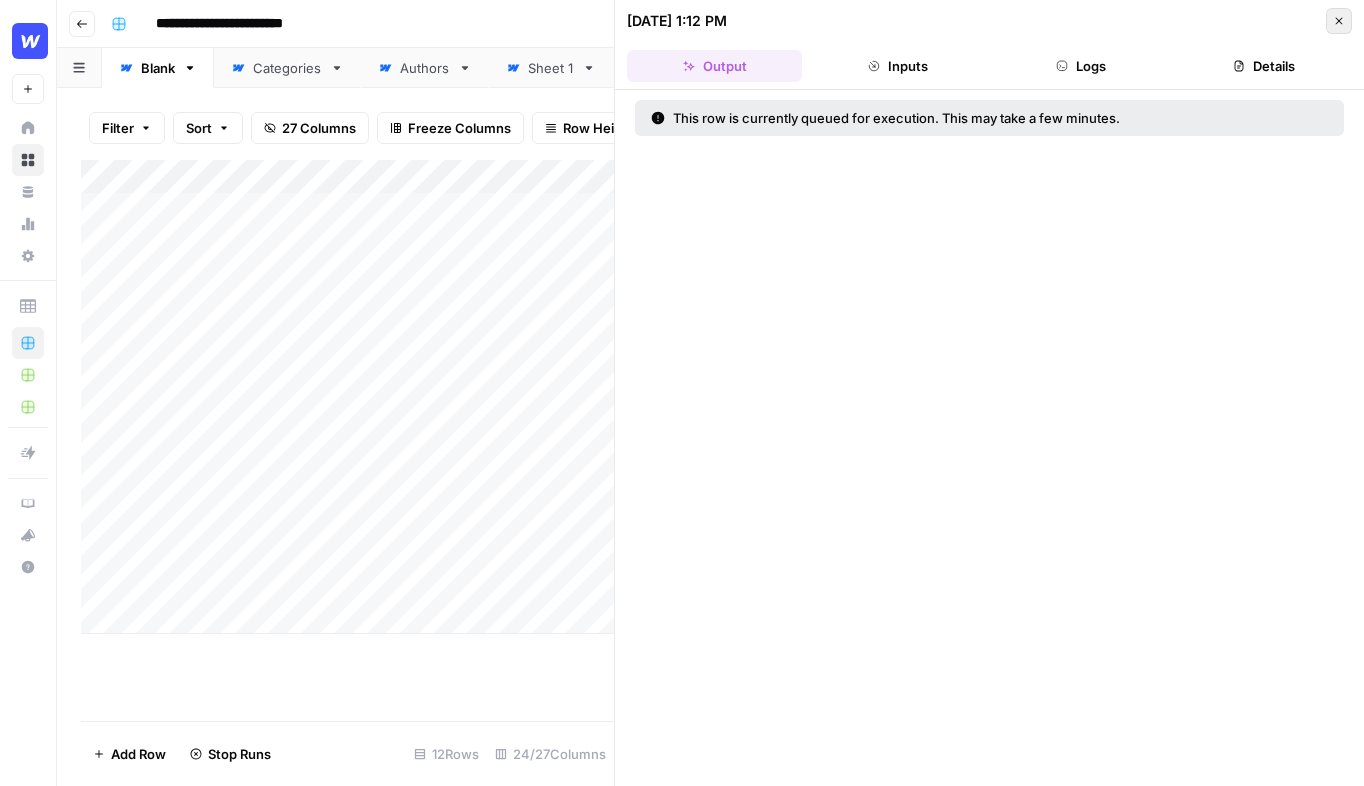 click 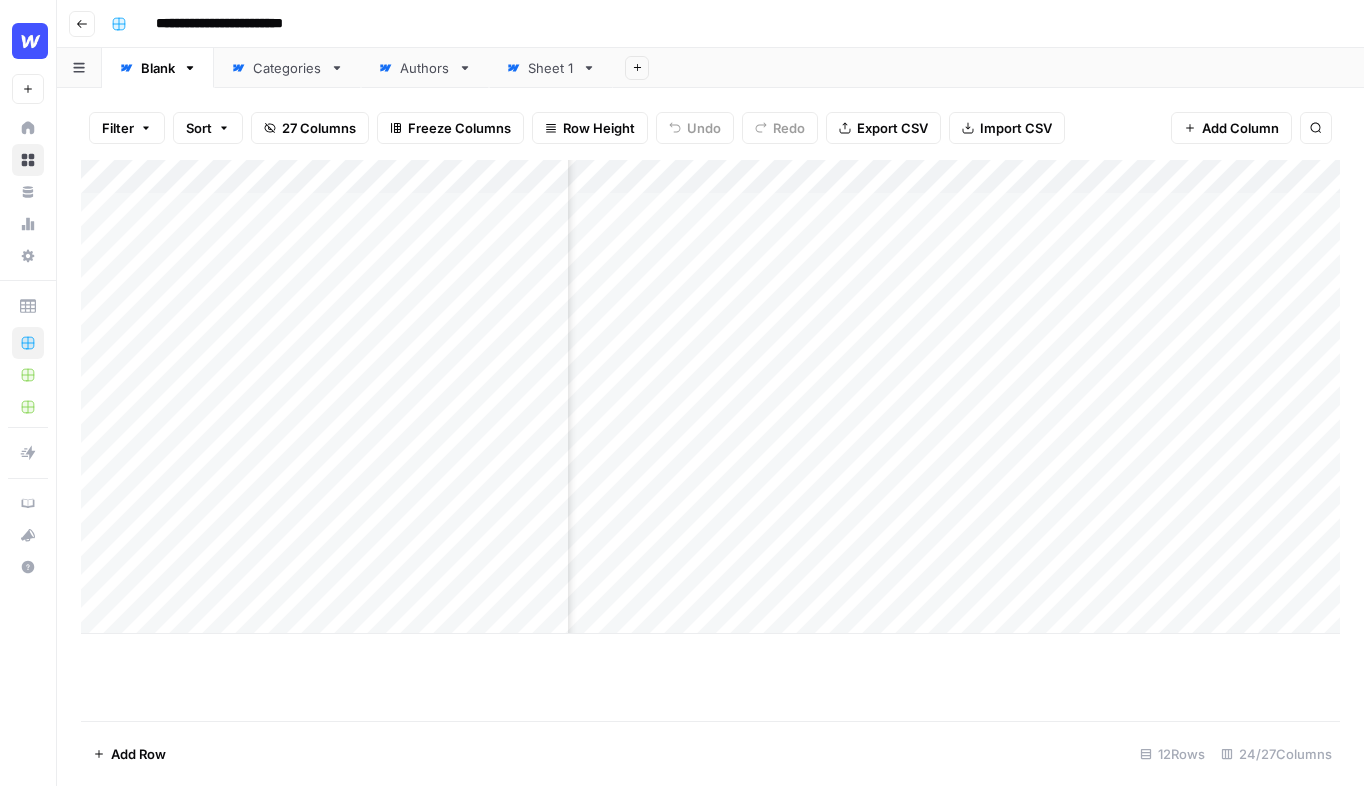 scroll, scrollTop: 0, scrollLeft: 0, axis: both 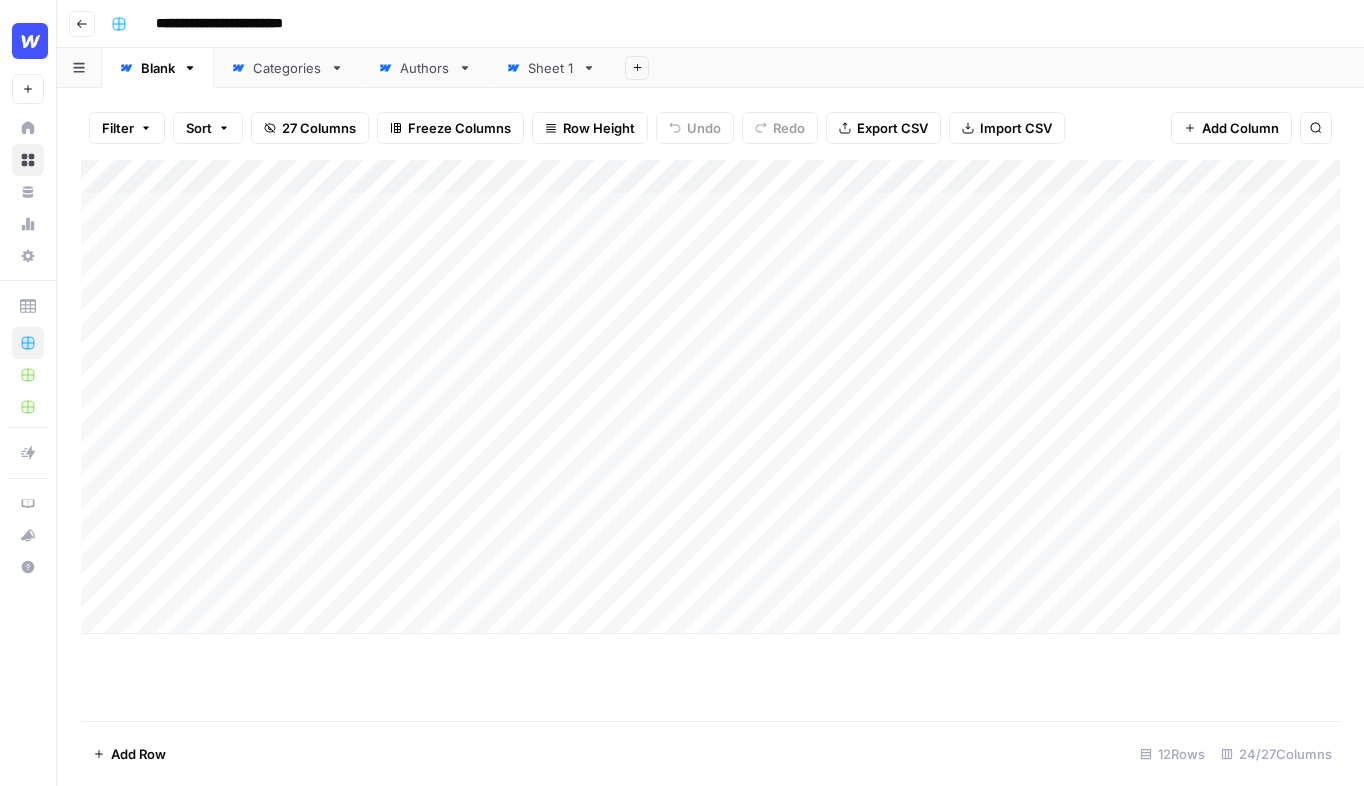 click on "Add Column" at bounding box center (710, 397) 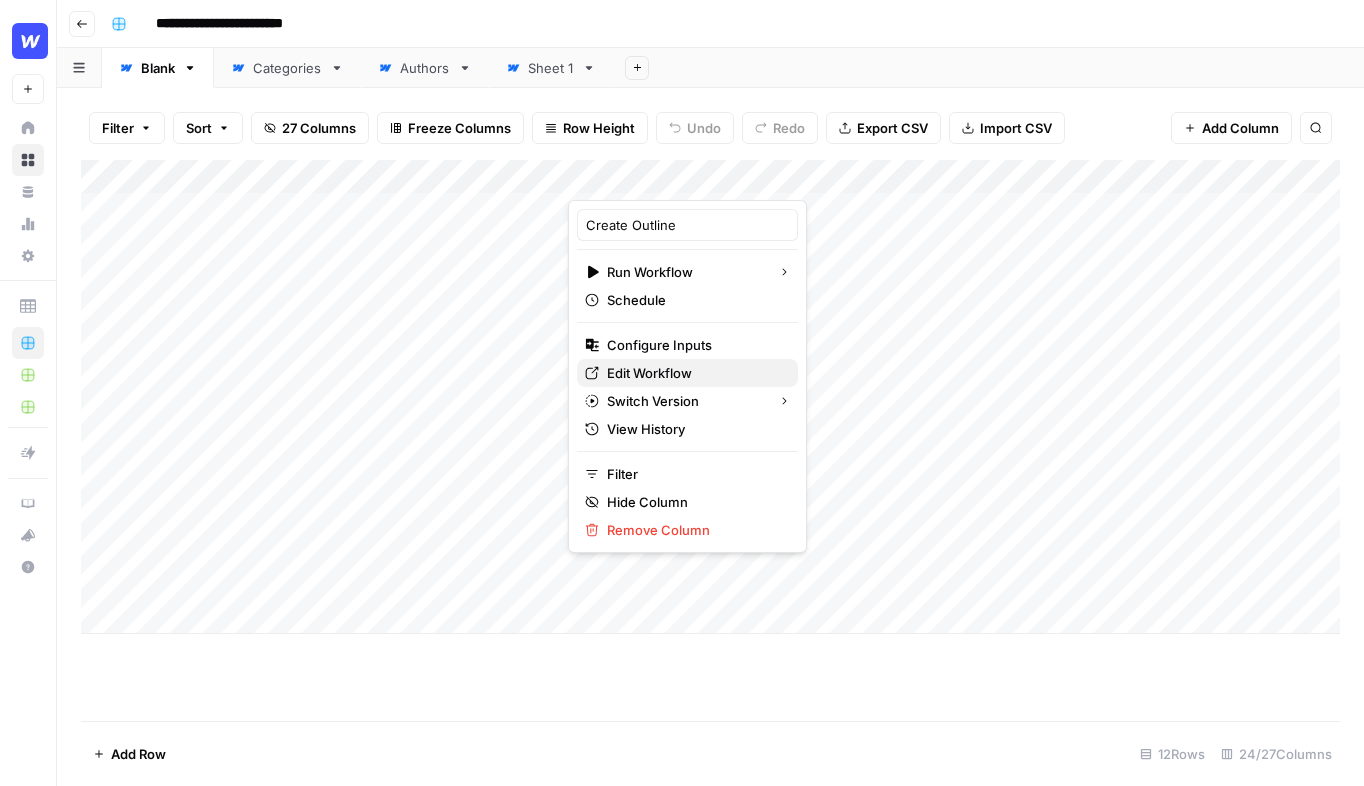 click on "Edit Workflow" at bounding box center [649, 373] 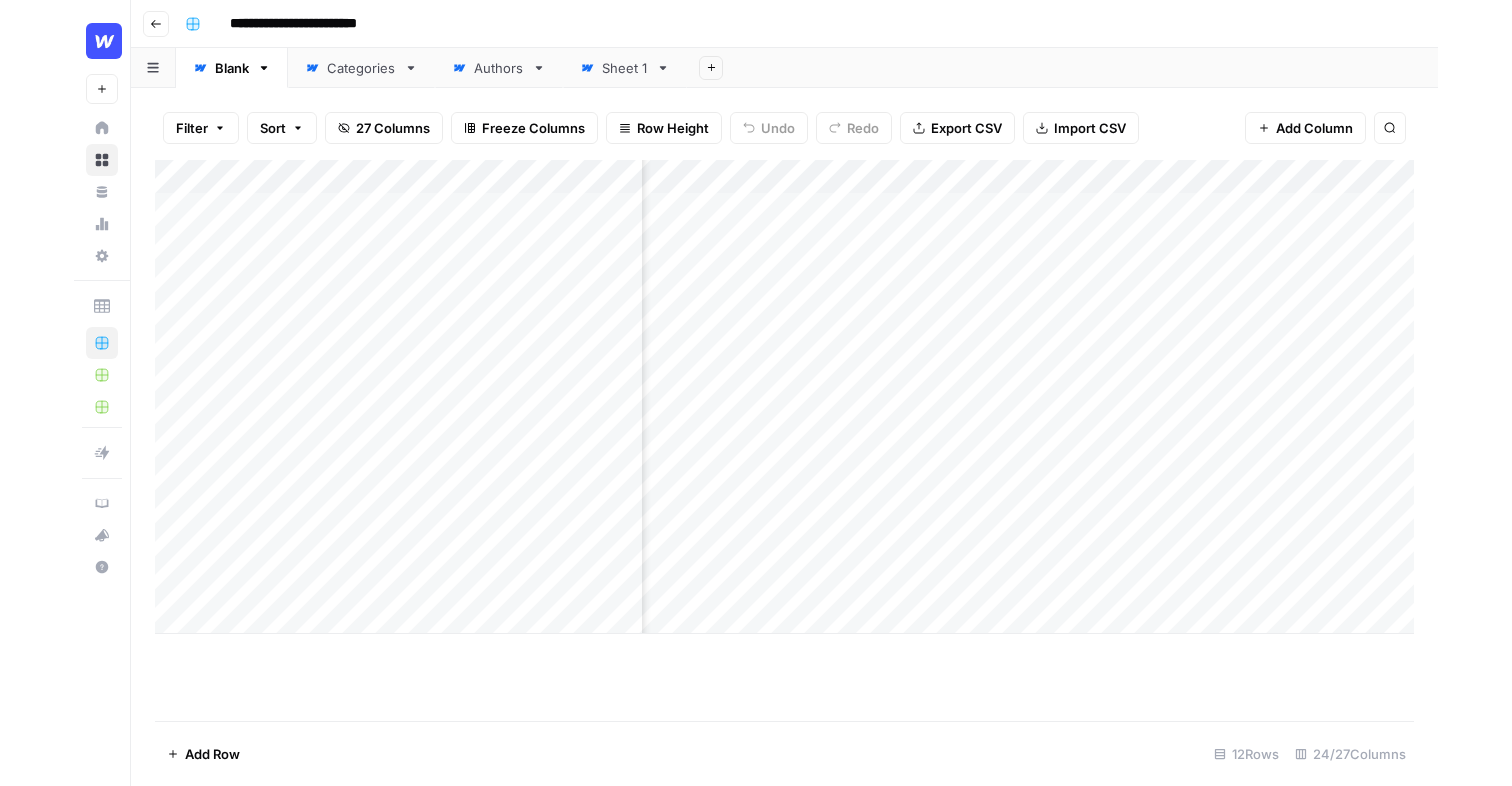 scroll, scrollTop: 0, scrollLeft: 0, axis: both 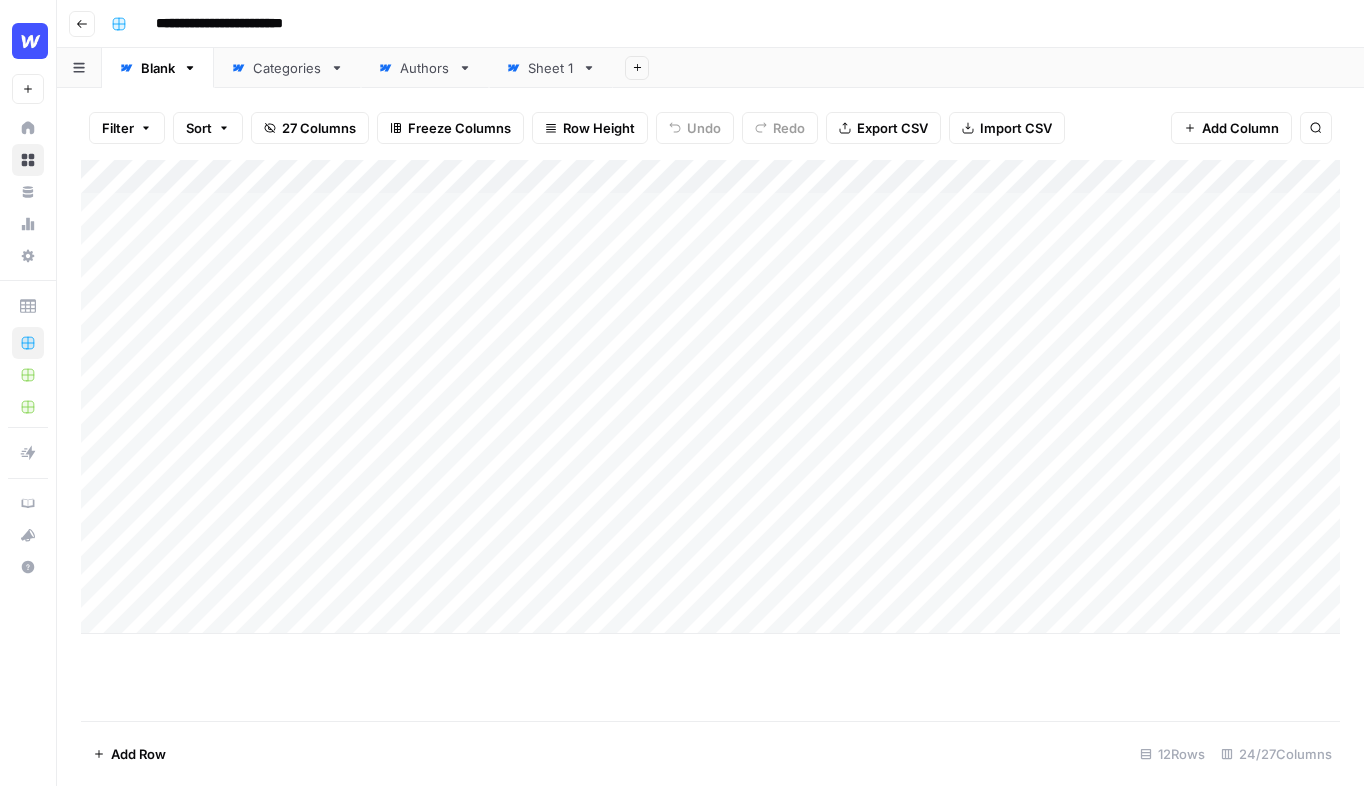 click on "**********" at bounding box center (723, 24) 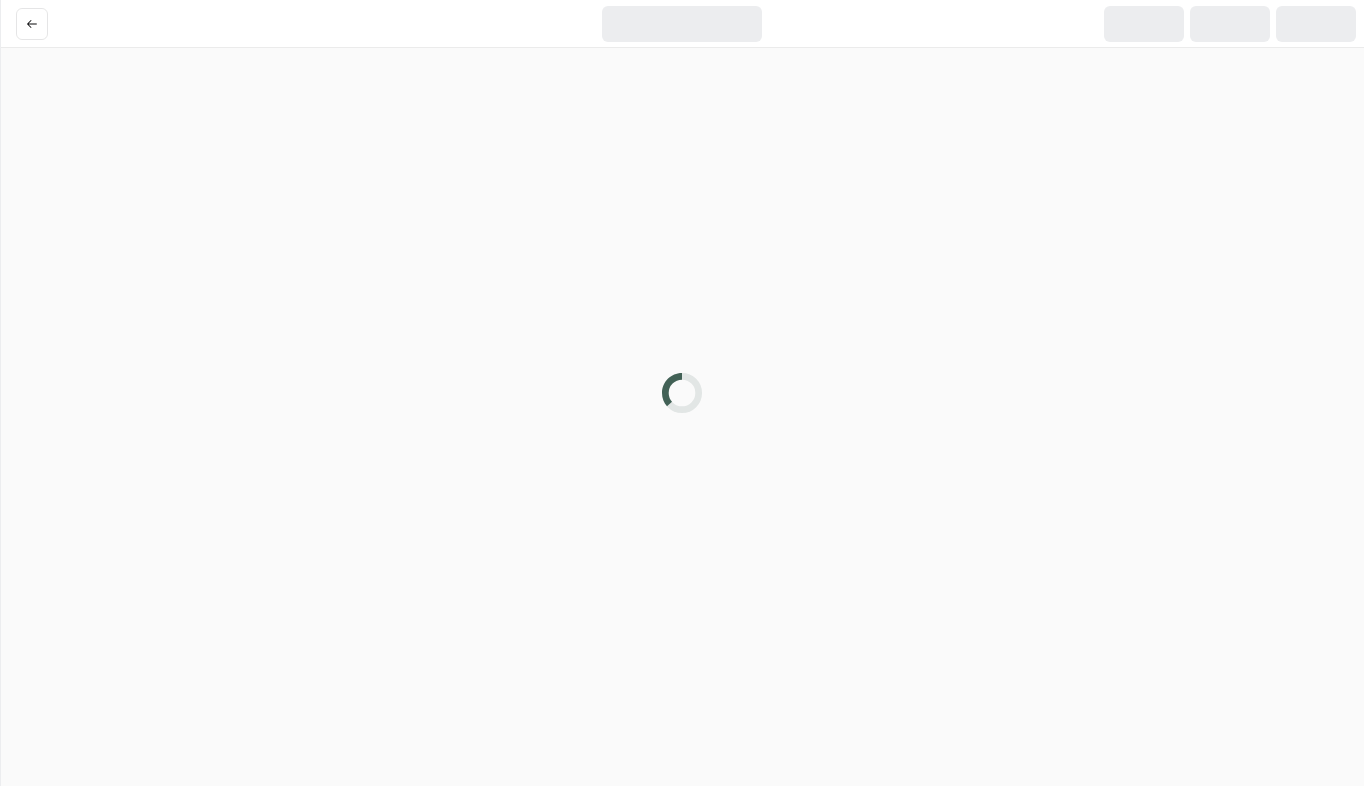 scroll, scrollTop: 0, scrollLeft: 0, axis: both 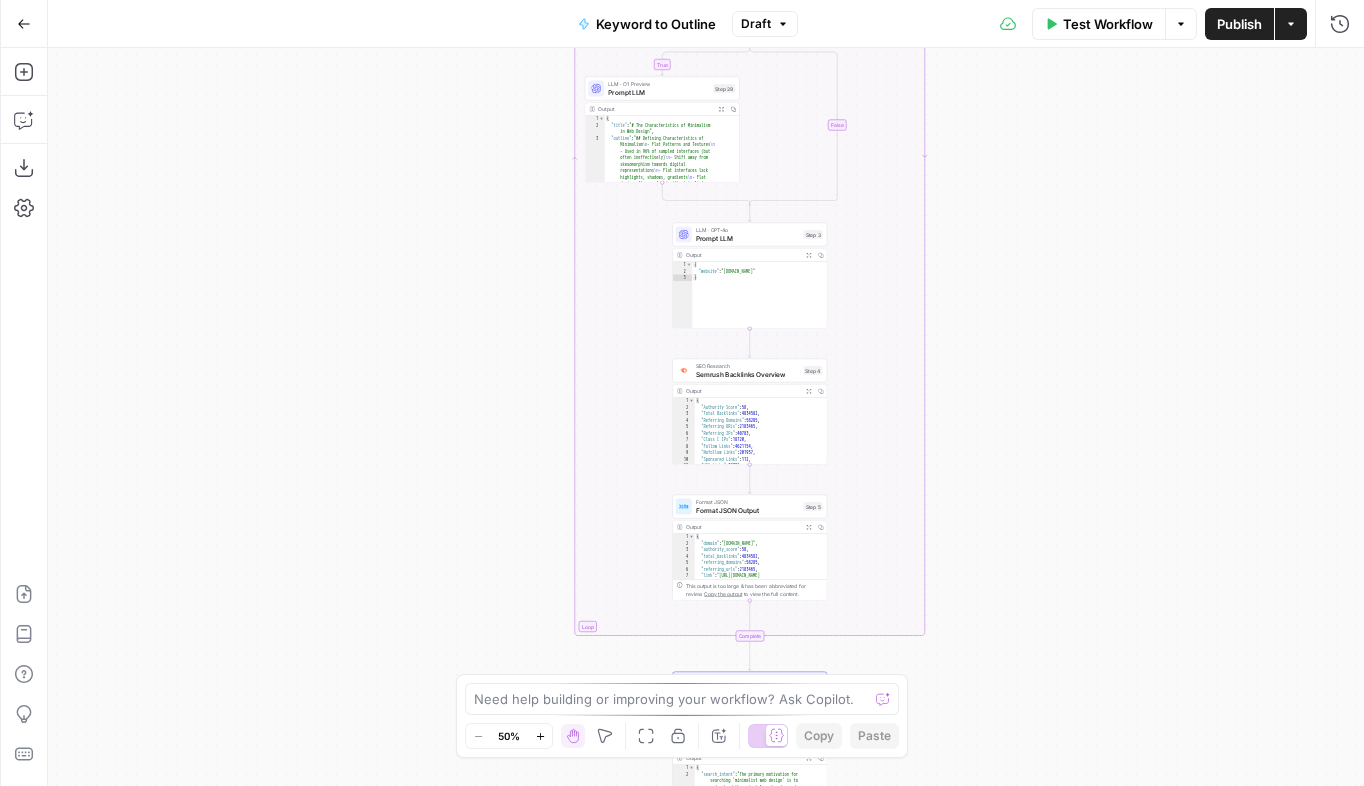 drag, startPoint x: 974, startPoint y: 350, endPoint x: 974, endPoint y: 666, distance: 316 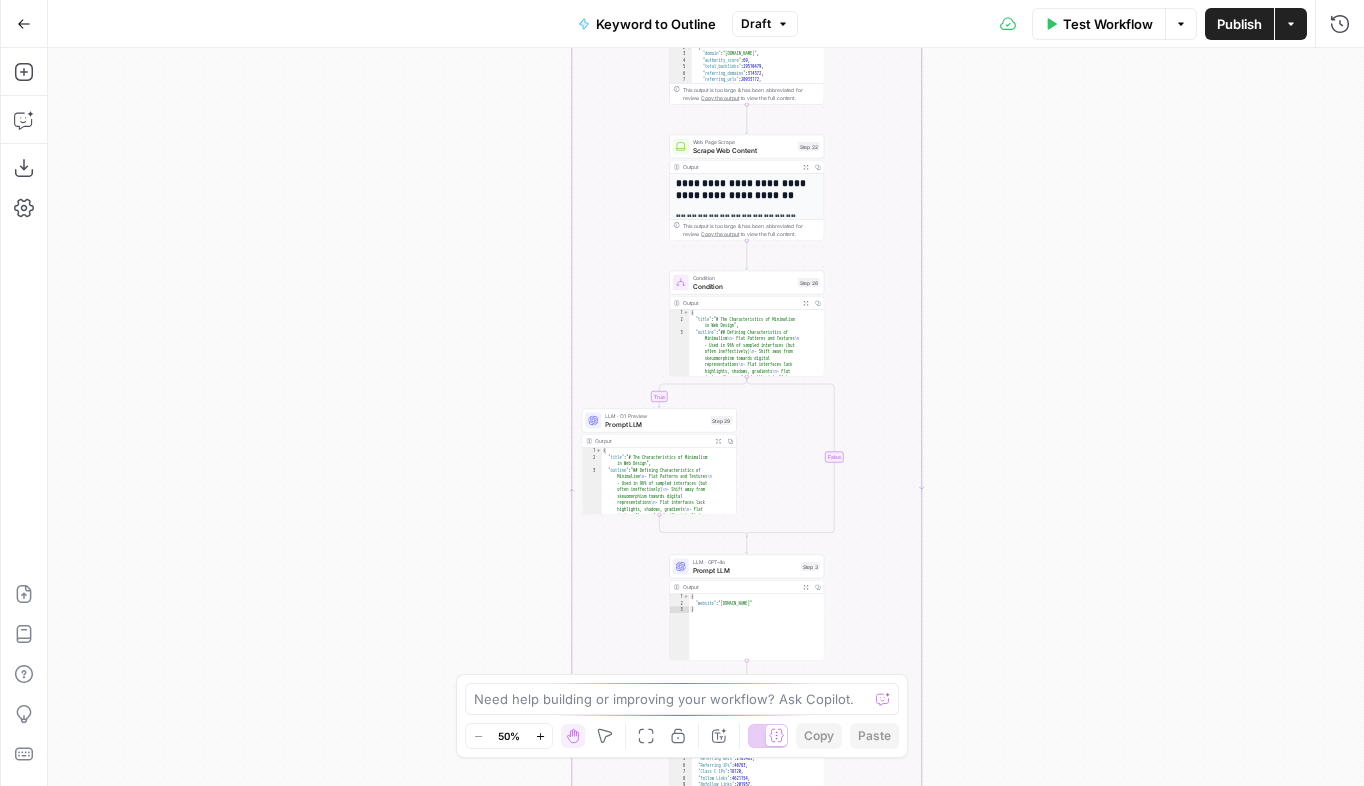 drag, startPoint x: 940, startPoint y: 382, endPoint x: 937, endPoint y: 784, distance: 402.0112 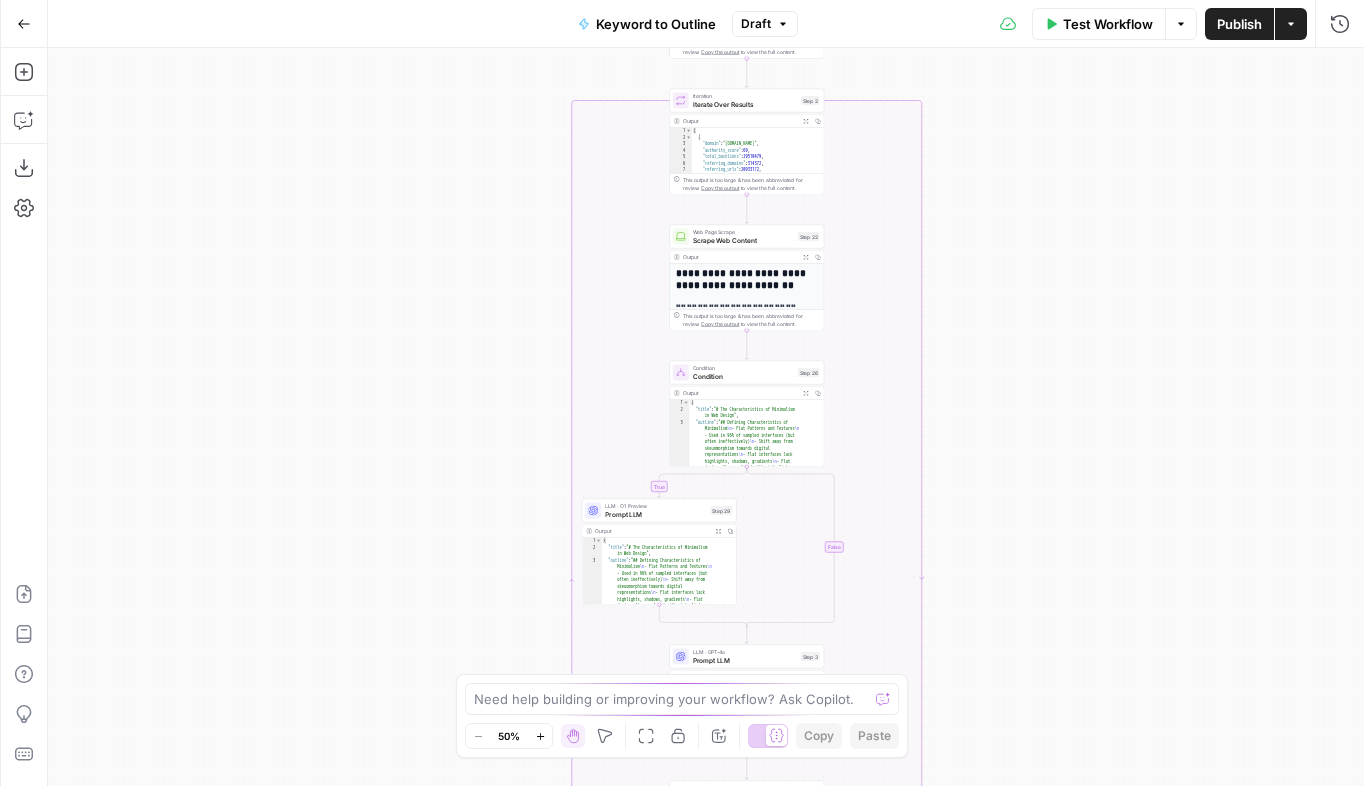 drag, startPoint x: 961, startPoint y: 249, endPoint x: 961, endPoint y: 824, distance: 575 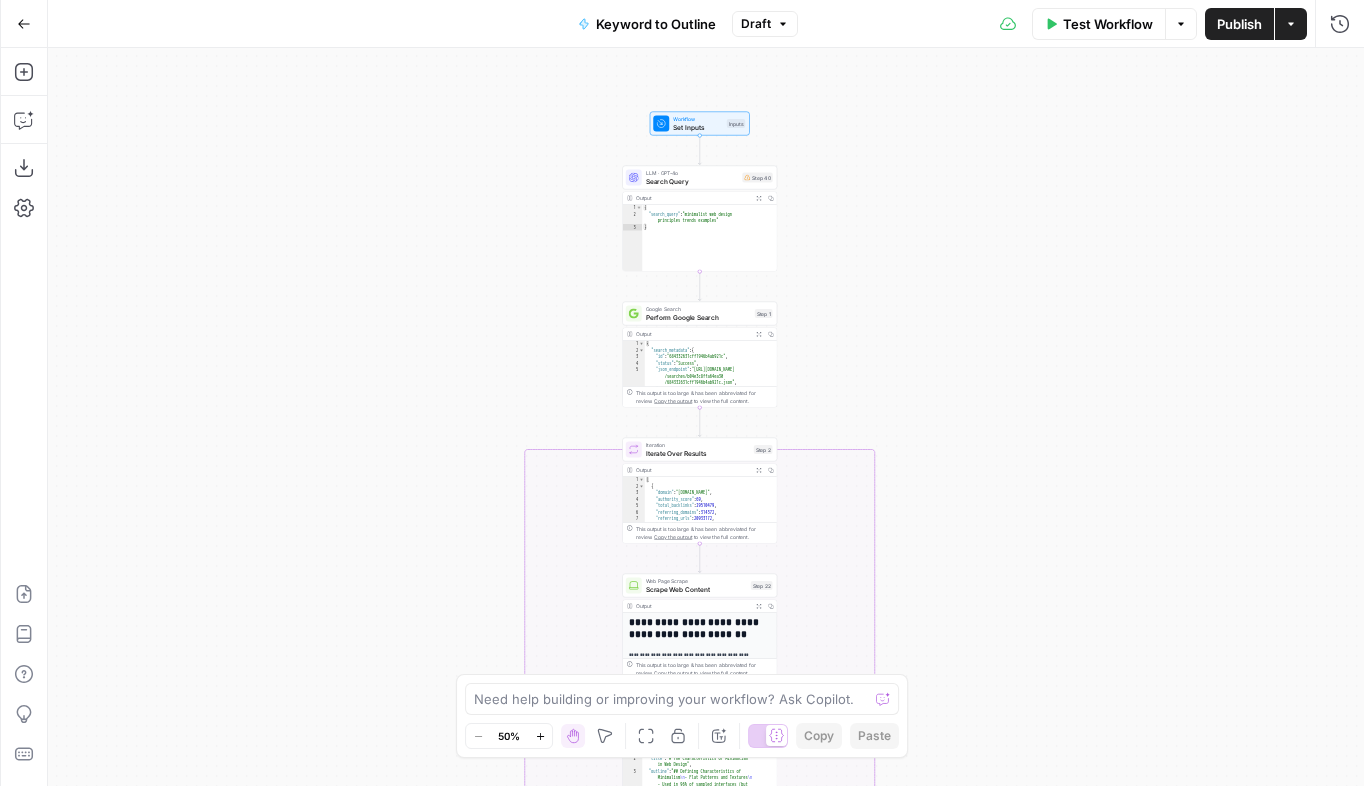drag, startPoint x: 889, startPoint y: 307, endPoint x: 837, endPoint y: 75, distance: 237.75618 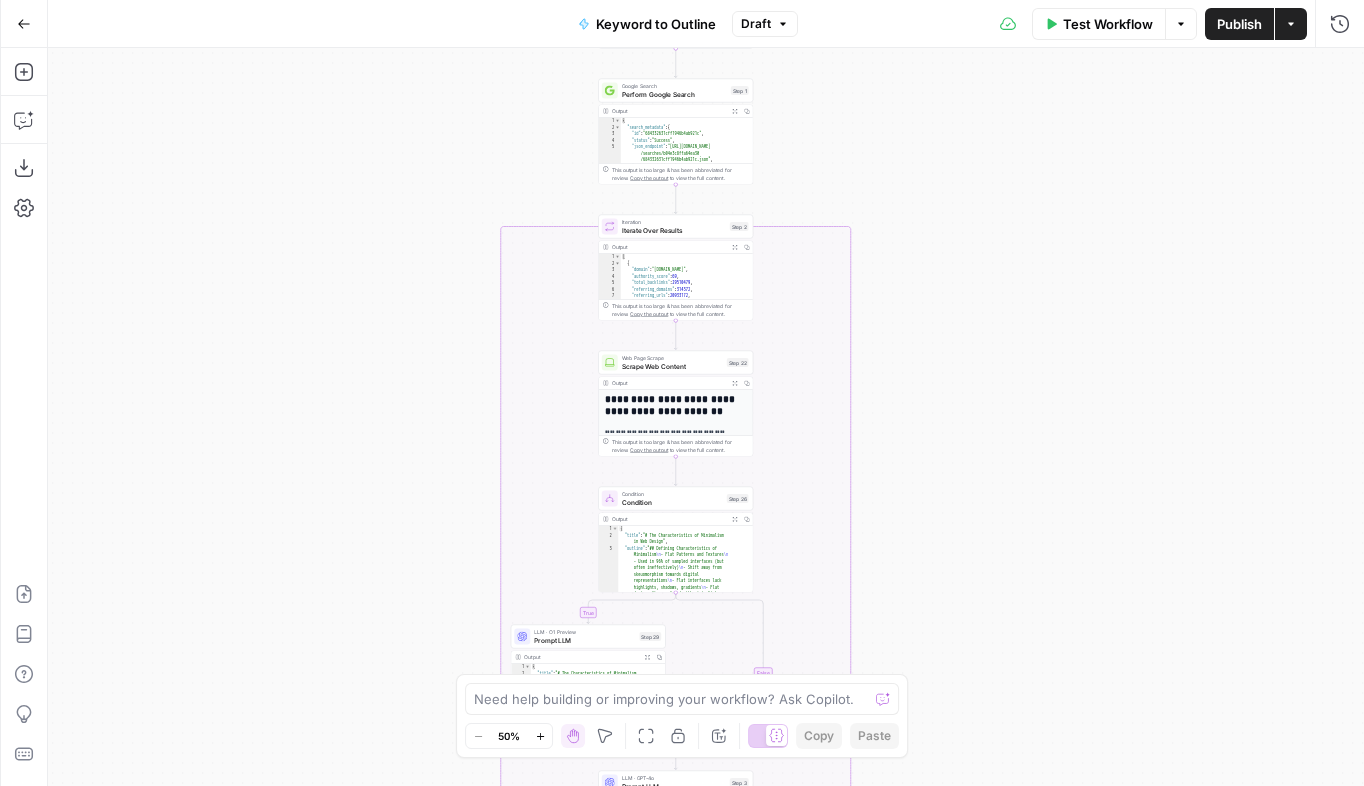 drag, startPoint x: 876, startPoint y: 197, endPoint x: 856, endPoint y: -10, distance: 207.96394 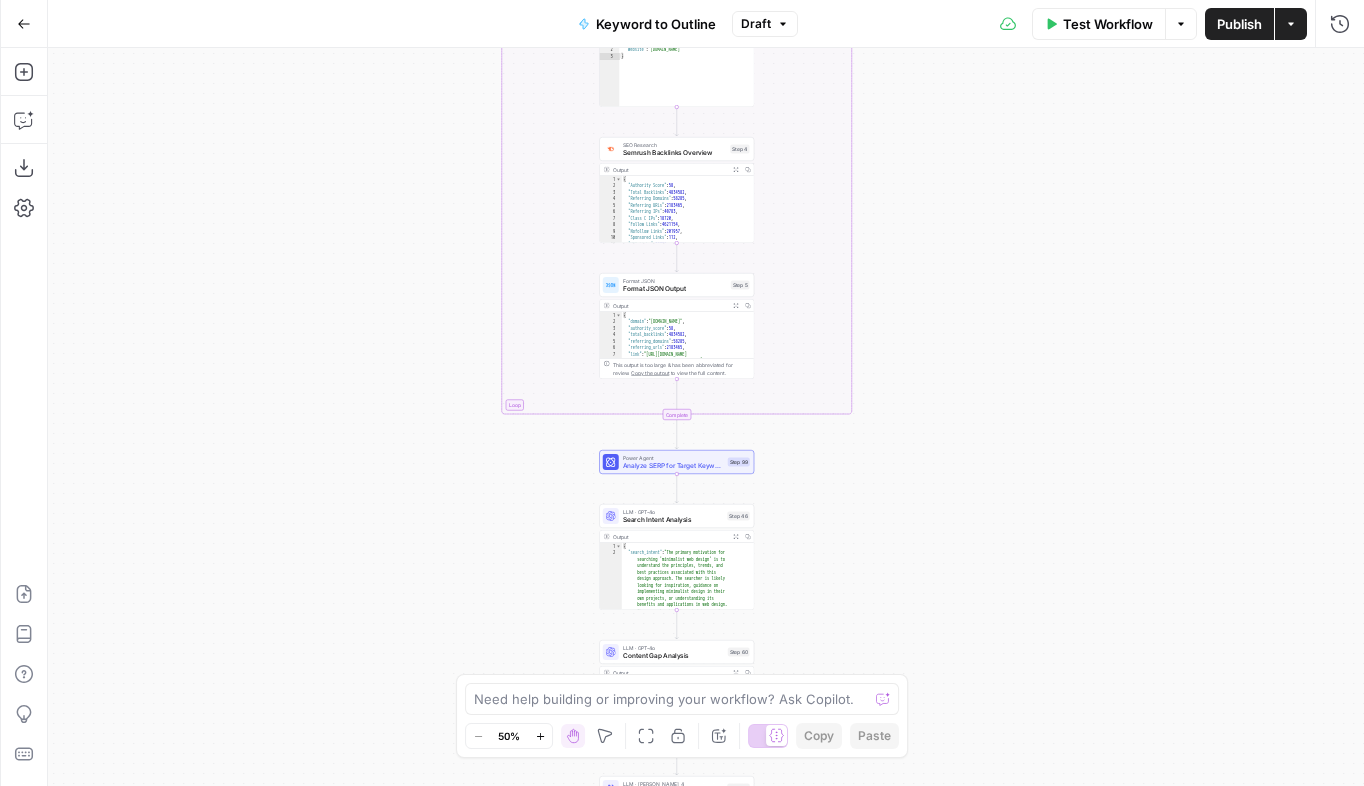 drag, startPoint x: 777, startPoint y: 586, endPoint x: 748, endPoint y: 209, distance: 378.11374 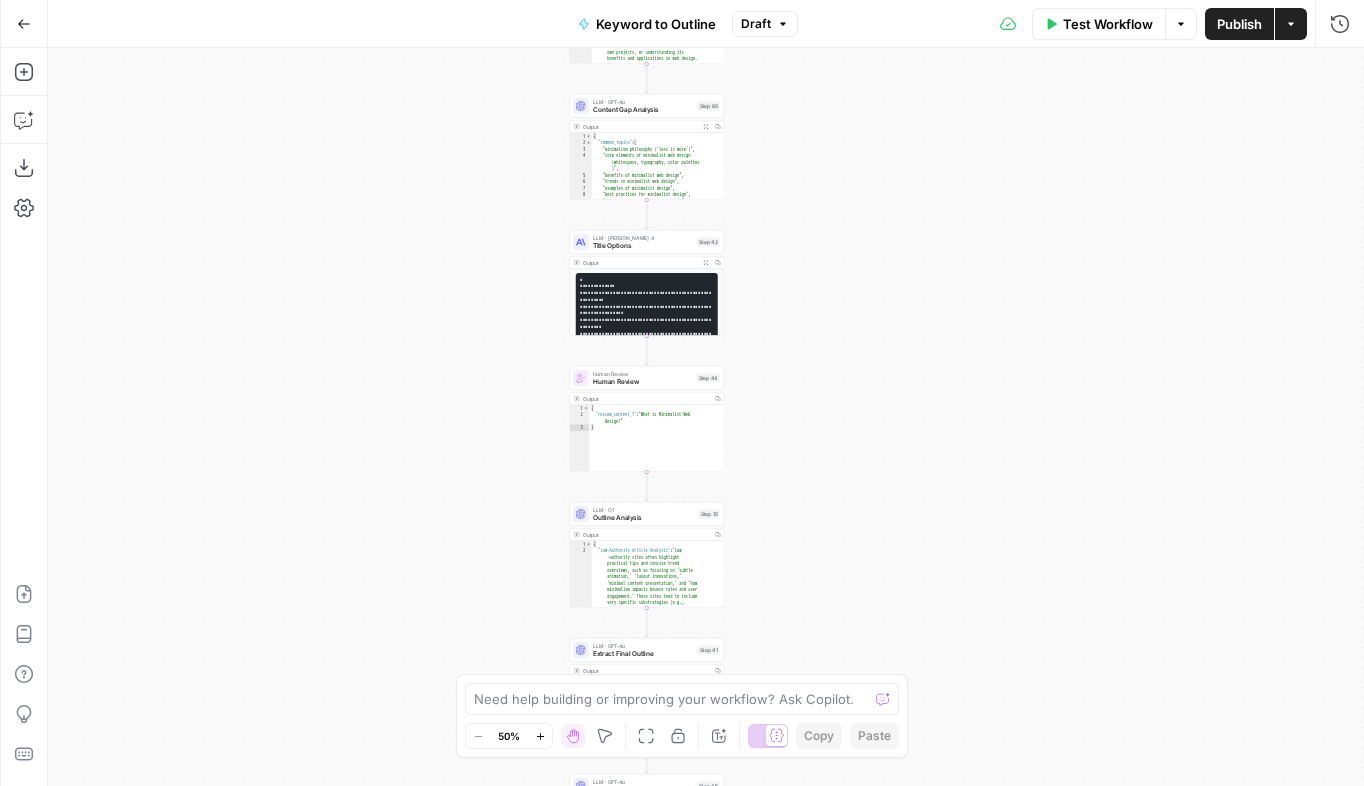 drag, startPoint x: 823, startPoint y: 513, endPoint x: 814, endPoint y: 221, distance: 292.13867 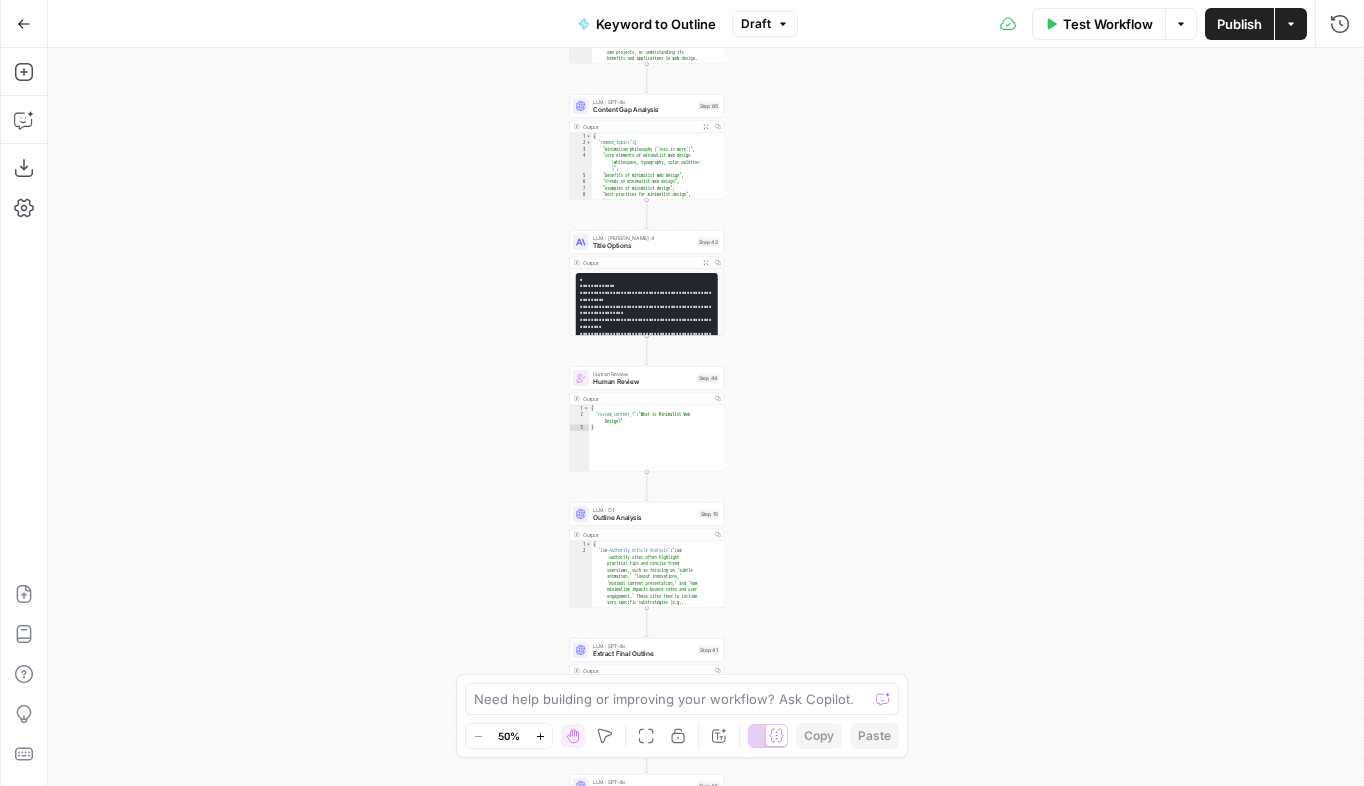 click on "true false Workflow Set Inputs Inputs LLM · GPT-4o Search Query Step 40 Output Expand Output Copy 1 2 3 {    "search_query" :  "minimalist web design         principles trends examples" }     XXXXXXXXXXXXXXXXXXXXXXXXXXXXXXXXXXXXXXXXXXXXXXXXXXXXXXXXXXXXXXXXXXXXXXXXXXXXXXXXXXXXXXXXXXXXXXXXXXXXXXXXXXXXXXXXXXXXXXXXXXXXXXXXXXXXXXXXXXXXXXXXXXXXXXXXXXXXXXXXXXXXXXXXXXXXXXXXXXXXXXXXXXXXXXXXXXXXXXXXXXXXXXXXXXXXXXXXXXXXXXXXXXXXXXXXXXXXXXXXXXXXXXXXXXXXXXXXXXXXXXXXXXXXXXXXXXXXXXXXXXXXXXXXXXXXXXXXXXXXXXXXXXXXXXXXXXXXXXXXXXXXXXXXXXXXXXXXXXXXXXXXXXXXXXXXXXXXXXXXXXXXXXXXXXXXXXXXXXXXXXXXXXXXXXXXXXXXXXXXXXXXXXXXXXXXXXXXXXXXXXXXXXXXXXXXXXXXXXXXXXXXXXXXXXXXXXXXXXXXXXXXXXXXXXXXXXXXXXXXXXXXXXXXXXXXXXXXXXXXXXXXXXXXXXXX Google Search Perform Google Search Step 1 Output Expand Output Copy 1 2 3 4 5 6 7 {    "search_metadata" :  {      "id" :  "684332631cff1946b4ab921c" ,      "status" :  "Success" ,      "json_endpoint" :  "[URL][DOMAIN_NAME]          /searches/b04e3c8ffa64ea30          ,      "created_at" :" at bounding box center [706, 417] 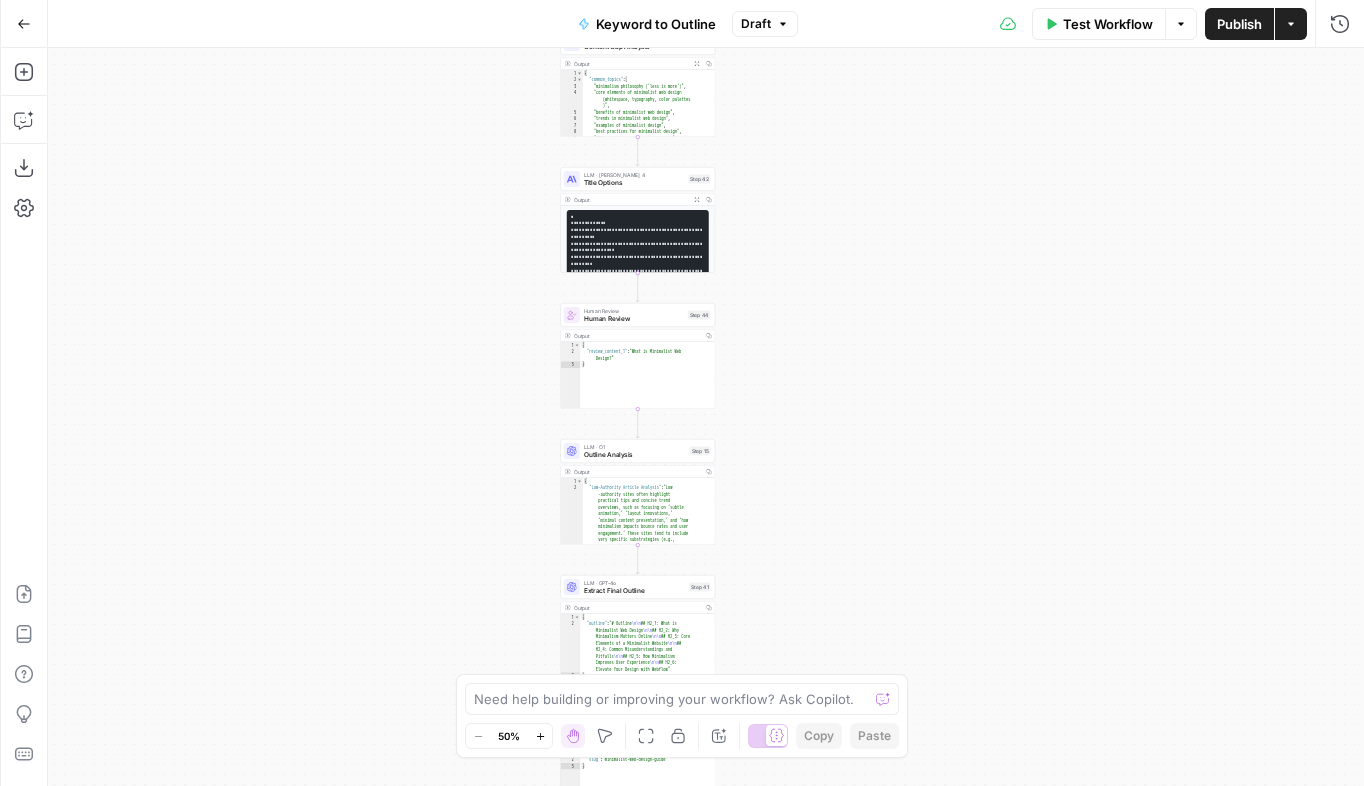 drag, startPoint x: 811, startPoint y: 379, endPoint x: 808, endPoint y: -41, distance: 420.0107 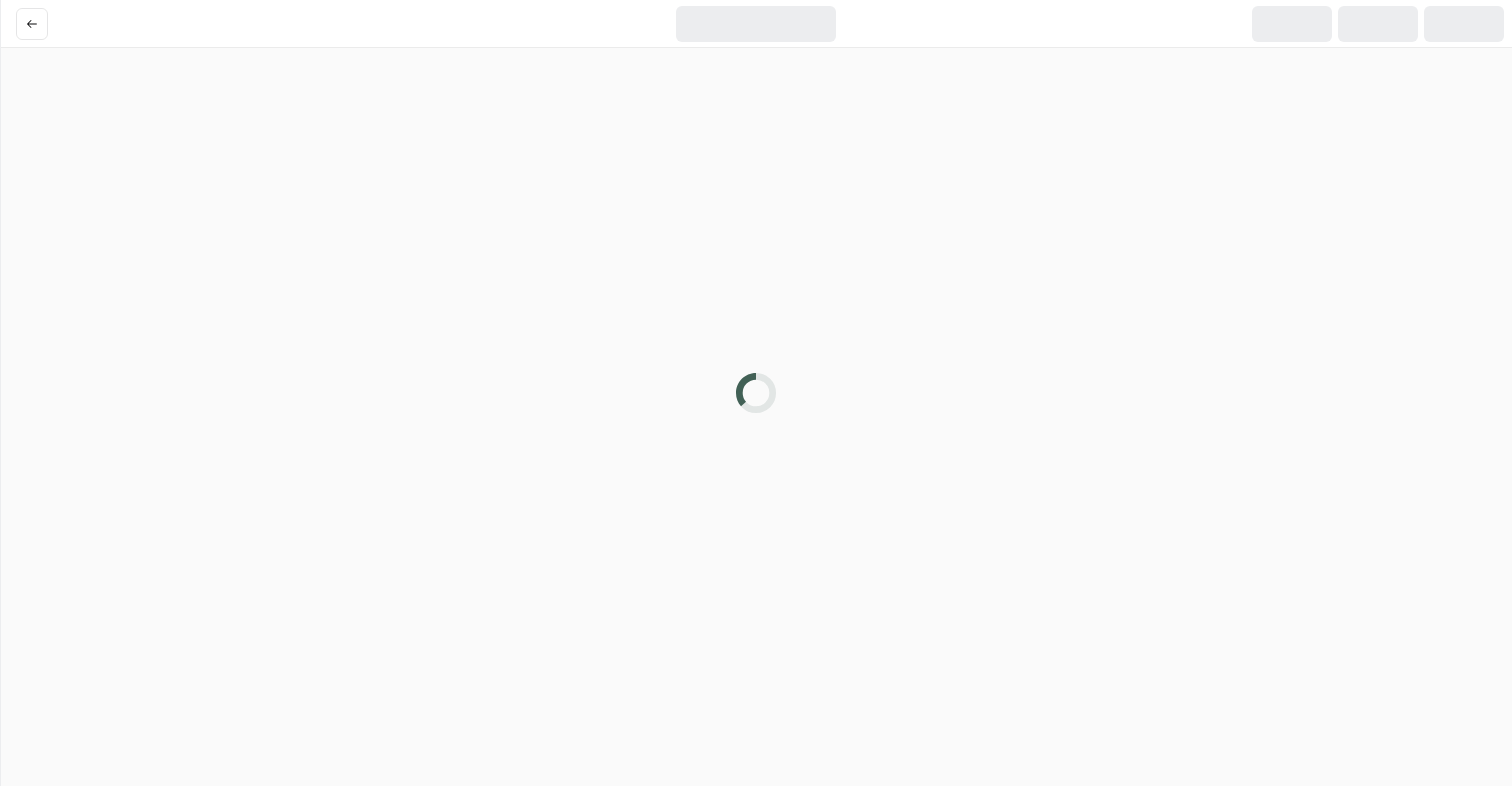 scroll, scrollTop: 0, scrollLeft: 0, axis: both 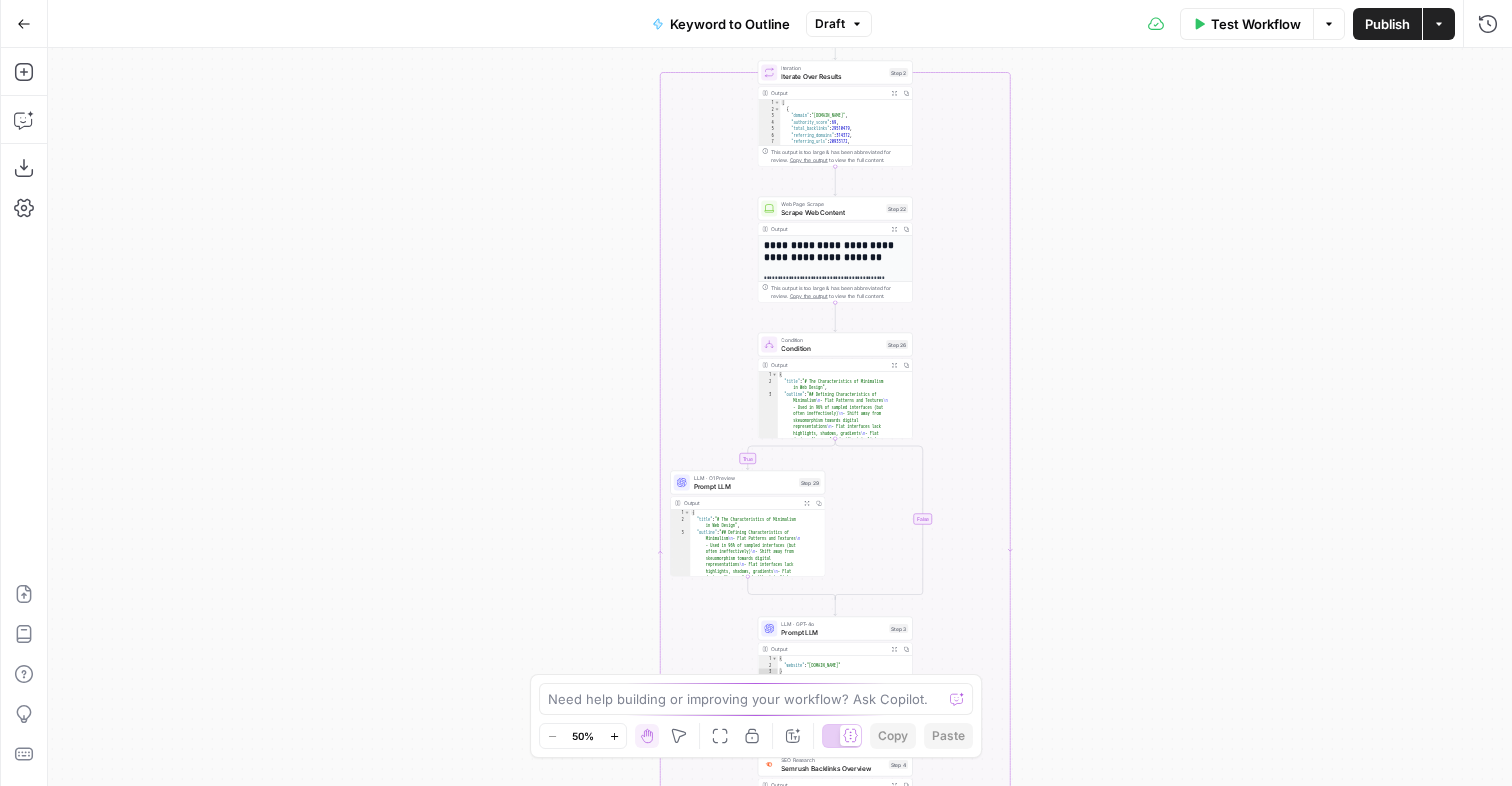 click on "true false Workflow Set Inputs Inputs LLM · GPT-4o Search Query Step 40 Output Expand Output Copy 1 2 3 {    "search_query" :  "minimalist web design         principles trends examples" }     XXXXXXXXXXXXXXXXXXXXXXXXXXXXXXXXXXXXXXXXXXXXXXXXXXXXXXXXXXXXXXXXXXXXXXXXXXXXXXXXXXXXXXXXXXXXXXXXXXXXXXXXXXXXXXXXXXXXXXXXXXXXXXXXXXXXXXXXXXXXXXXXXXXXXXXXXXXXXXXXXXXXXXXXXXXXXXXXXXXXXXXXXXXXXXXXXXXXXXXXXXXXXXXXXXXXXXXXXXXXXXXXXXXXXXXXXXXXXXXXXXXXXXXXXXXXXXXXXXXXXXXXXXXXXXXXXXXXXXXXXXXXXXXXXXXXXXXXXXXXXXXXXXXXXXXXXXXXXXXXXXXXXXXXXXXXXXXXXXXXXXXXXXXXXXXXXXXXXXXXXXXXXXXXXXXXXXXXXXXXXXXXXXXXXXXXXXXXXXXXXXXXXXXXXXXXXXXXXXXXXXXXXXXXXXXXXXXXXXXXXXXXXXXXXXXXXXXXXXXXXXXXXXXXXXXXXXXXXXXXXXXXXXXXXXXXXXXXXXXXXXXXXXXXXXXX Google Search Perform Google Search Step 1 Output Expand Output Copy 1 2 3 4 5 6 7 {    "search_metadata" :  {      "id" :  "684332631cff1946b4ab921c" ,      "status" :  "Success" ,      "json_endpoint" :  "[URL][DOMAIN_NAME]          /searches/b04e3c8ffa64ea30          ,      "created_at" :" at bounding box center (780, 417) 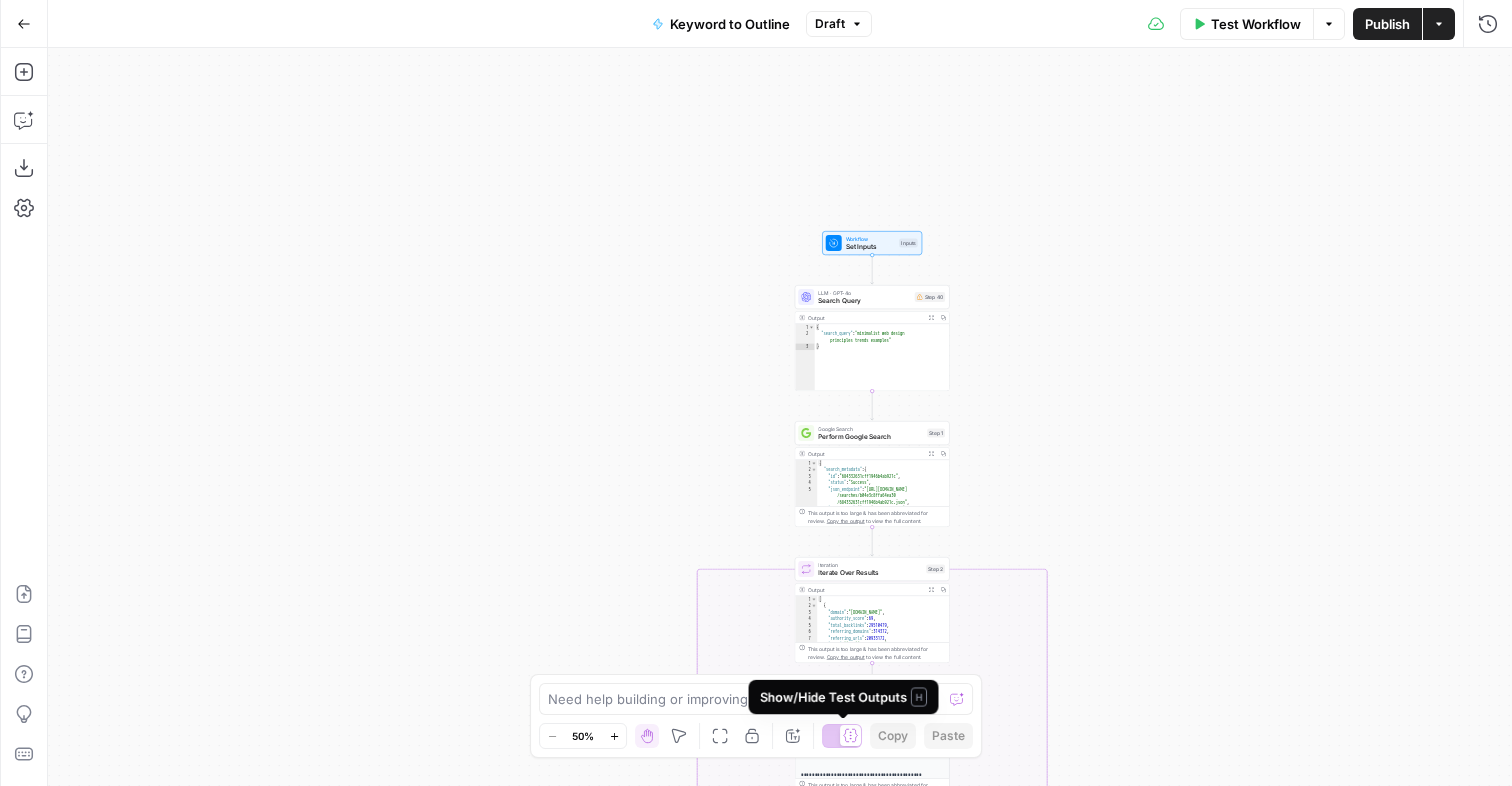 click 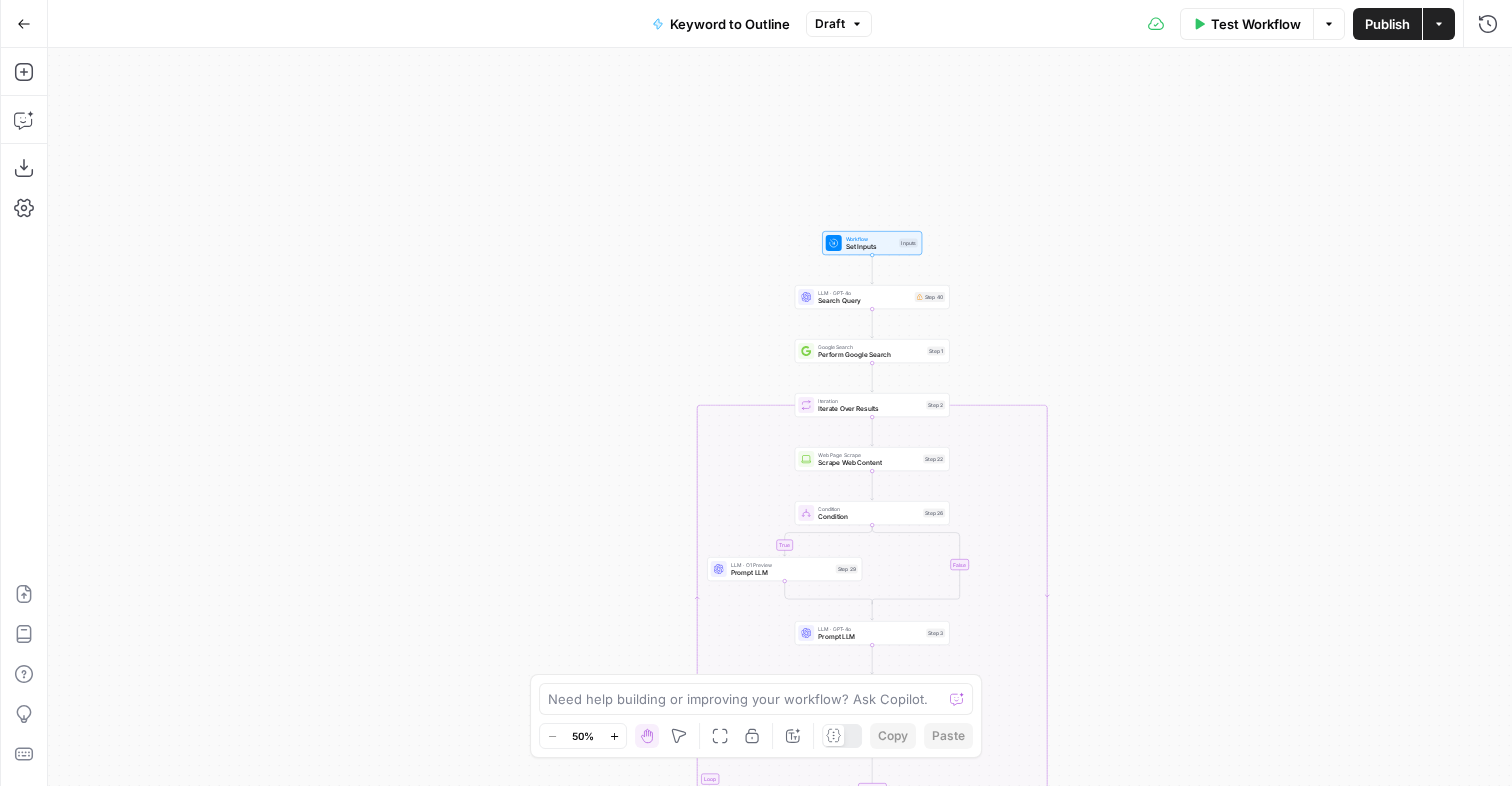 click on "true false Workflow Set Inputs Inputs LLM · GPT-4o Search Query Step 40 Google Search Perform Google Search Step 1 Loop Iteration Iterate Over Results Step 2 Web Page Scrape Scrape Web Content Step 22 Condition Condition Step 26 LLM · O1 Preview Prompt LLM Step 29 LLM · GPT-4o Prompt LLM Step 3 SEO Research Semrush Backlinks Overview Step 4 Format JSON Format JSON Output Step 5 Complete Power Agent Analyze SERP for Target Keyword - Fork Step 99 LLM · GPT-4o Search Intent Analysis Step 46 LLM · GPT-4o Content Gap Analysis Step 60 LLM · [PERSON_NAME] 4 Title Options Step 42 Human Review Human Review Step 44 LLM · O1 Outline Analysis Step 15 LLM · GPT-4o Extract Final Outline Step 41 LLM · GPT-4o Generate Slug Step 45 Write Liquid Text List Top Articles Step 38 Write Liquid Text Article Brief Step 47 Format JSON Compile Research Summary Step 32 End Output" at bounding box center (780, 417) 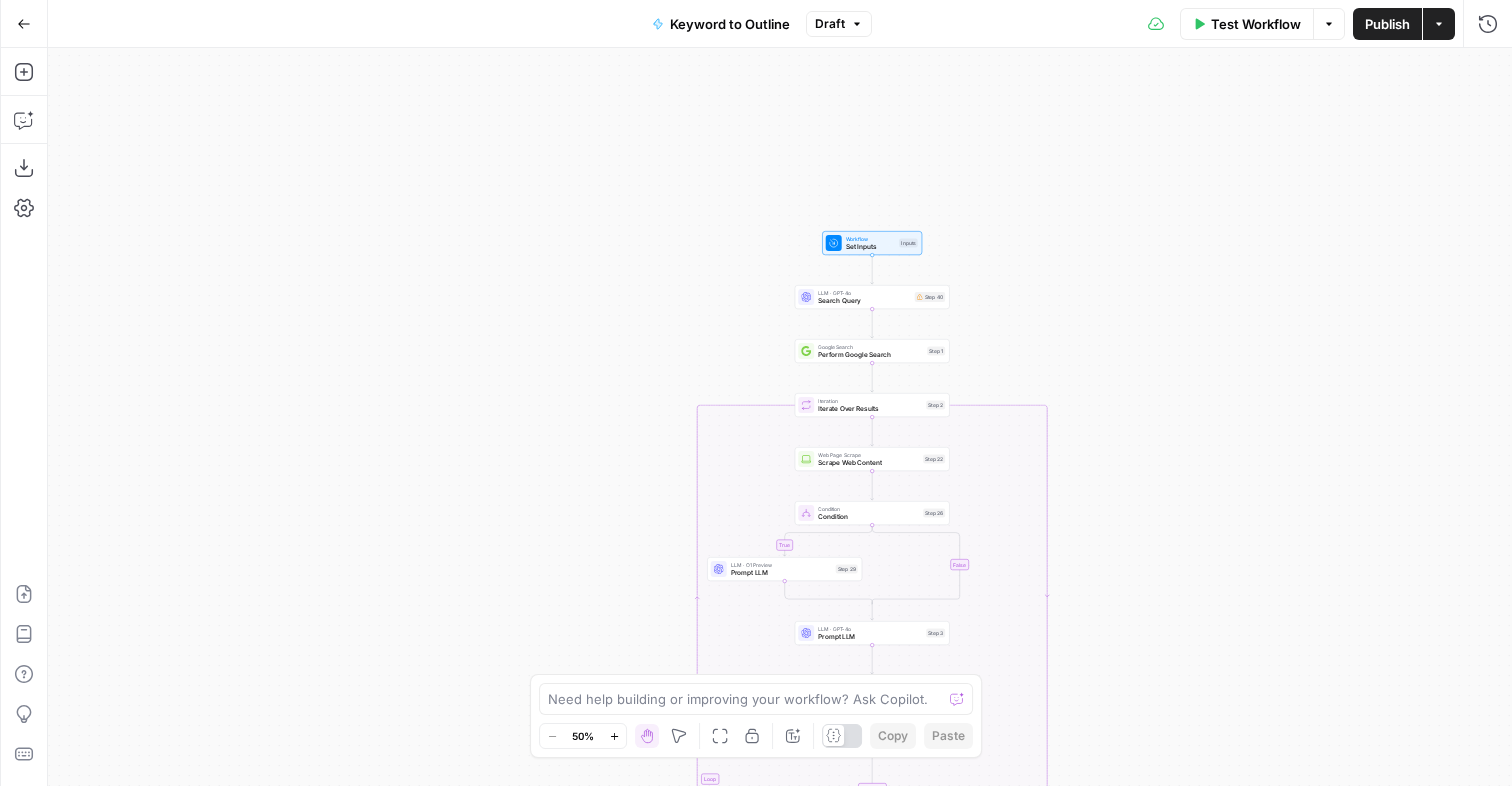click at bounding box center (842, 736) 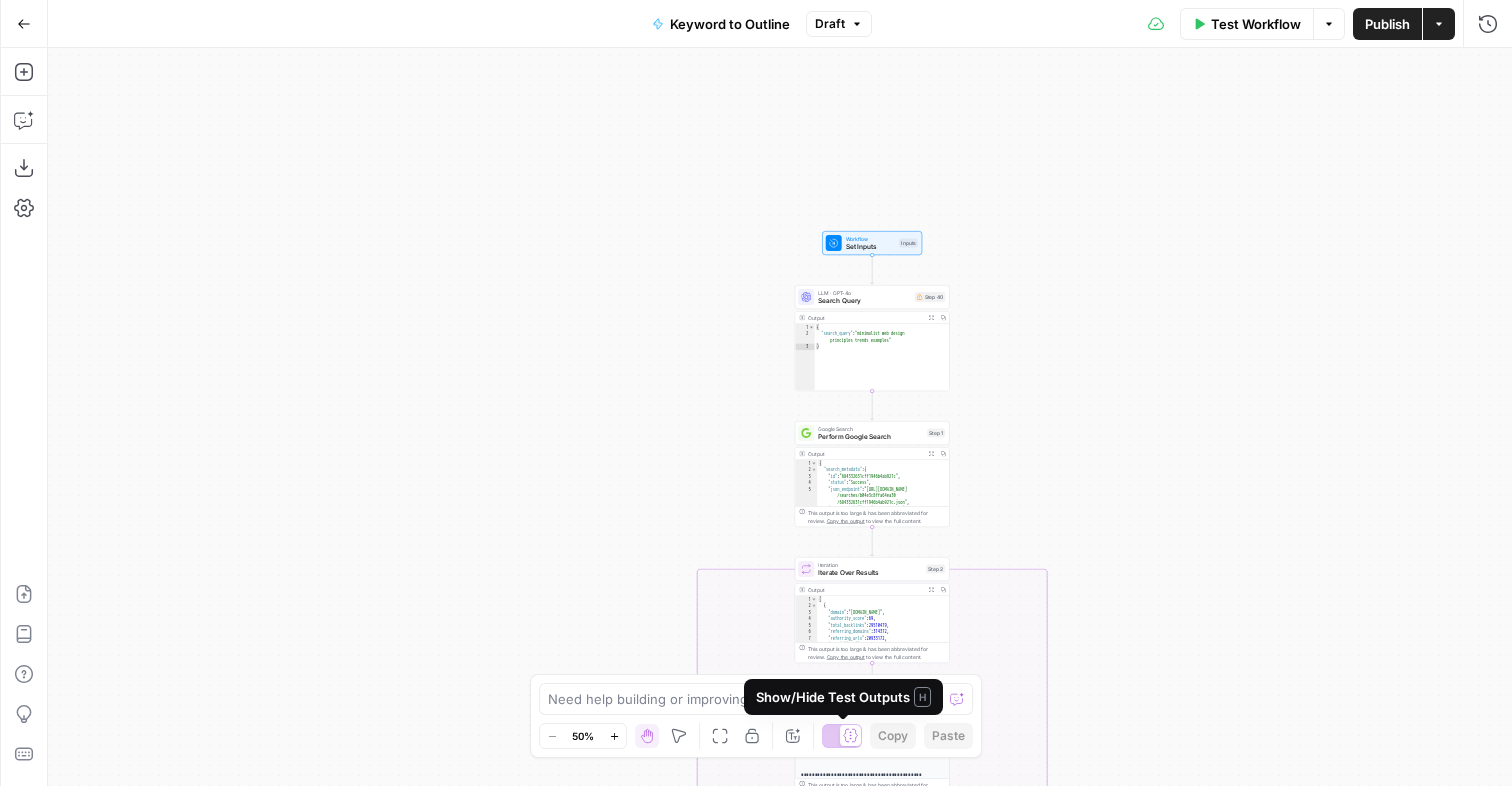 click 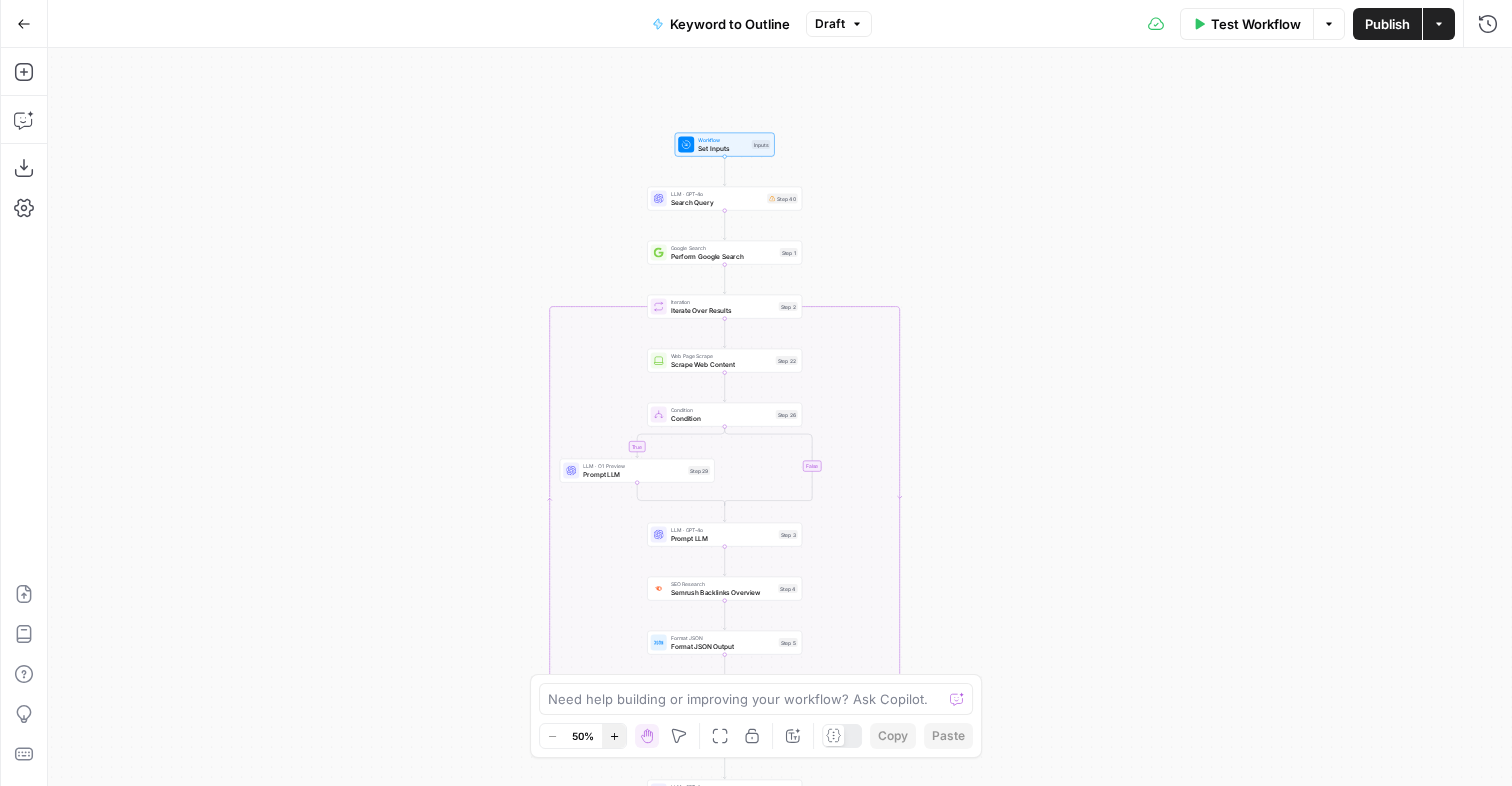 click 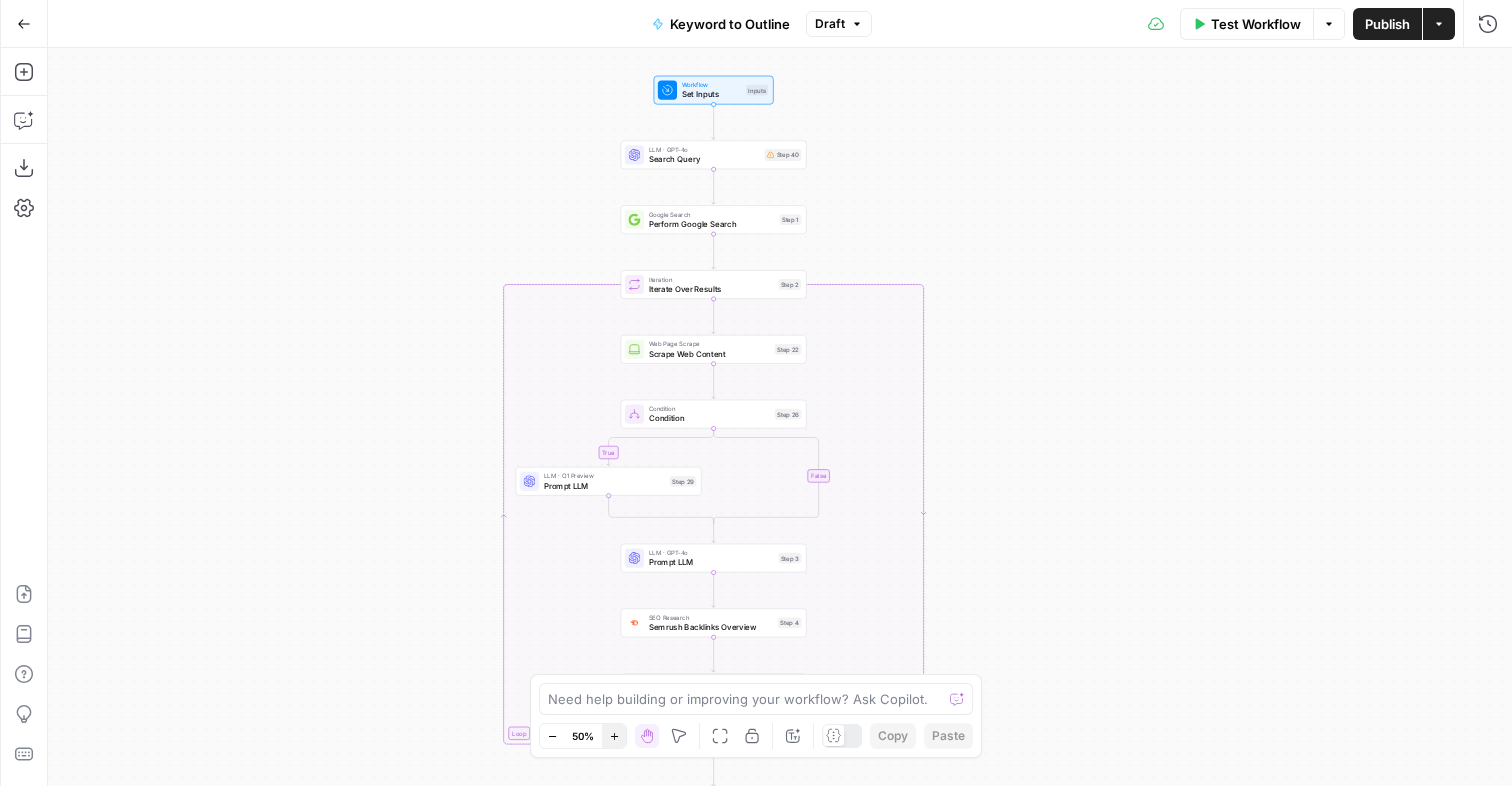 click 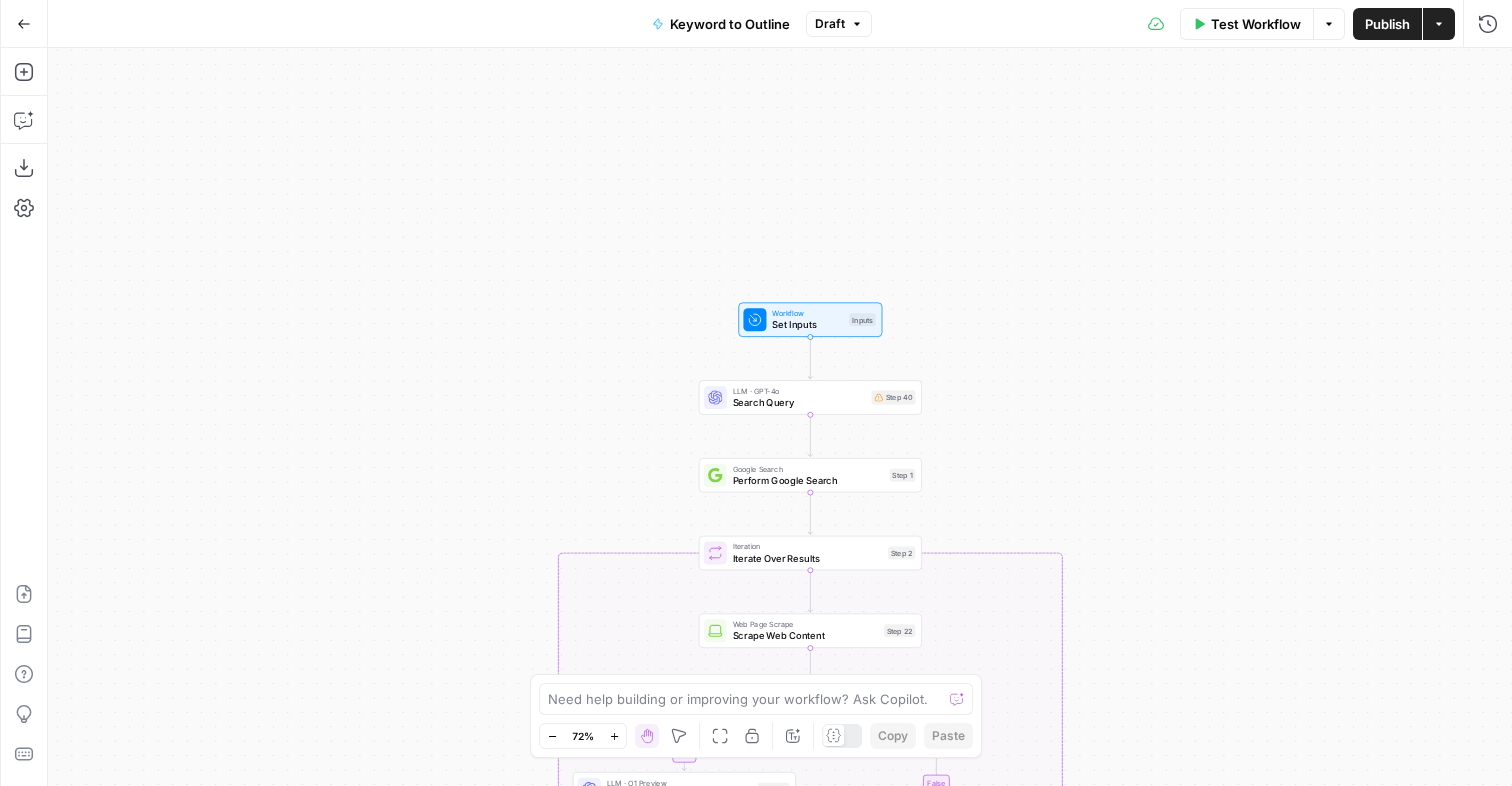 drag, startPoint x: 976, startPoint y: 261, endPoint x: 1055, endPoint y: 429, distance: 185.64752 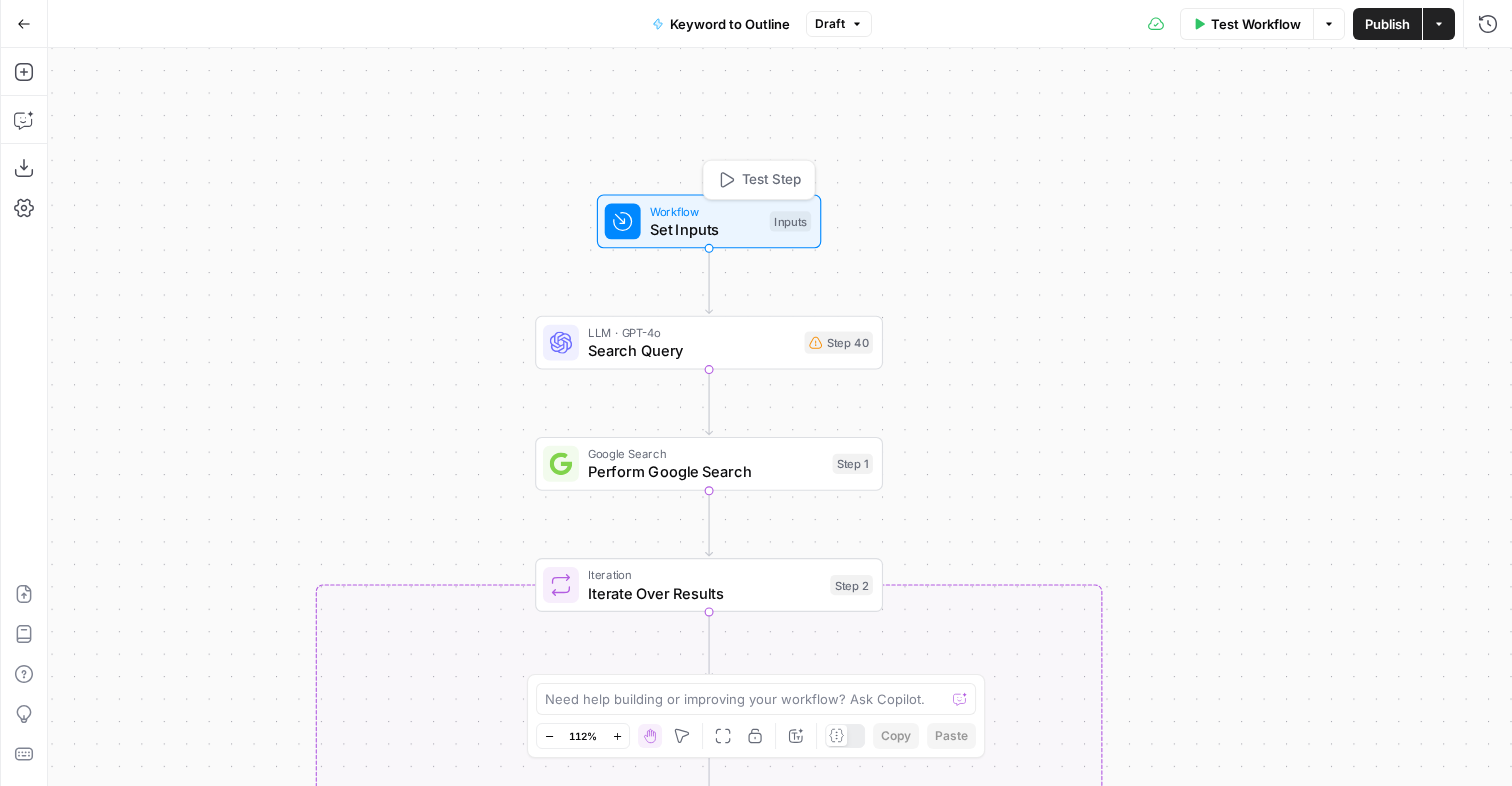 click on "Set Inputs" at bounding box center [705, 229] 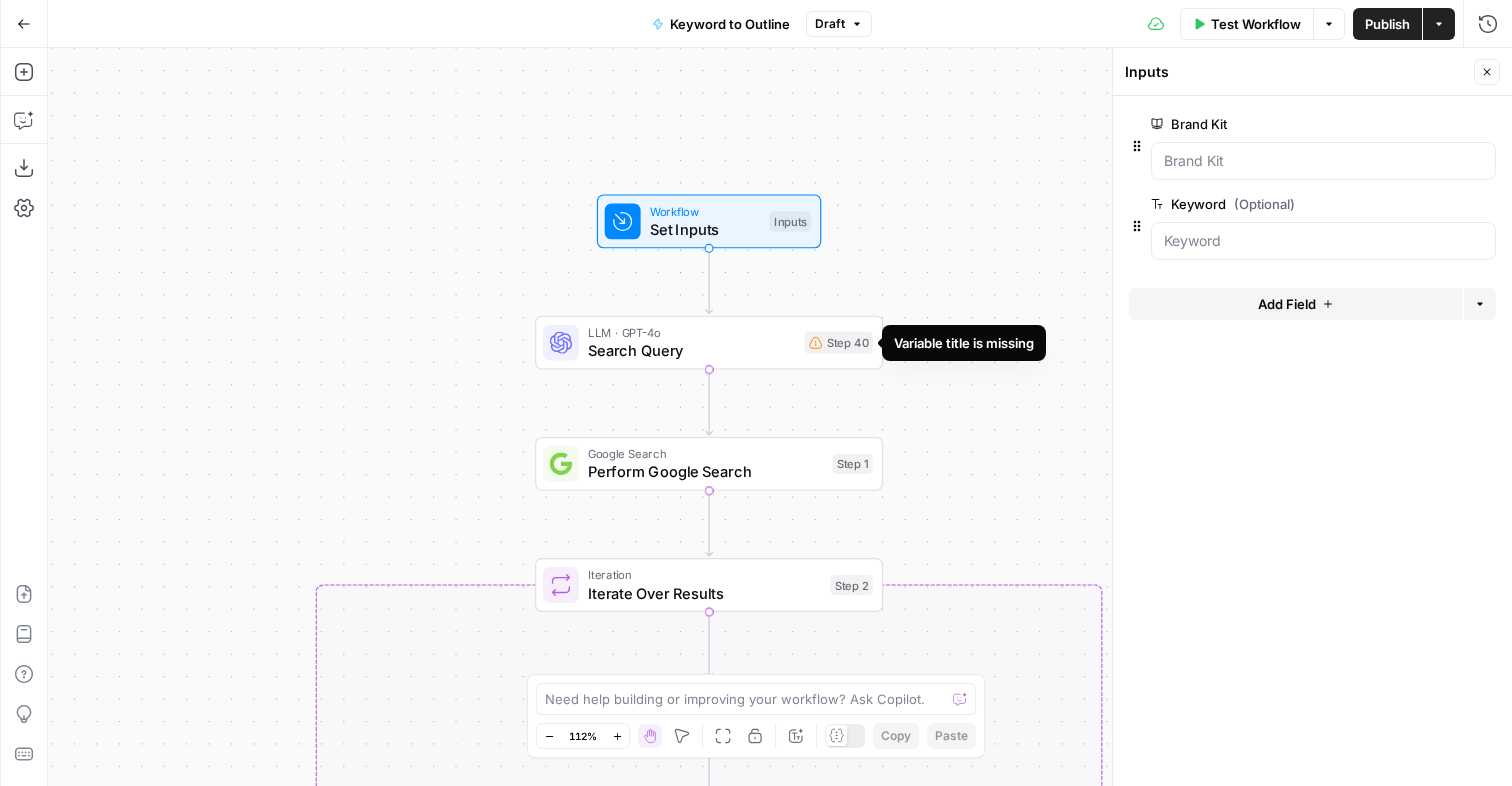 click on "Step 40" at bounding box center (838, 342) 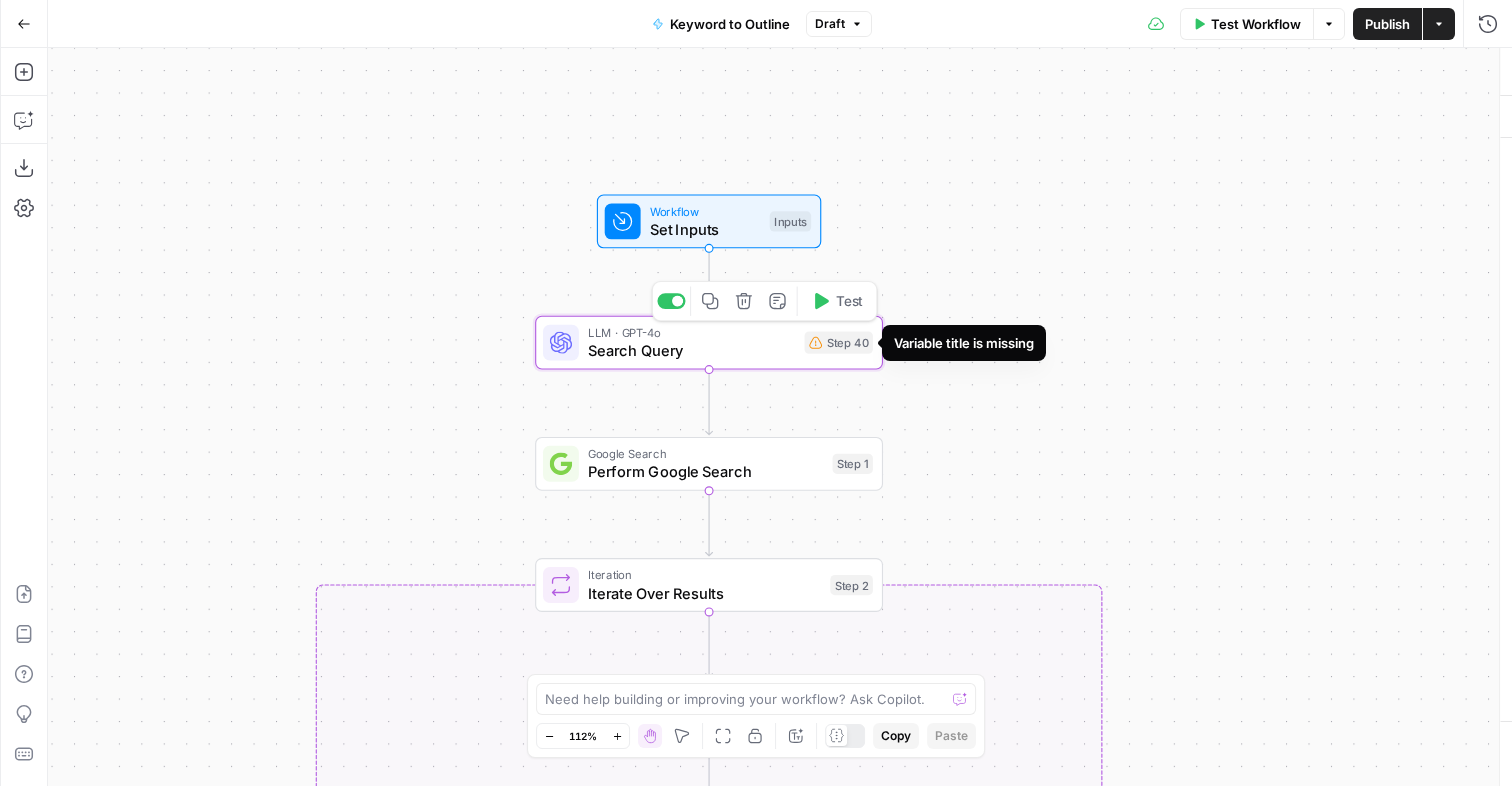 type on "Search Query" 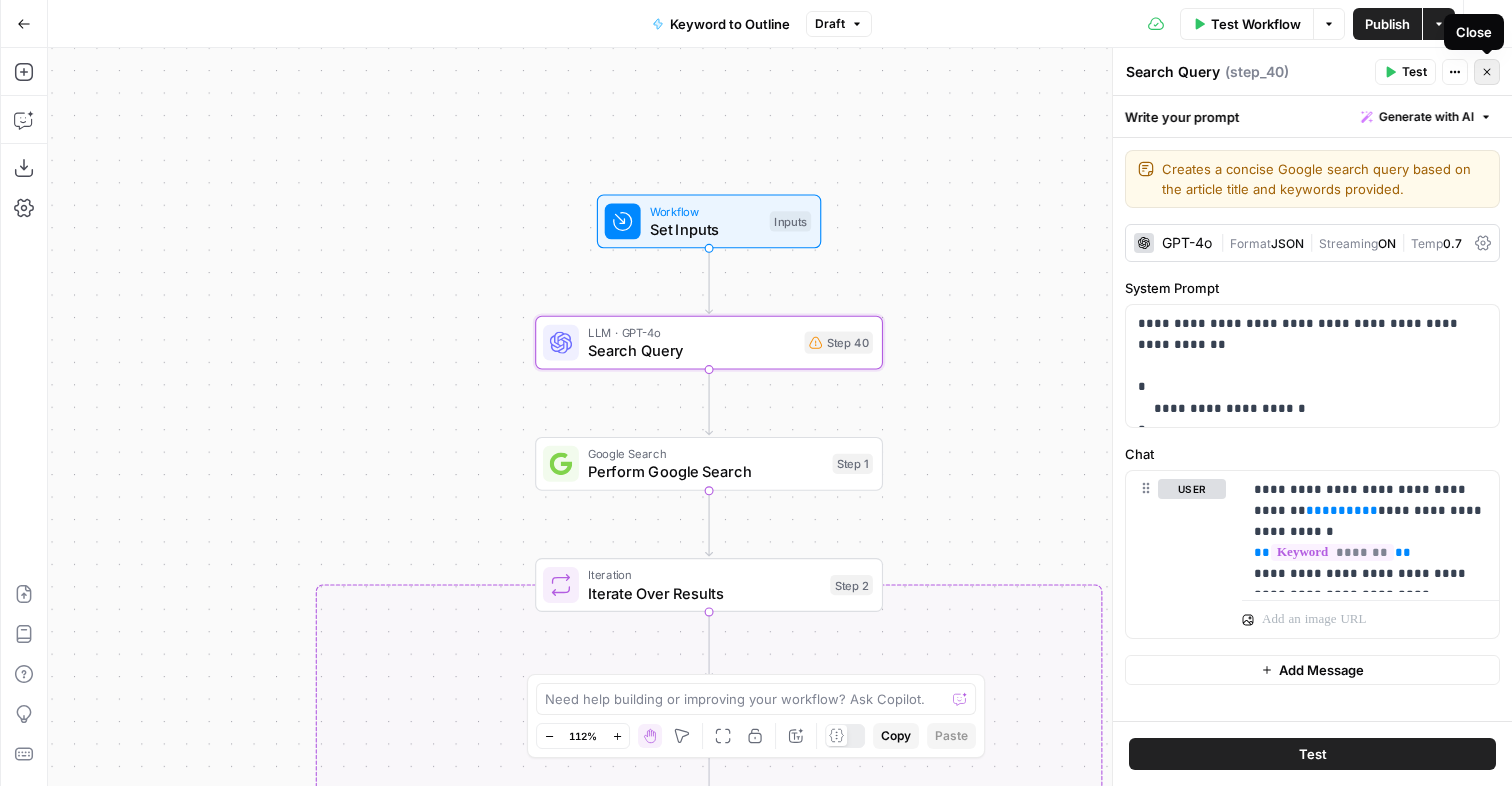 click 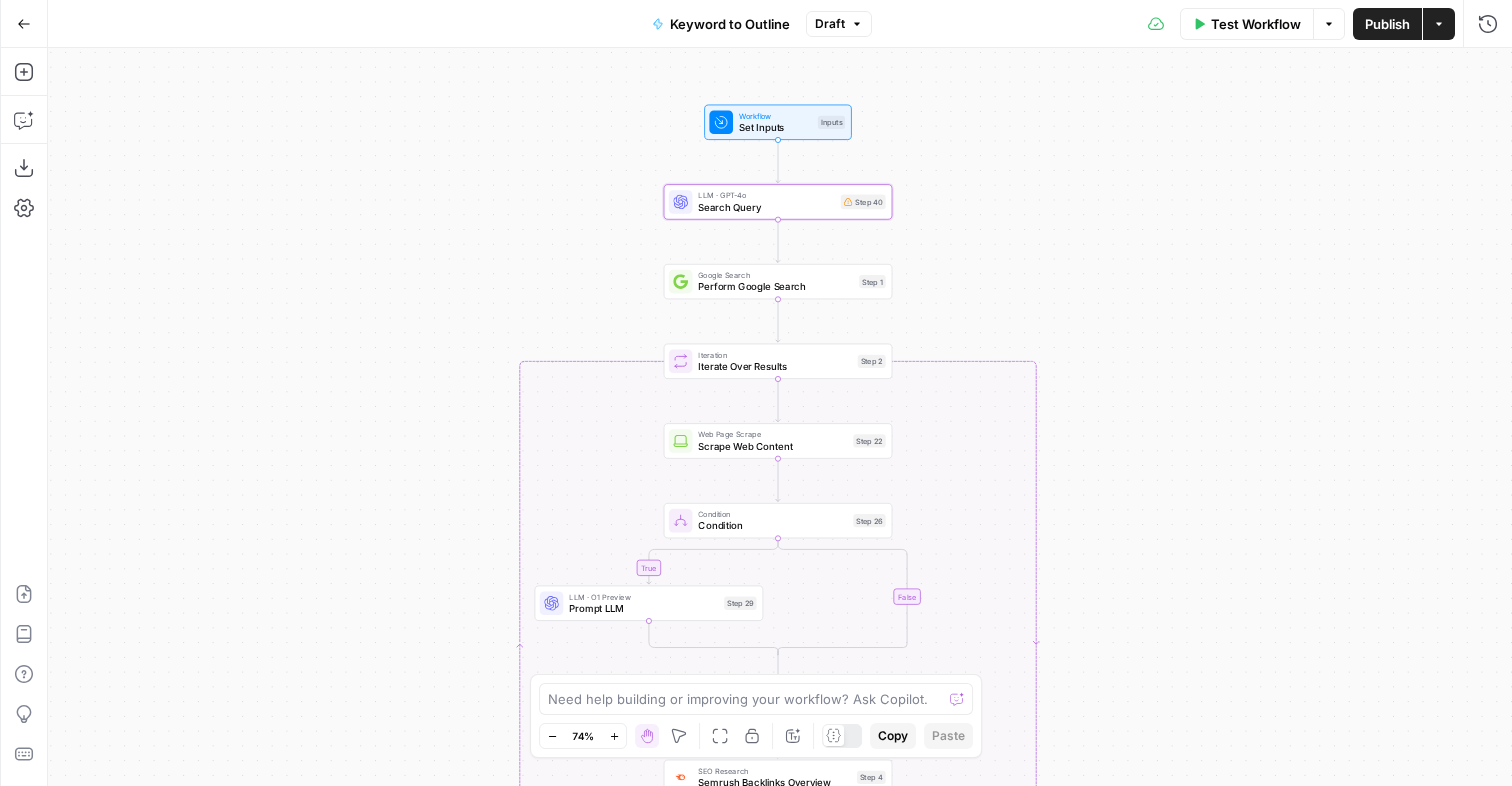 drag, startPoint x: 957, startPoint y: 404, endPoint x: 954, endPoint y: 244, distance: 160.02812 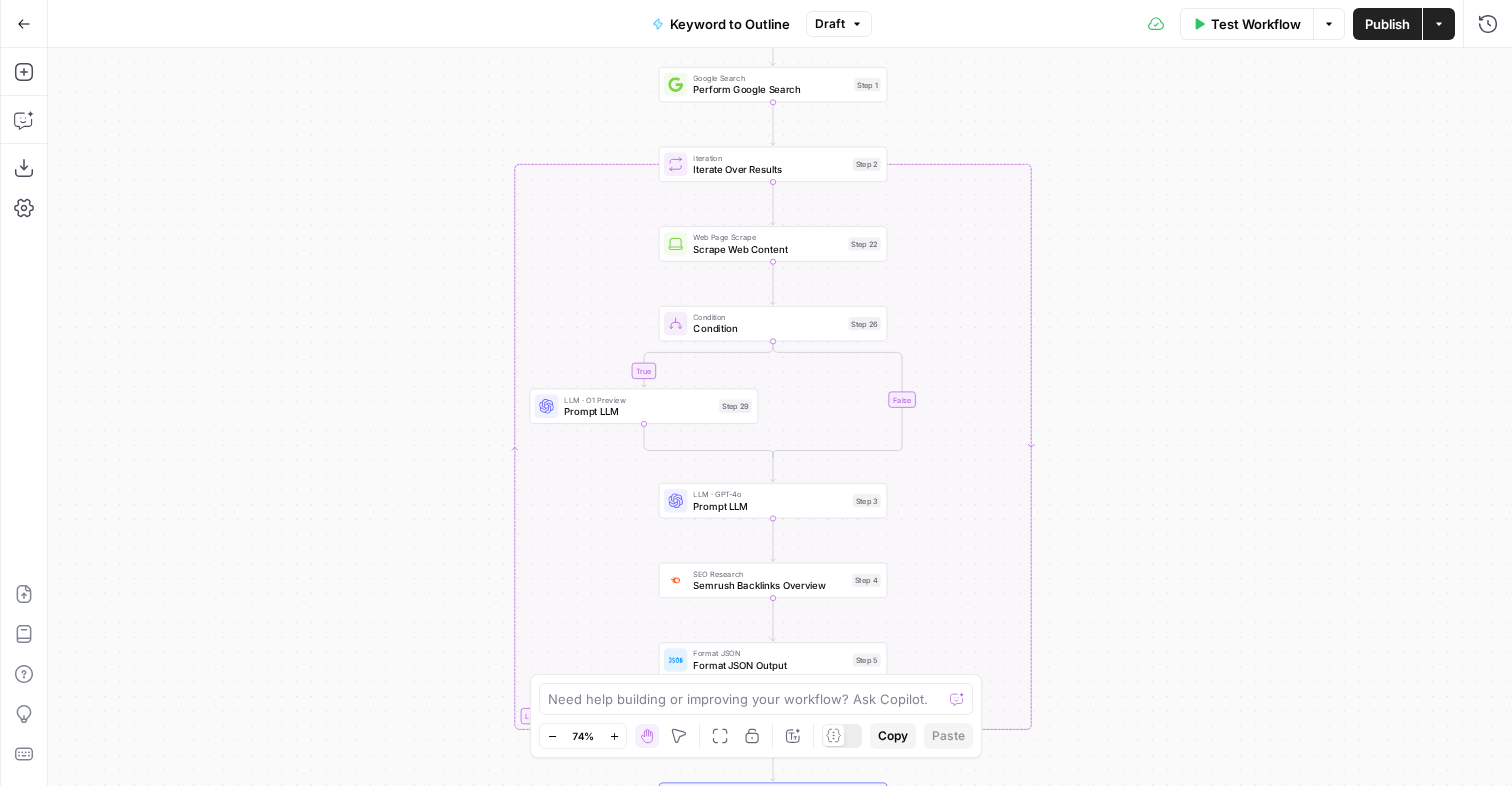 drag, startPoint x: 1124, startPoint y: 318, endPoint x: 1115, endPoint y: 104, distance: 214.18916 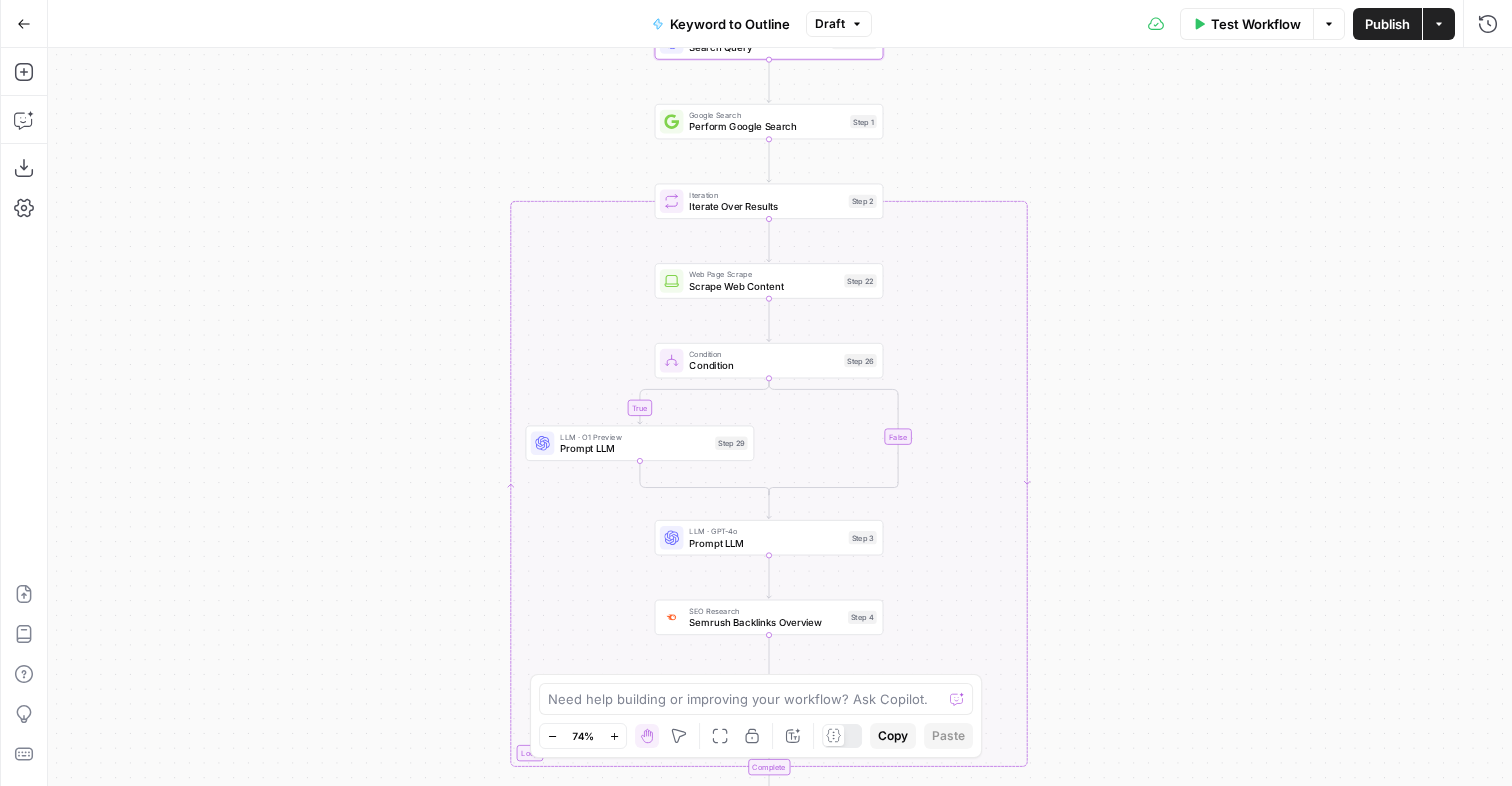 drag, startPoint x: 1130, startPoint y: 185, endPoint x: 1130, endPoint y: 236, distance: 51 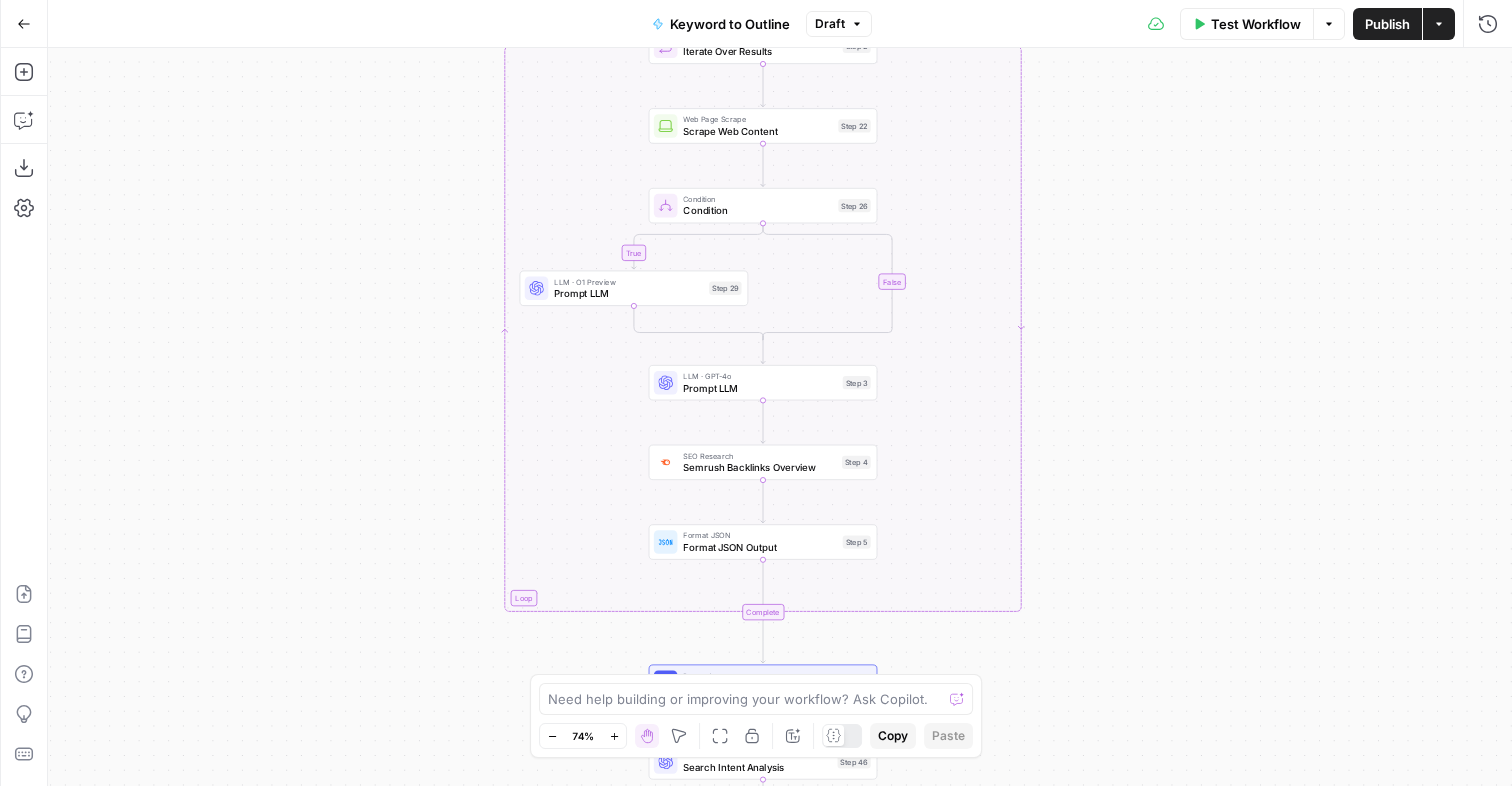 drag, startPoint x: 1137, startPoint y: 371, endPoint x: 1131, endPoint y: 217, distance: 154.11684 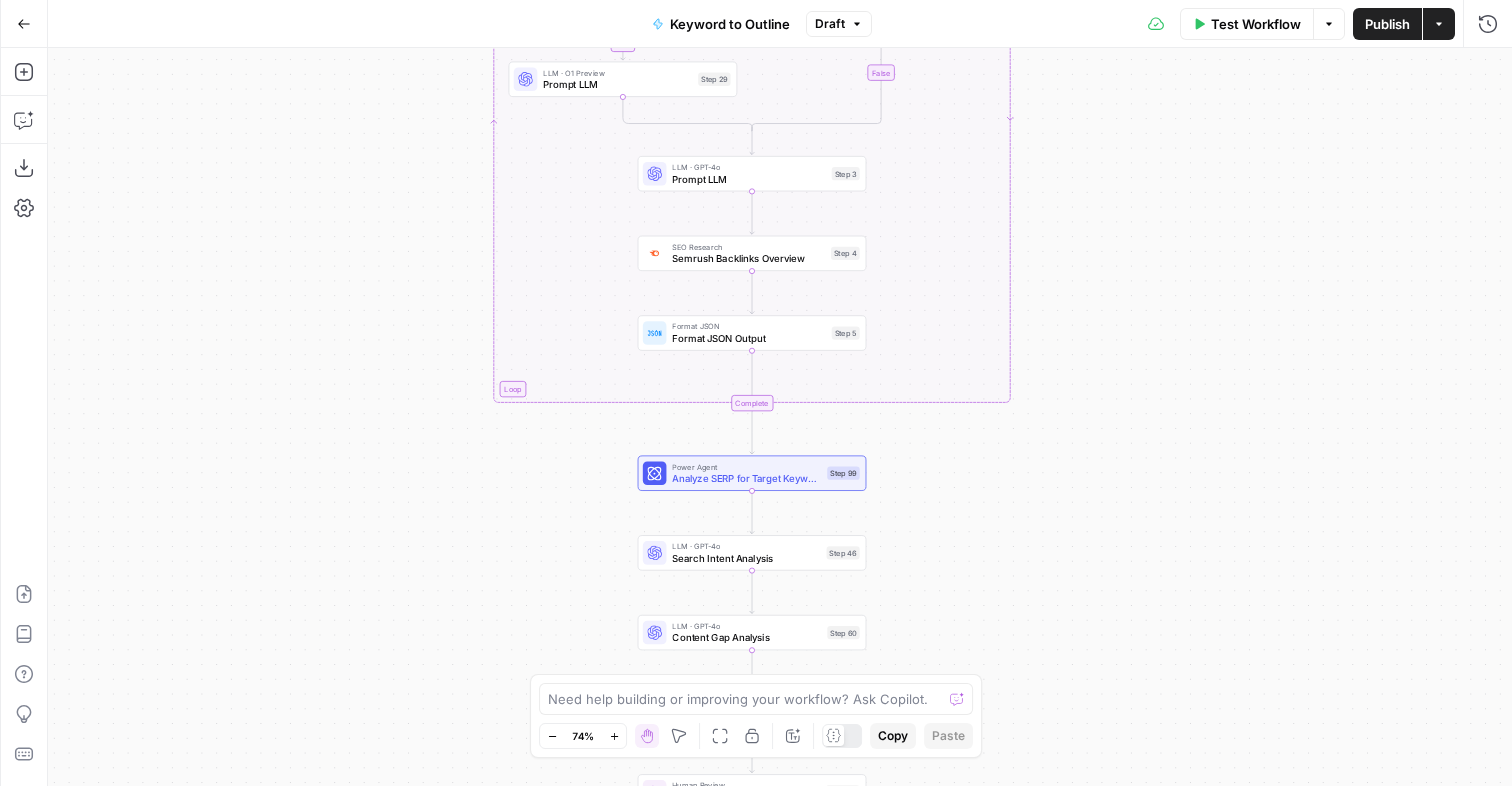 drag, startPoint x: 1078, startPoint y: 506, endPoint x: 1068, endPoint y: 297, distance: 209.2391 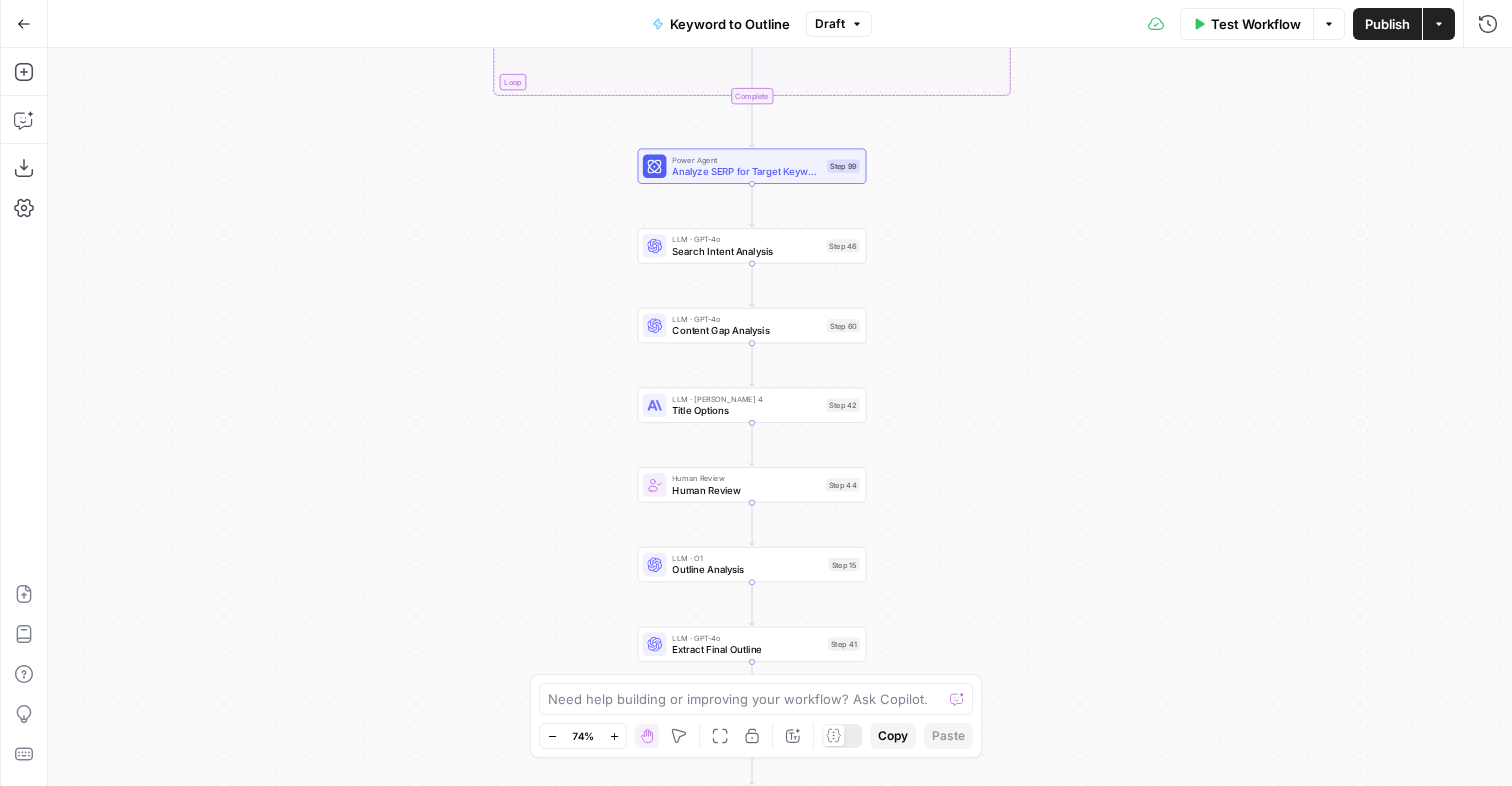 drag, startPoint x: 1005, startPoint y: 488, endPoint x: 1004, endPoint y: 183, distance: 305.00165 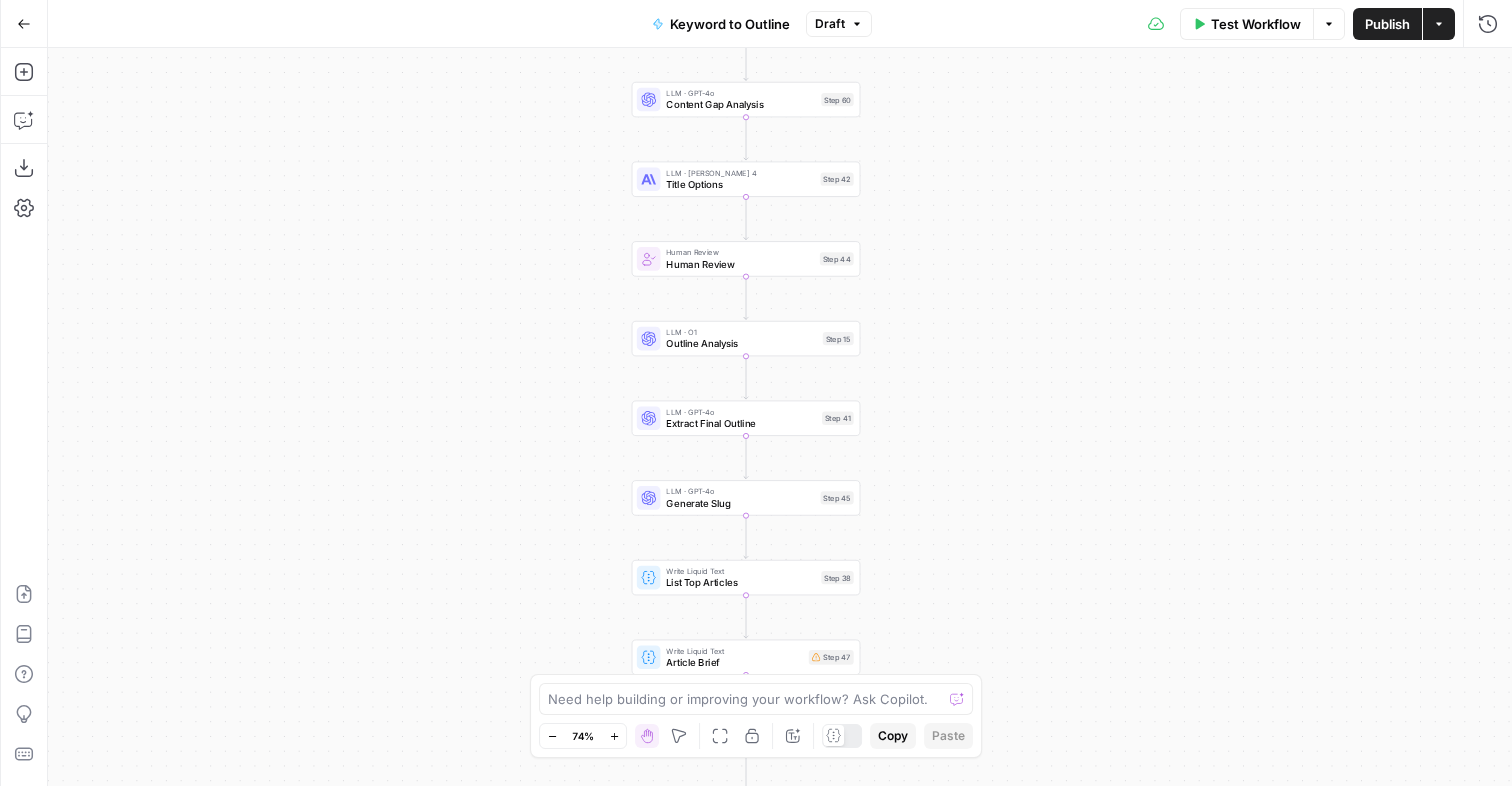 drag, startPoint x: 919, startPoint y: 427, endPoint x: 911, endPoint y: 193, distance: 234.13672 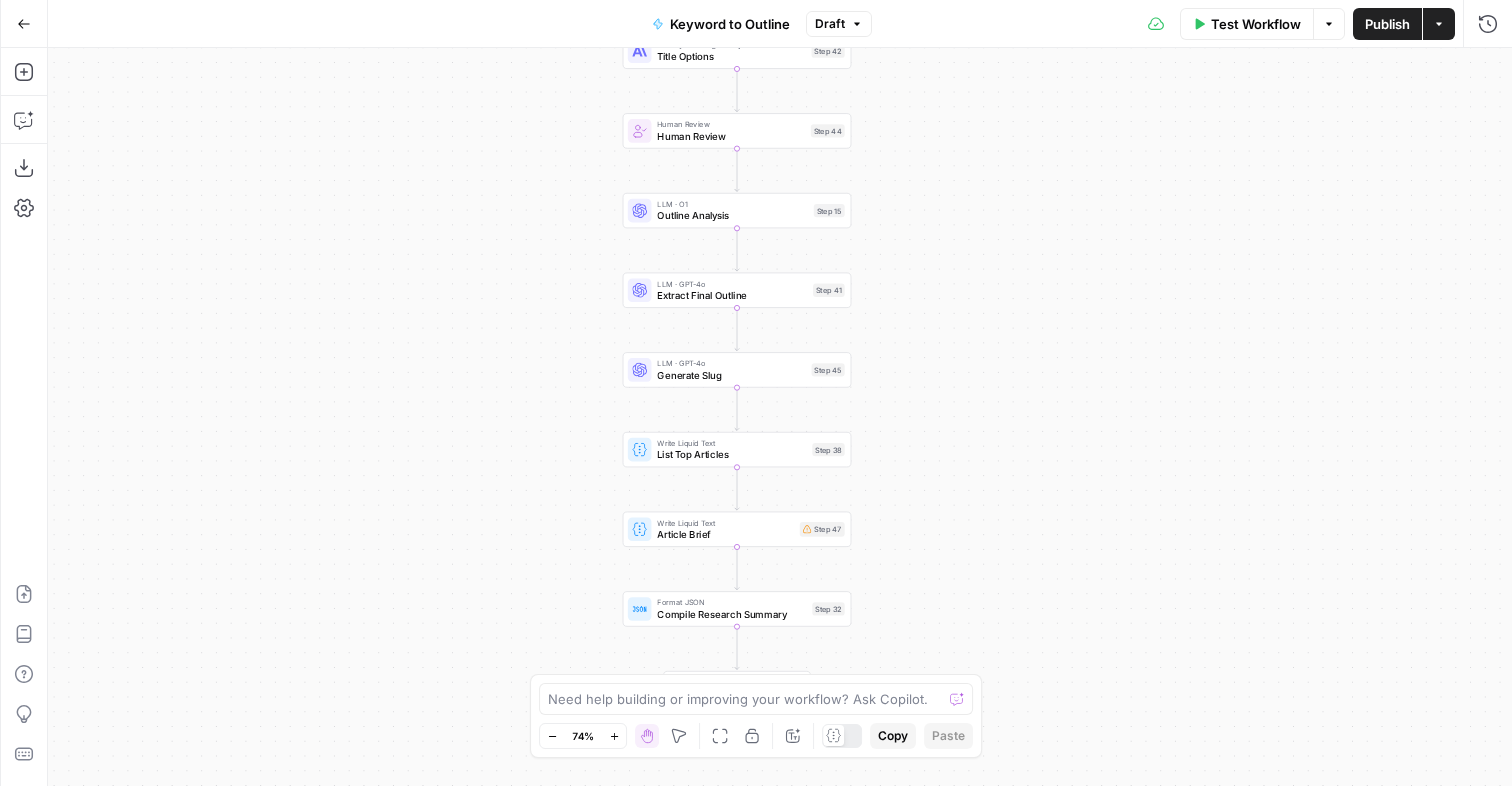 drag, startPoint x: 918, startPoint y: 430, endPoint x: 911, endPoint y: 310, distance: 120.203995 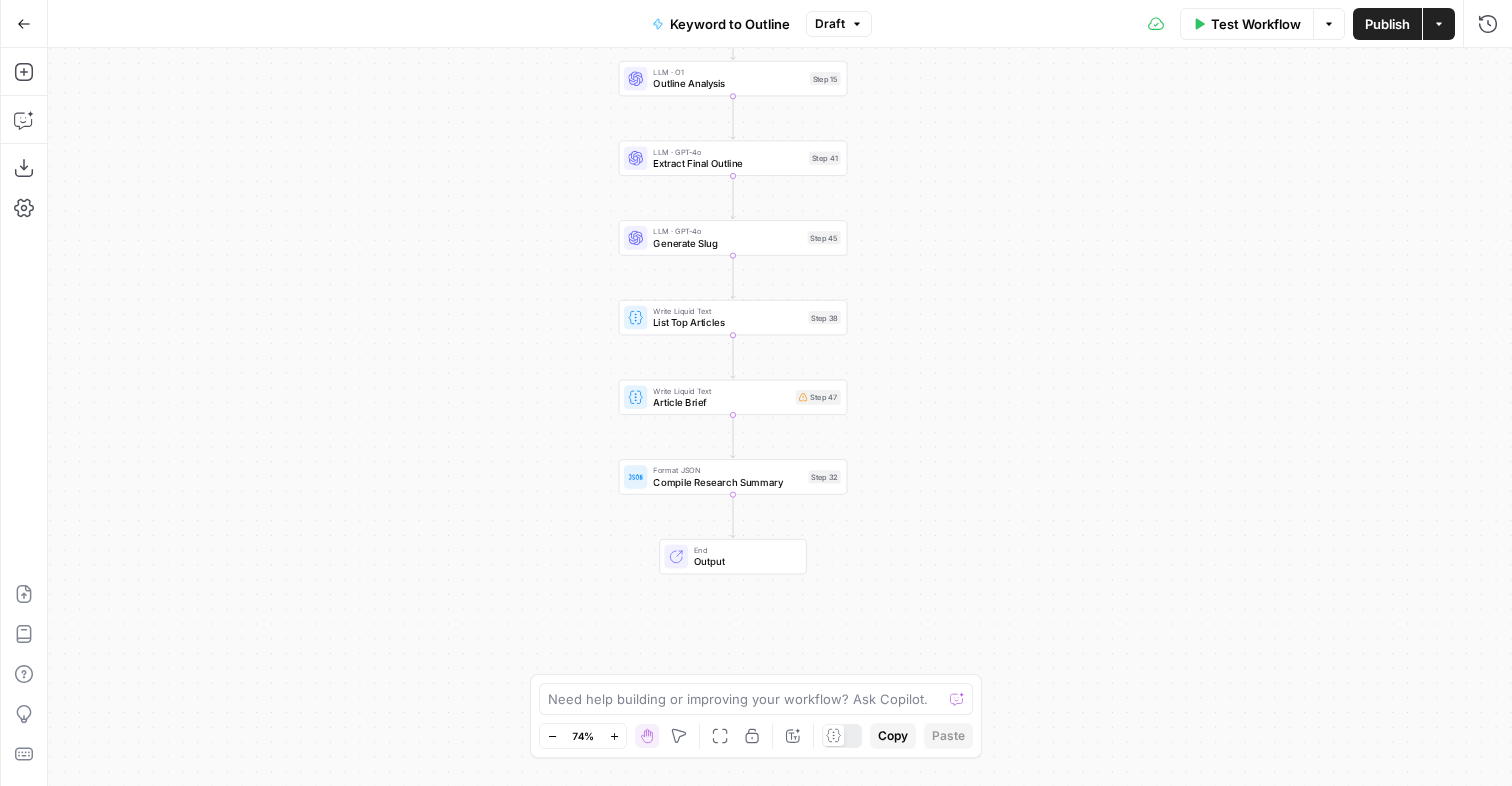 drag, startPoint x: 957, startPoint y: 440, endPoint x: 953, endPoint y: 326, distance: 114.07015 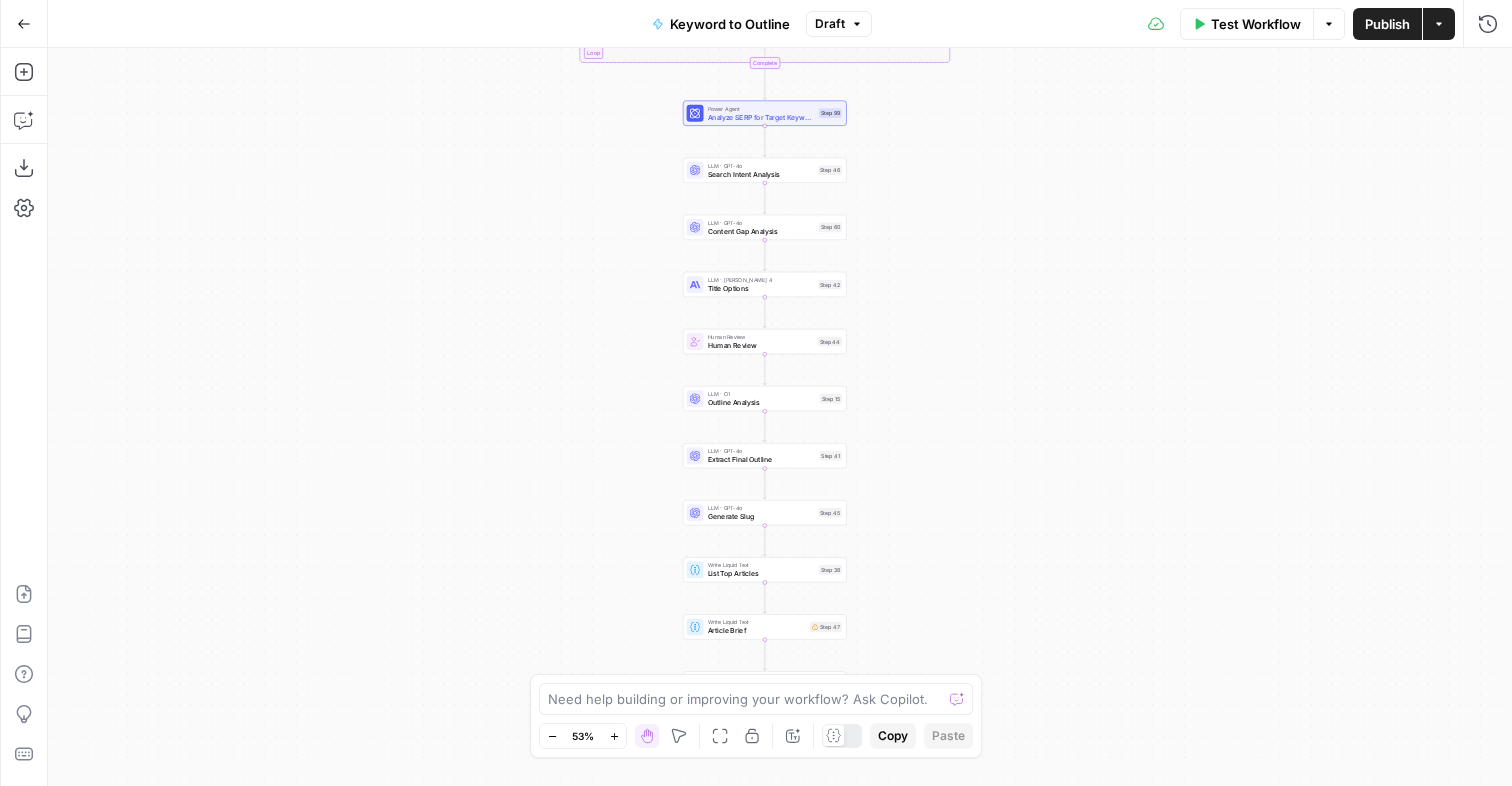drag, startPoint x: 987, startPoint y: 219, endPoint x: 984, endPoint y: 564, distance: 345.01303 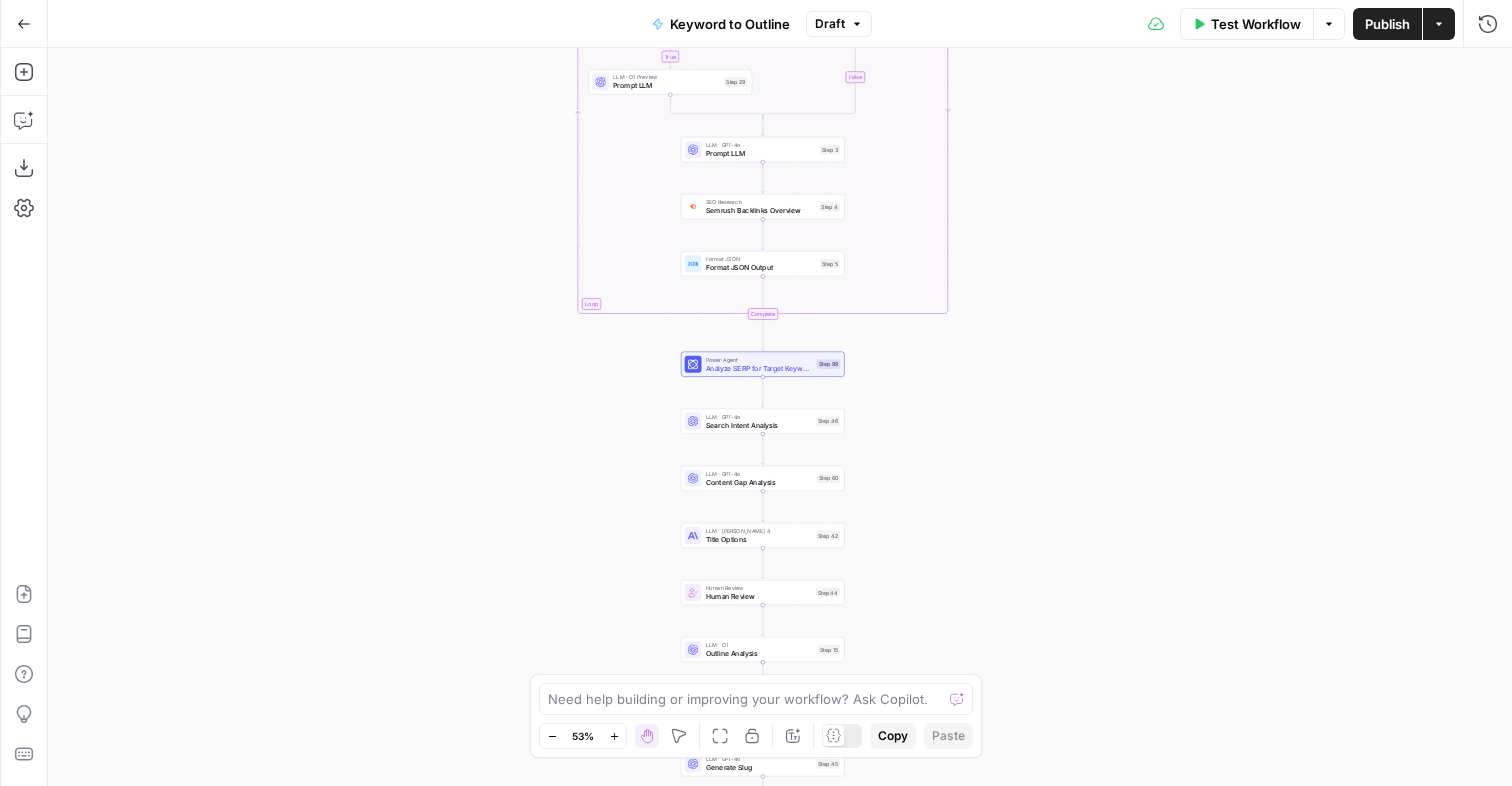 drag, startPoint x: 929, startPoint y: 333, endPoint x: 928, endPoint y: 539, distance: 206.00243 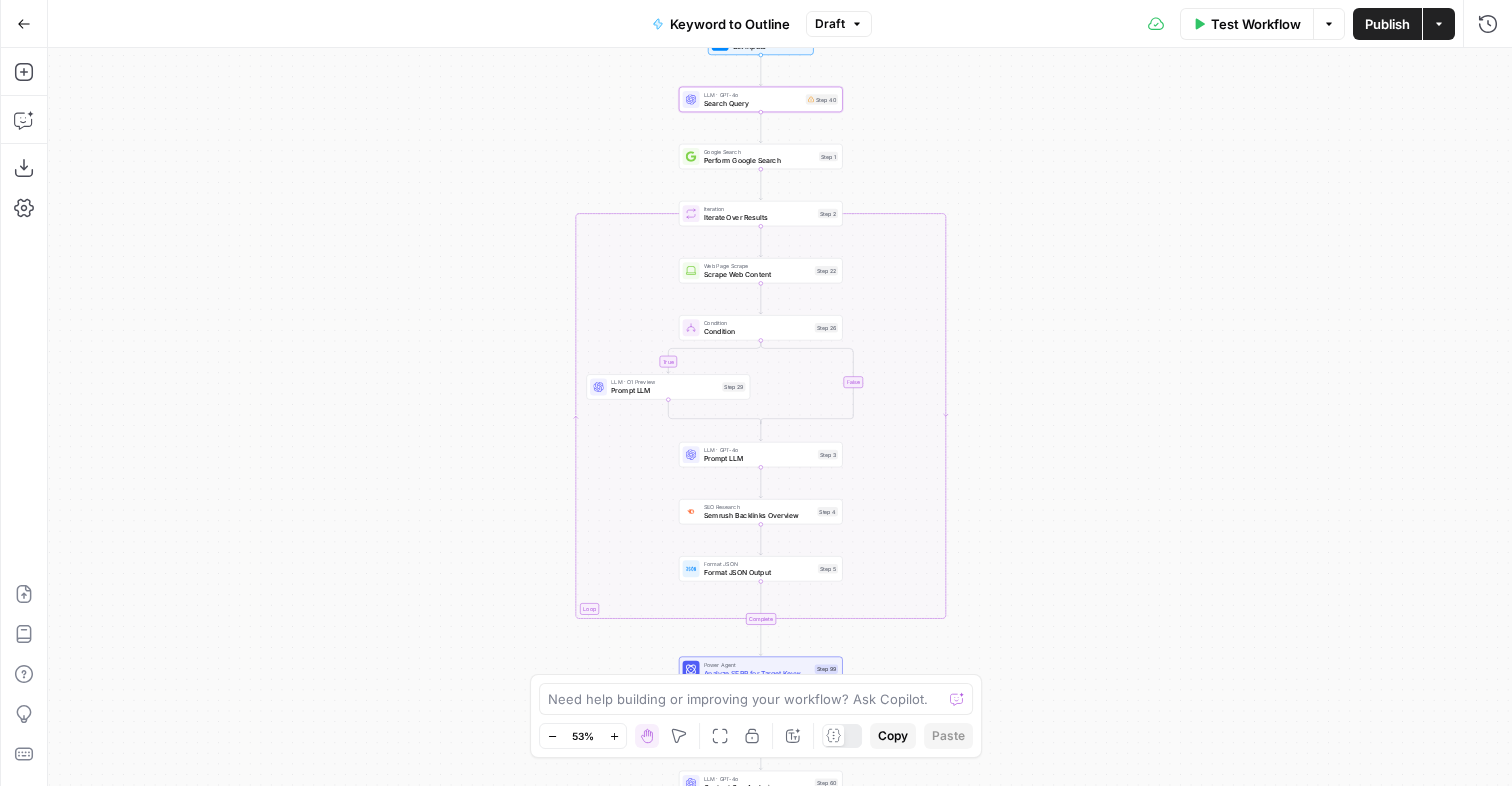 drag, startPoint x: 1073, startPoint y: 309, endPoint x: 1073, endPoint y: 456, distance: 147 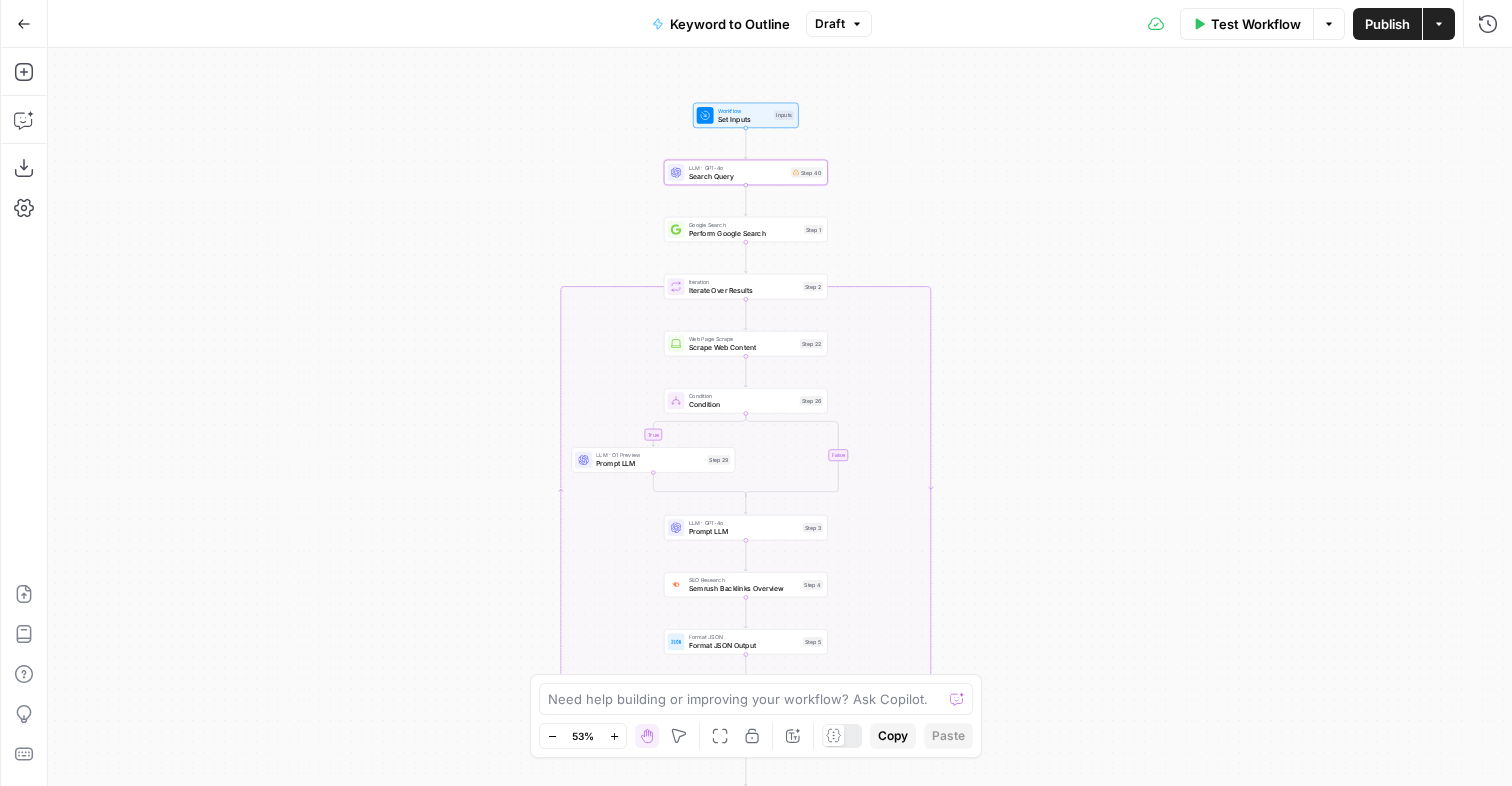 drag, startPoint x: 1078, startPoint y: 597, endPoint x: 1062, endPoint y: 694, distance: 98.31073 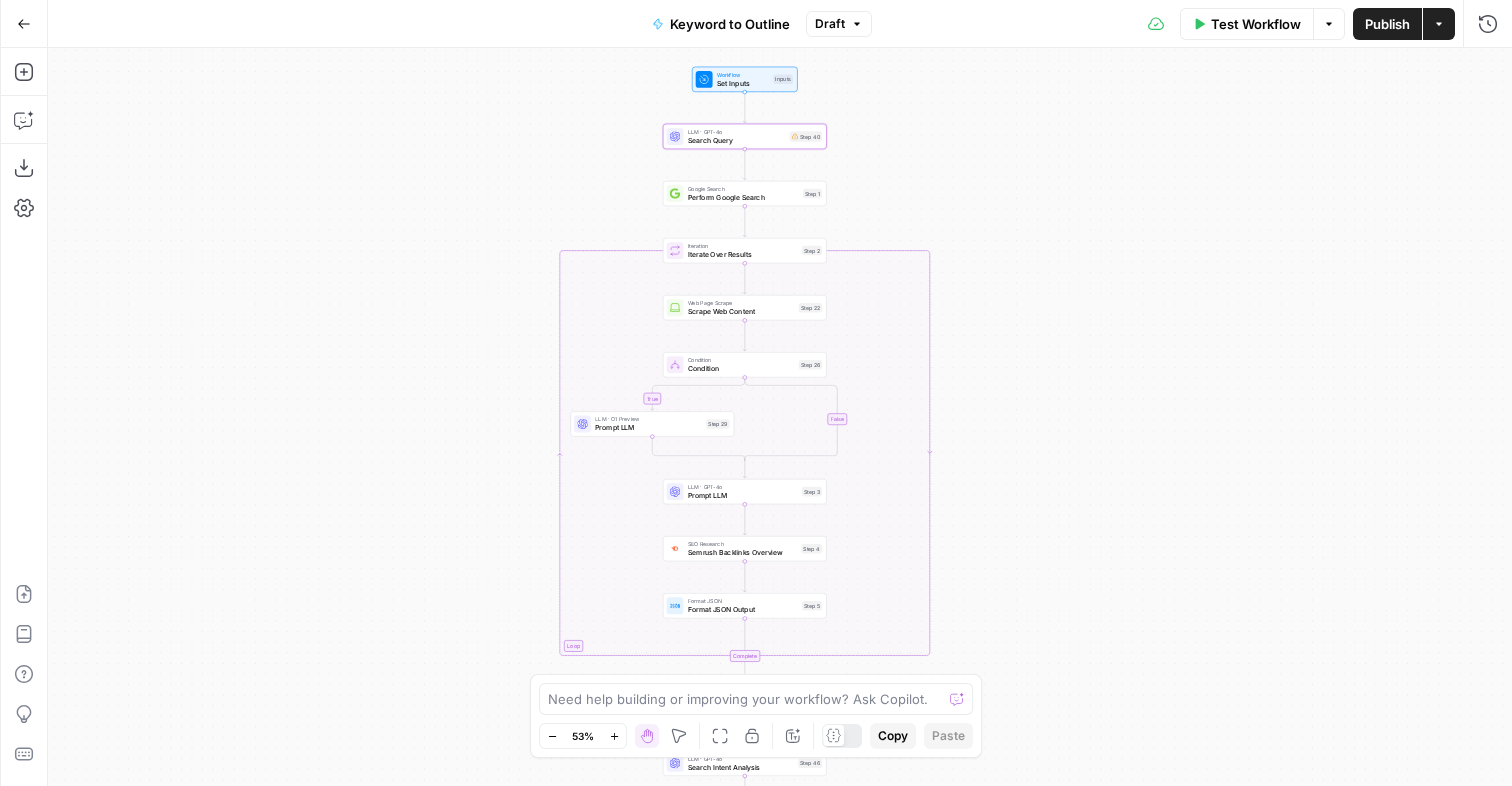 drag, startPoint x: 1089, startPoint y: 704, endPoint x: 1089, endPoint y: 199, distance: 505 